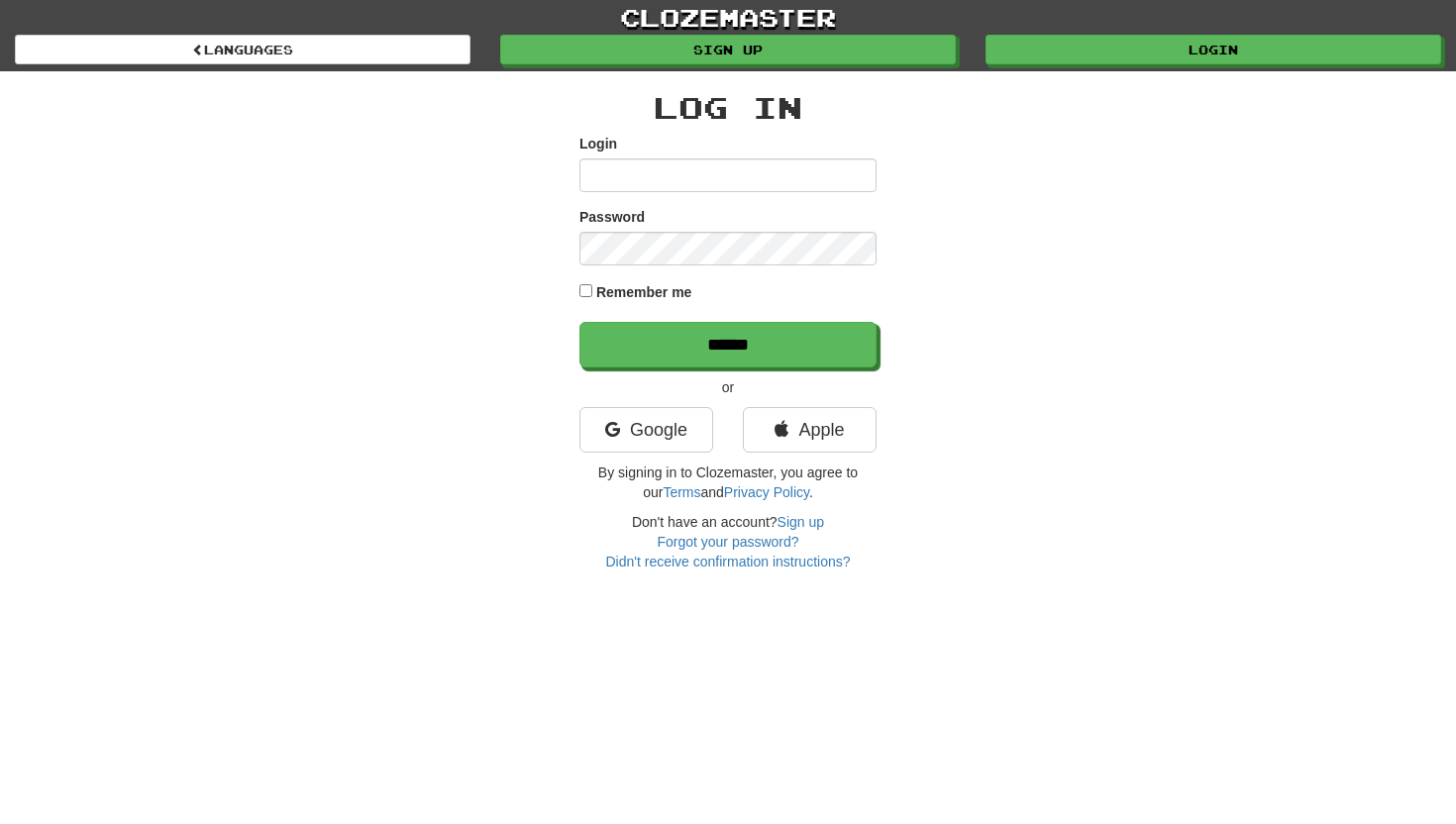 scroll, scrollTop: 0, scrollLeft: 0, axis: both 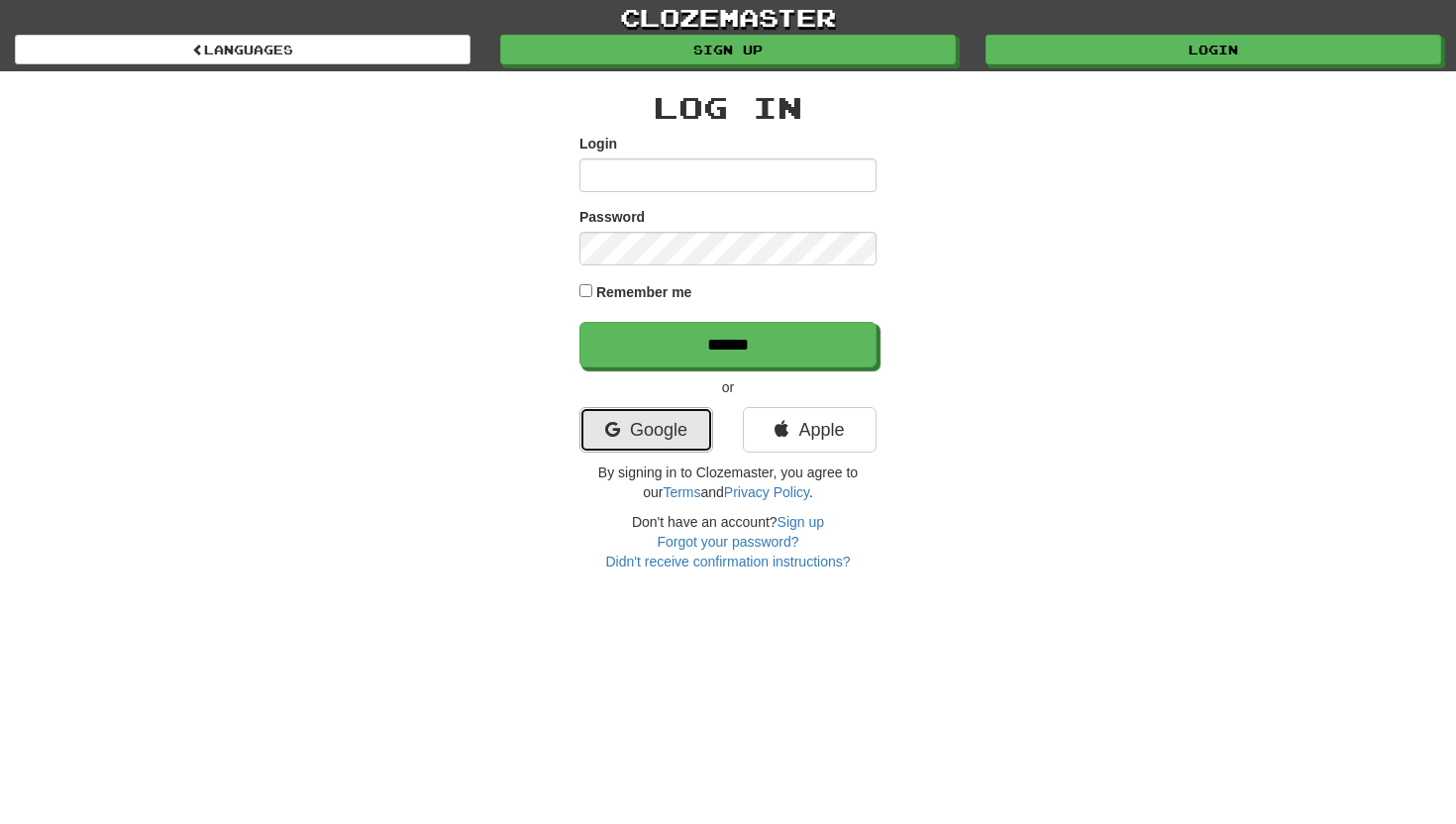 click on "Google" at bounding box center [646, 430] 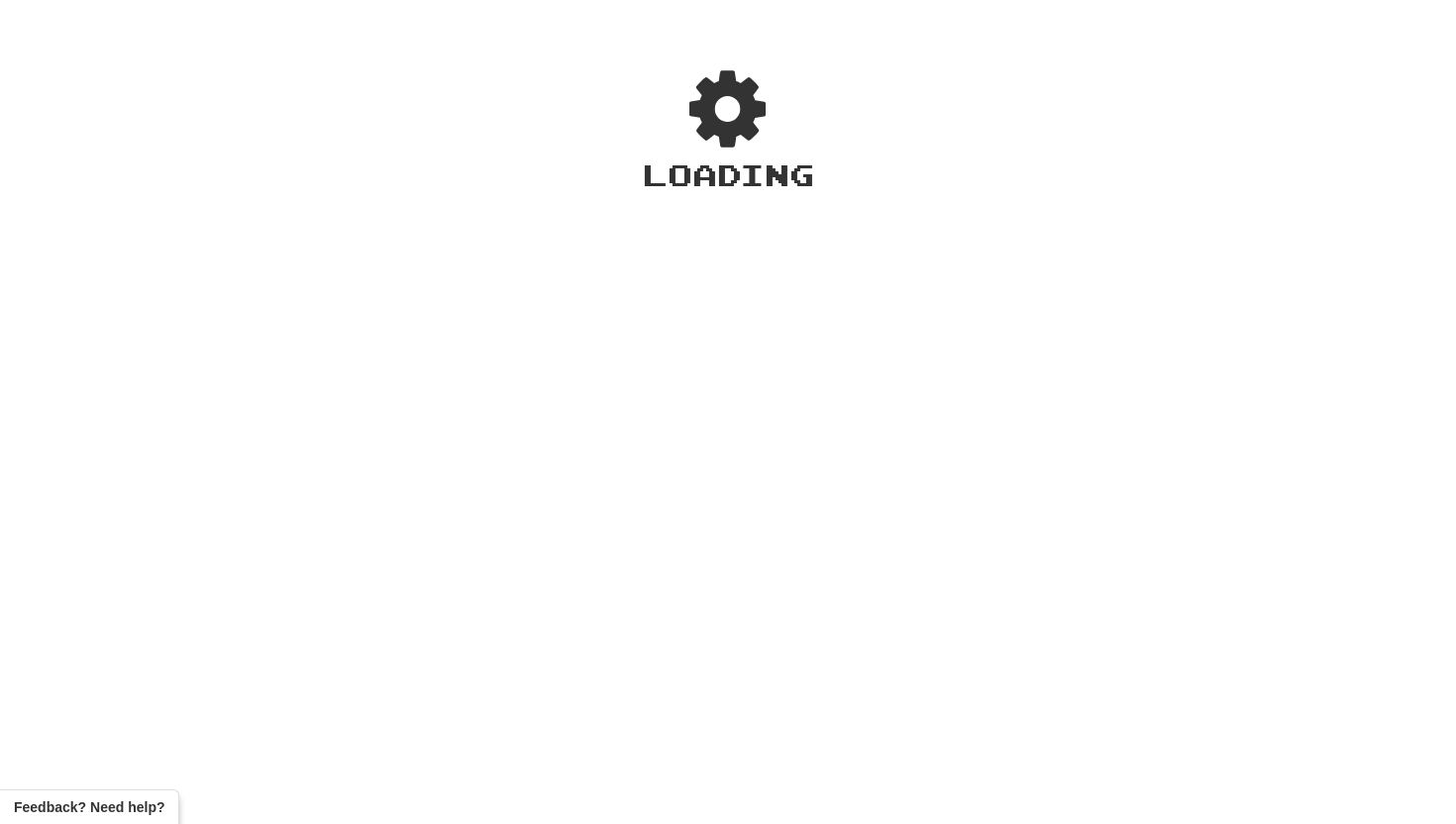 scroll, scrollTop: 0, scrollLeft: 0, axis: both 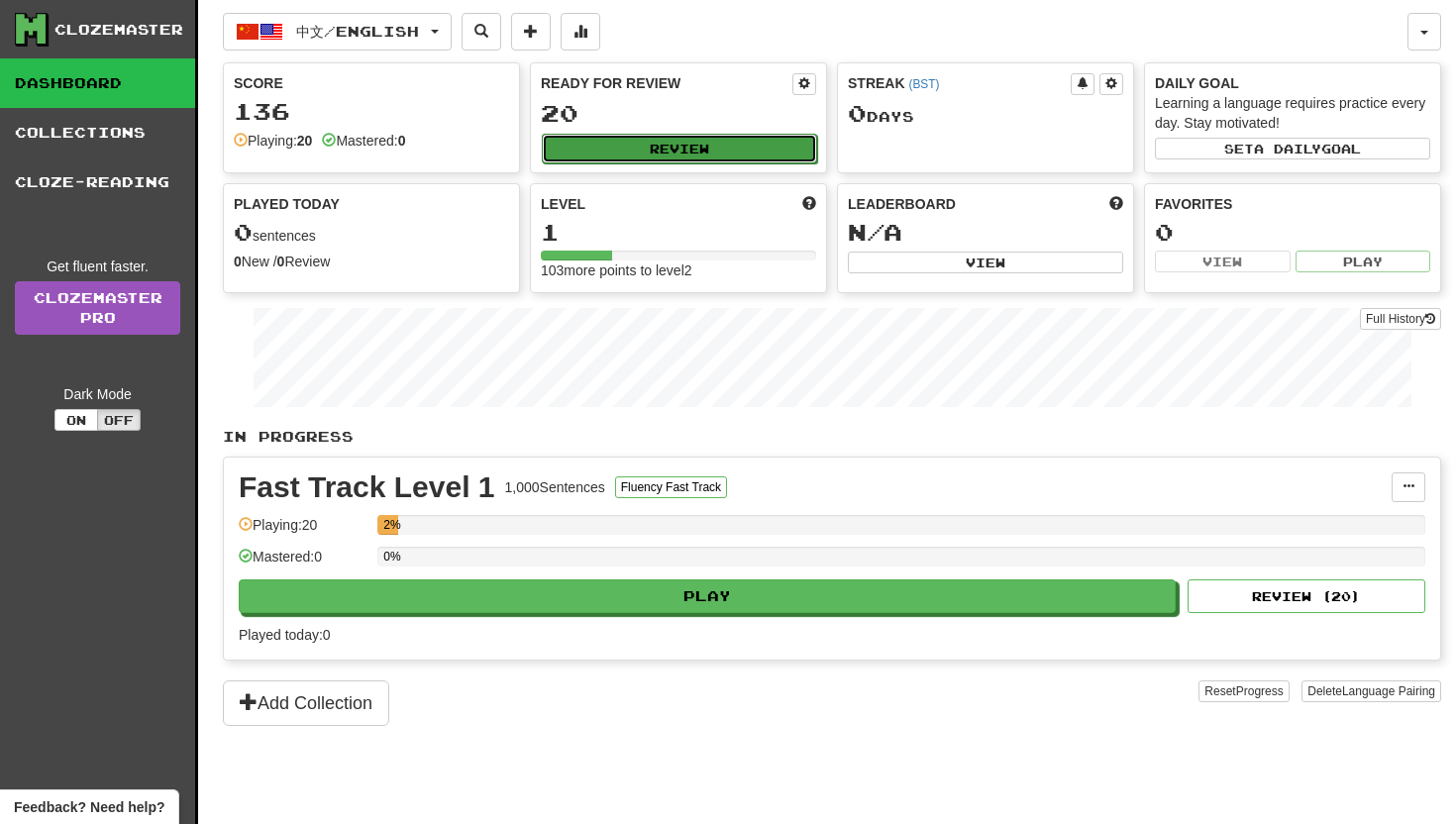click on "Review" at bounding box center (679, 149) 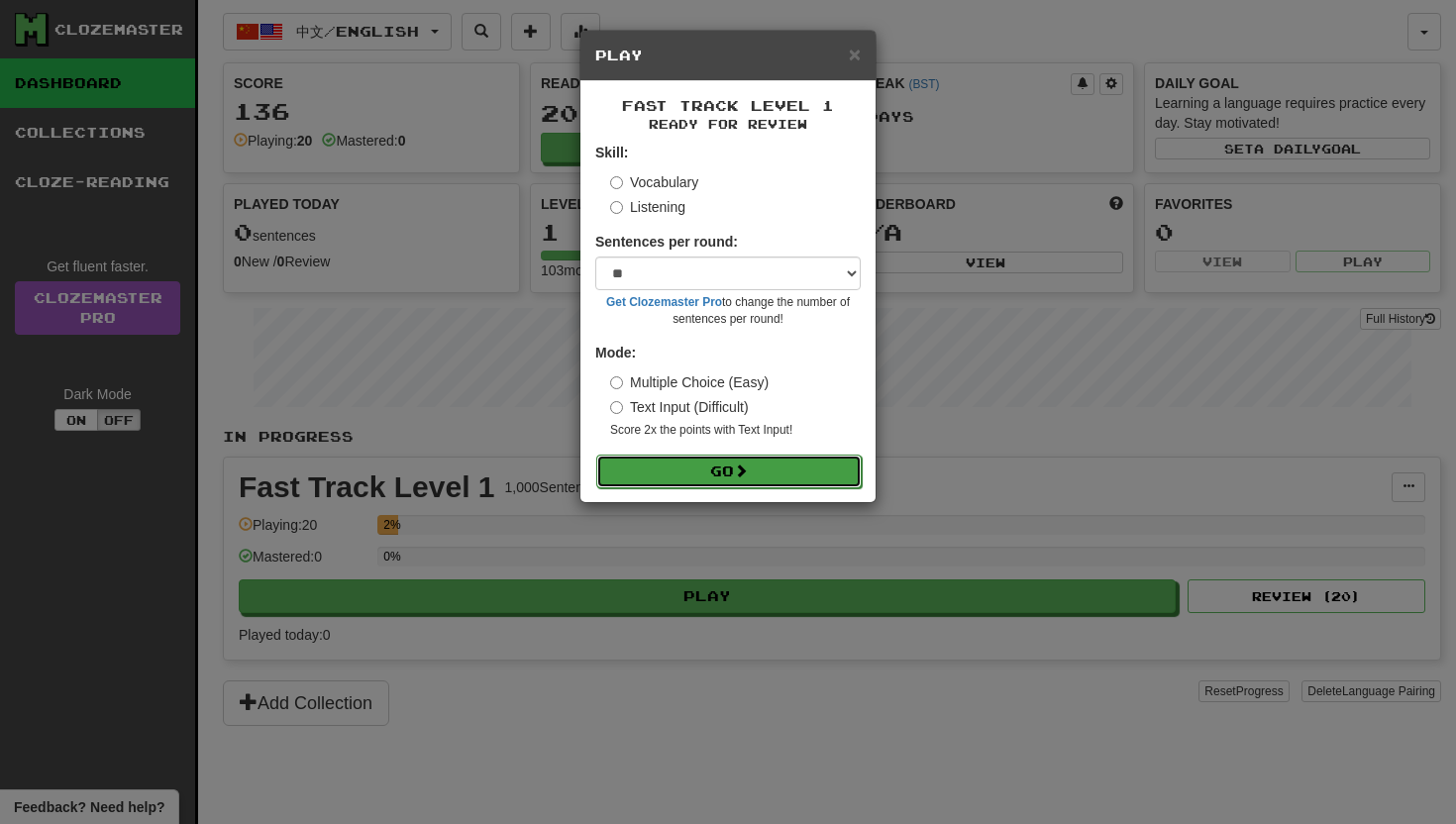 click at bounding box center [741, 470] 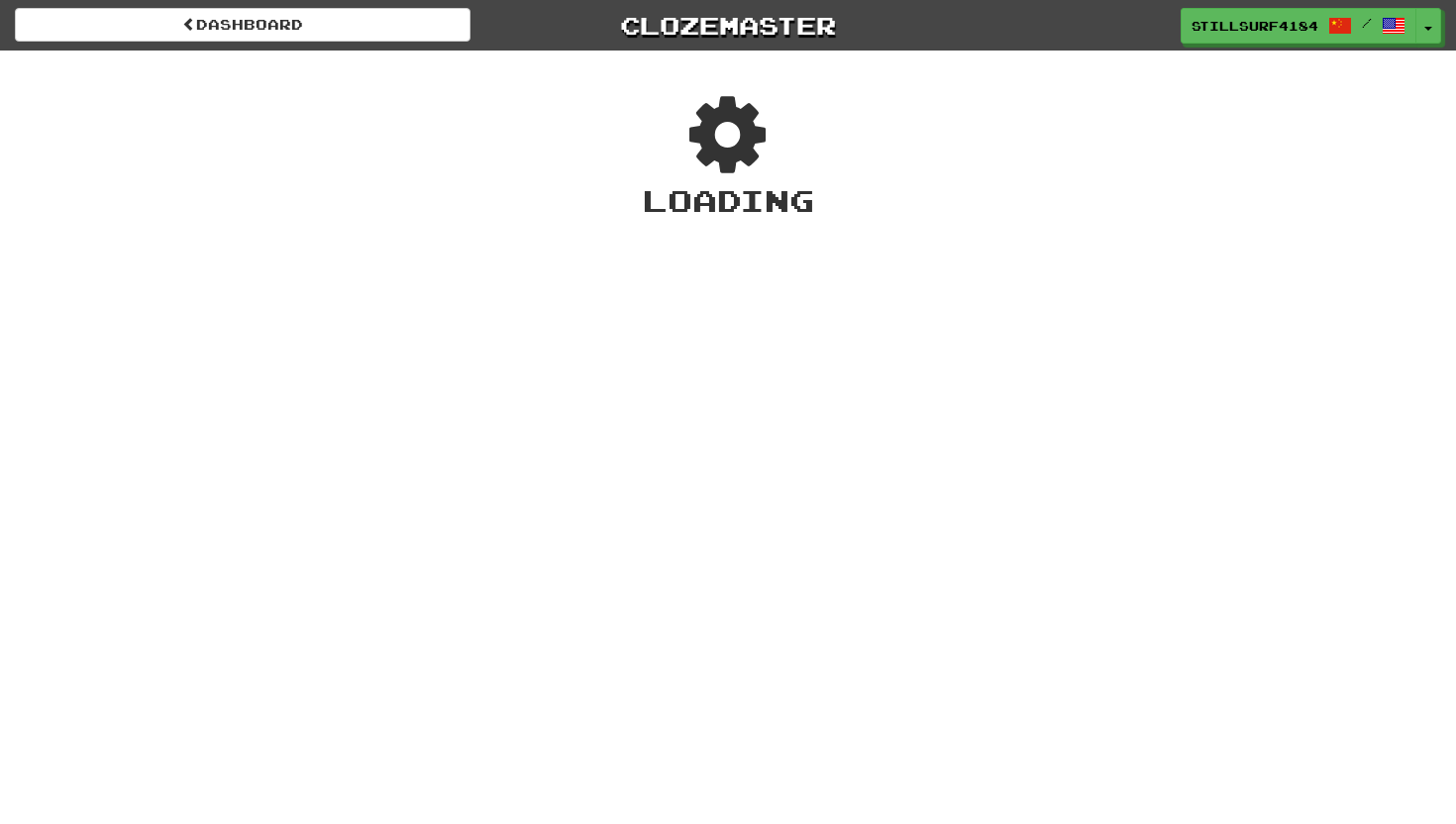 scroll, scrollTop: 0, scrollLeft: 0, axis: both 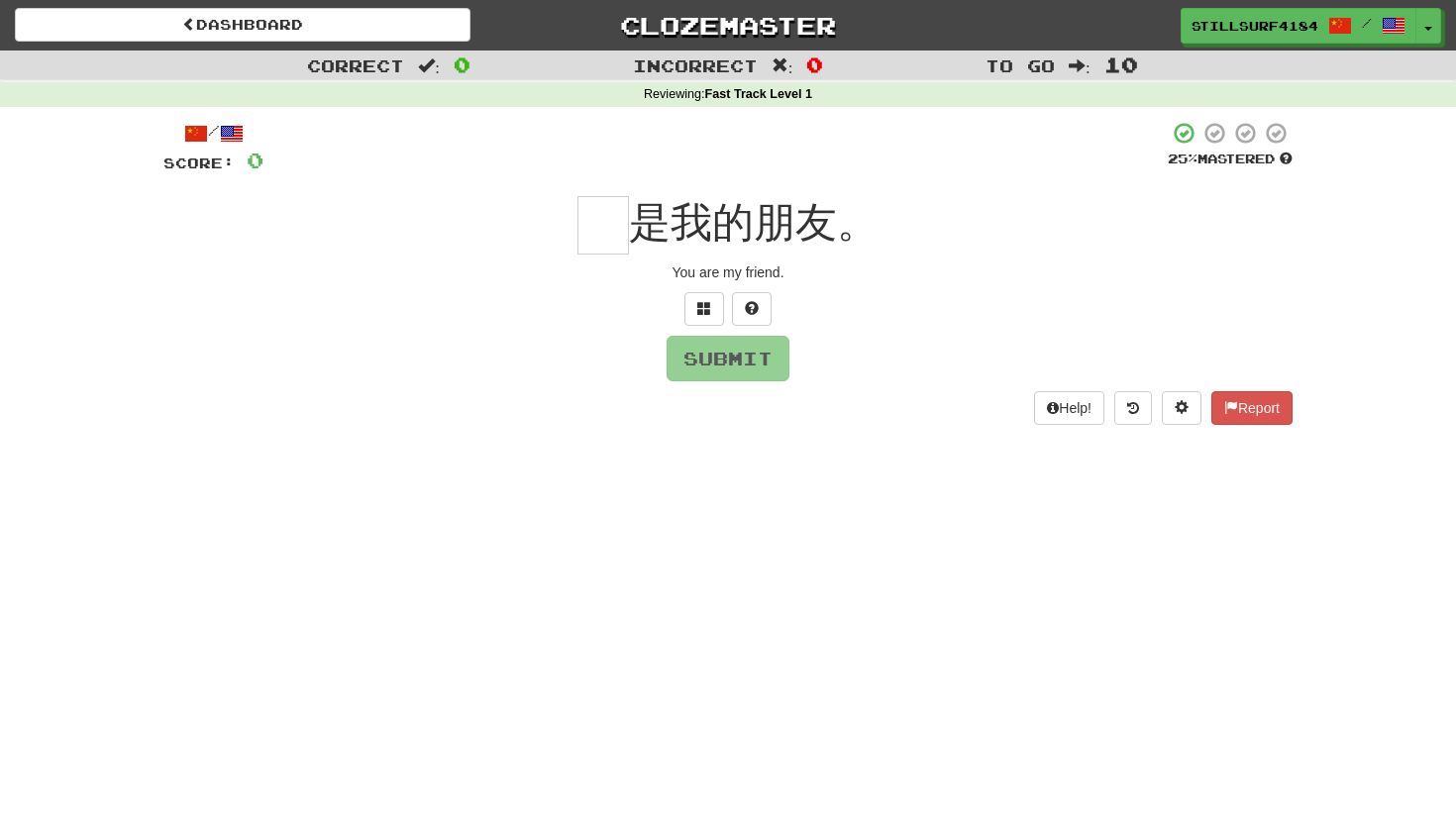 click at bounding box center (603, 225) 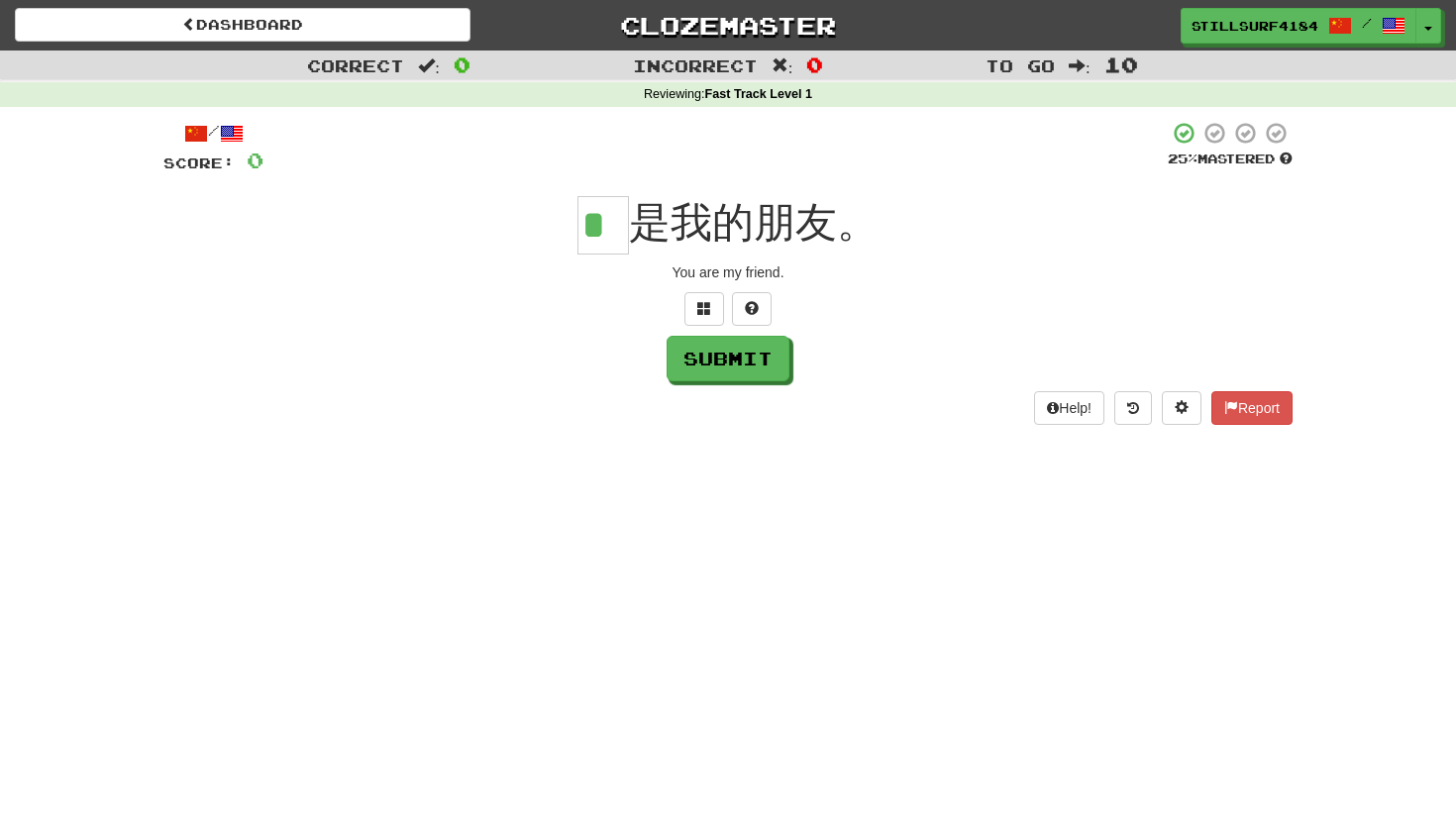 type on "*" 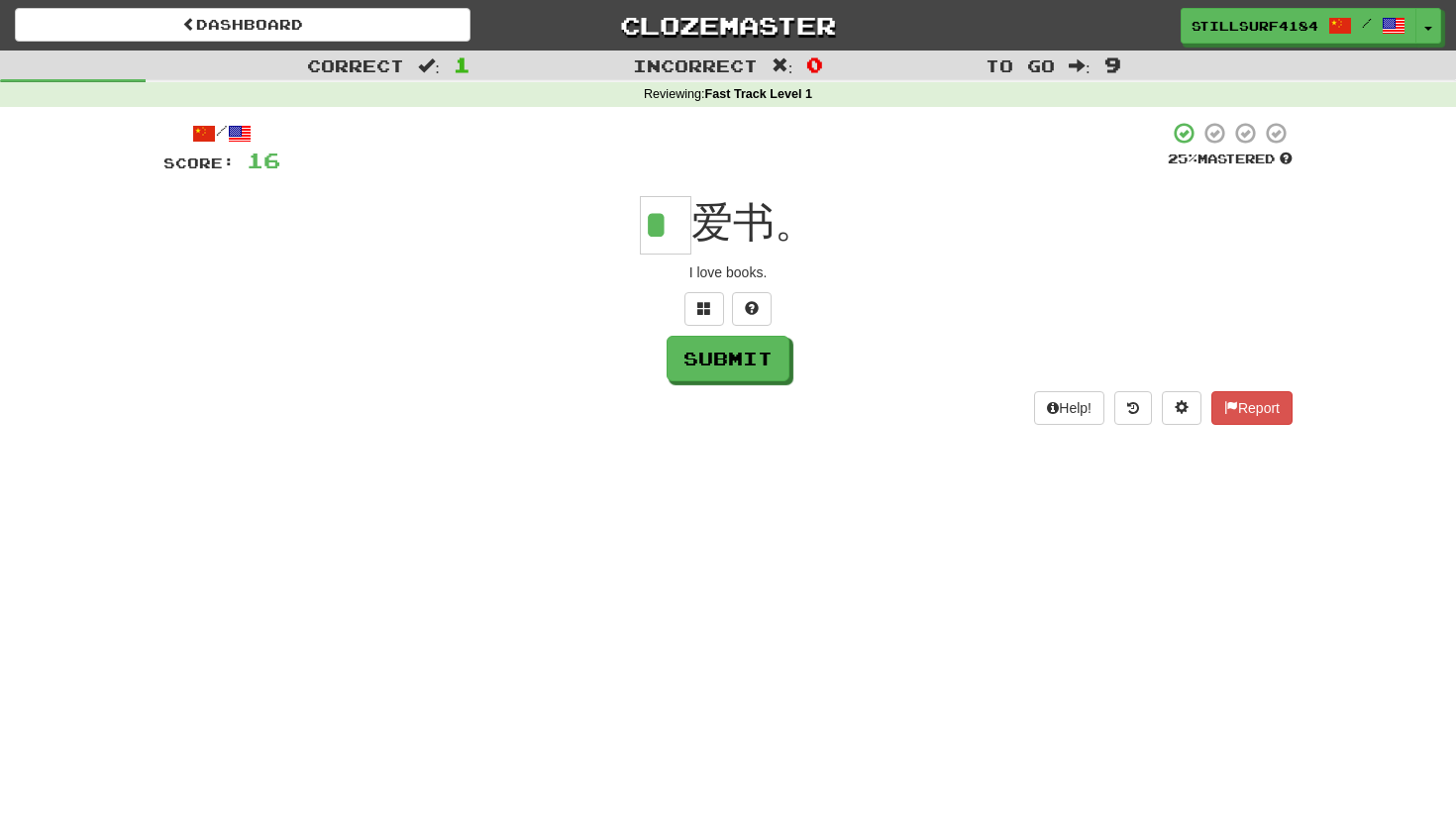 scroll, scrollTop: 0, scrollLeft: 0, axis: both 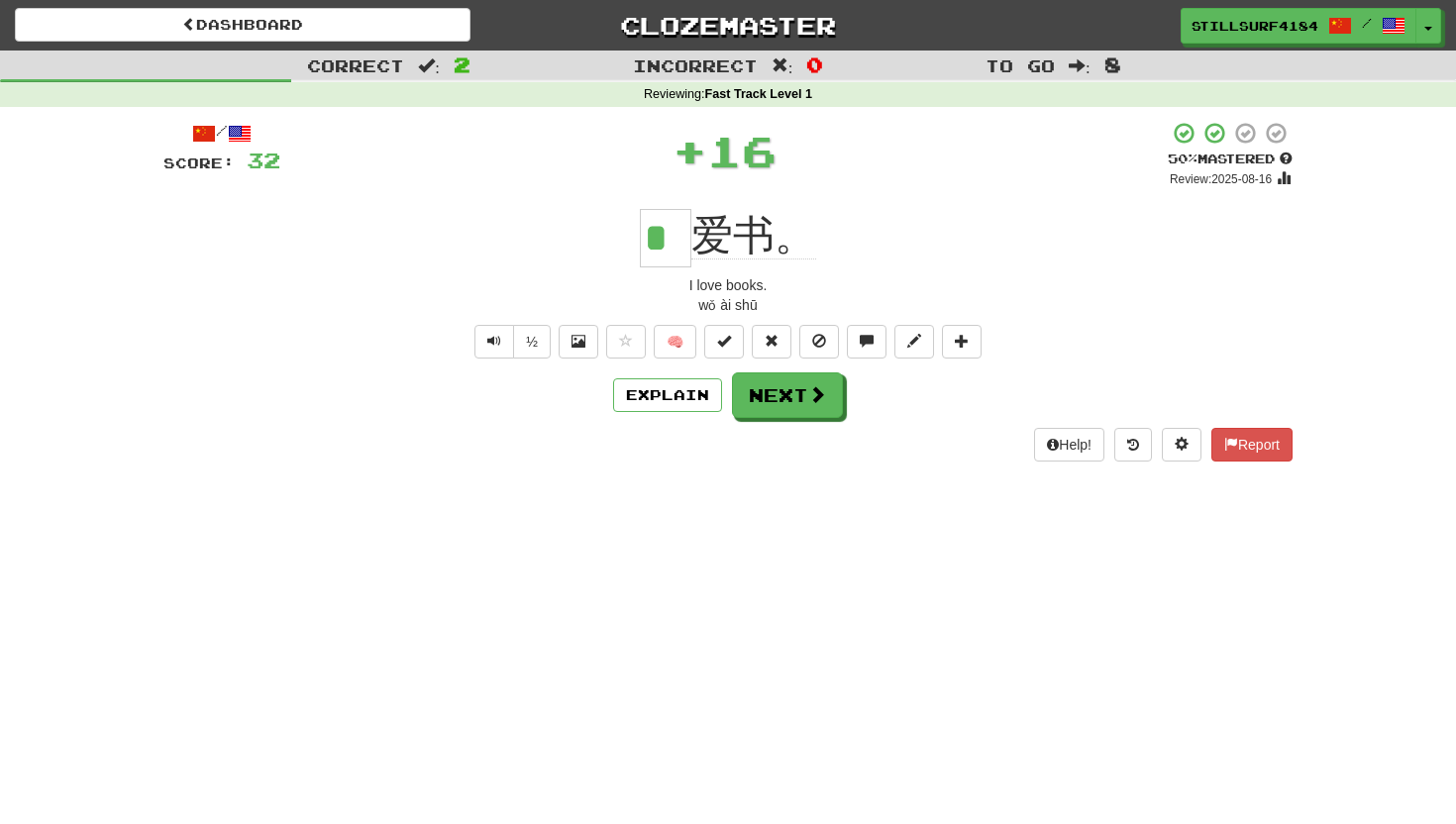 click on "I love books." at bounding box center (728, 285) 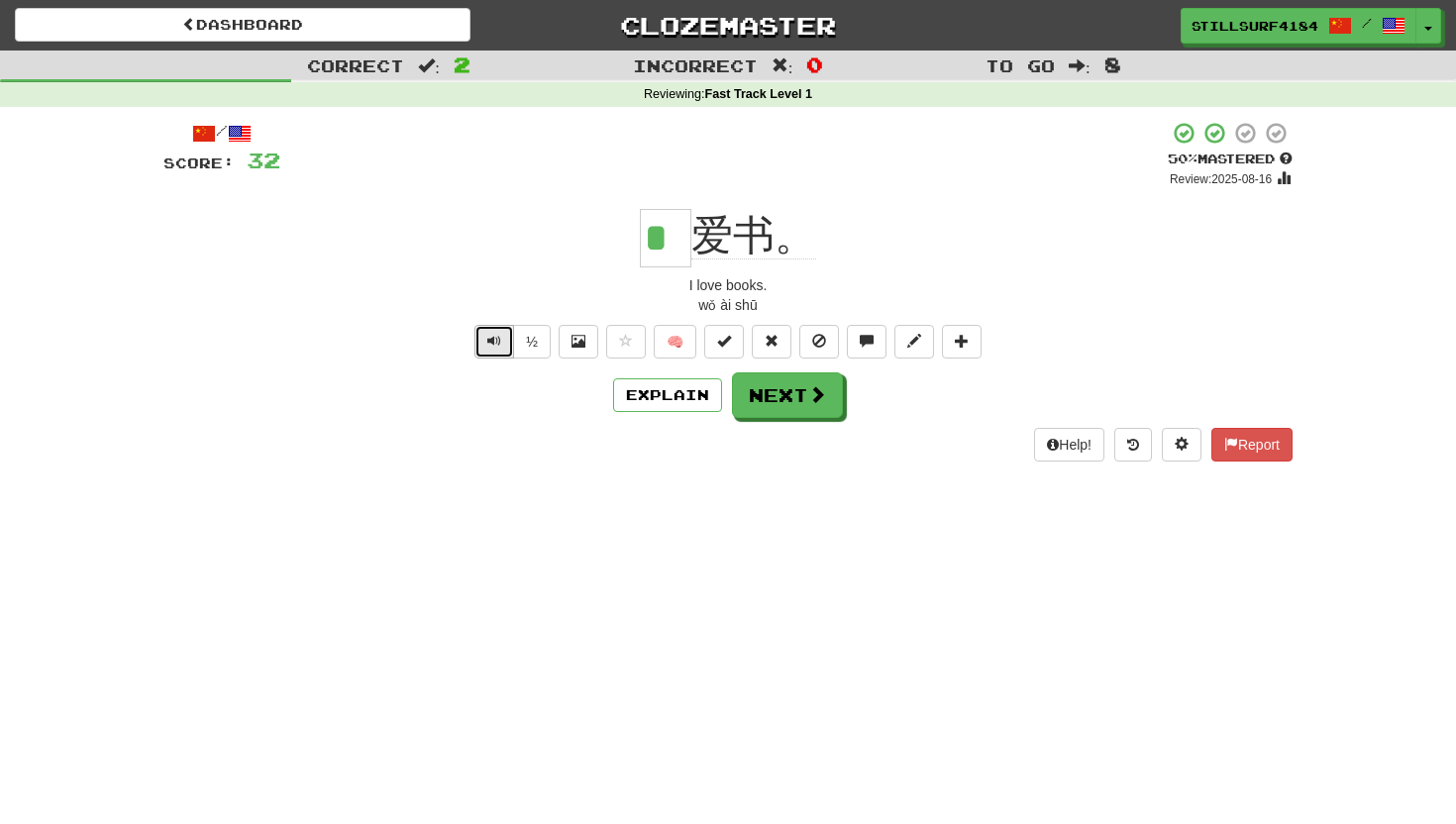 click at bounding box center [494, 342] 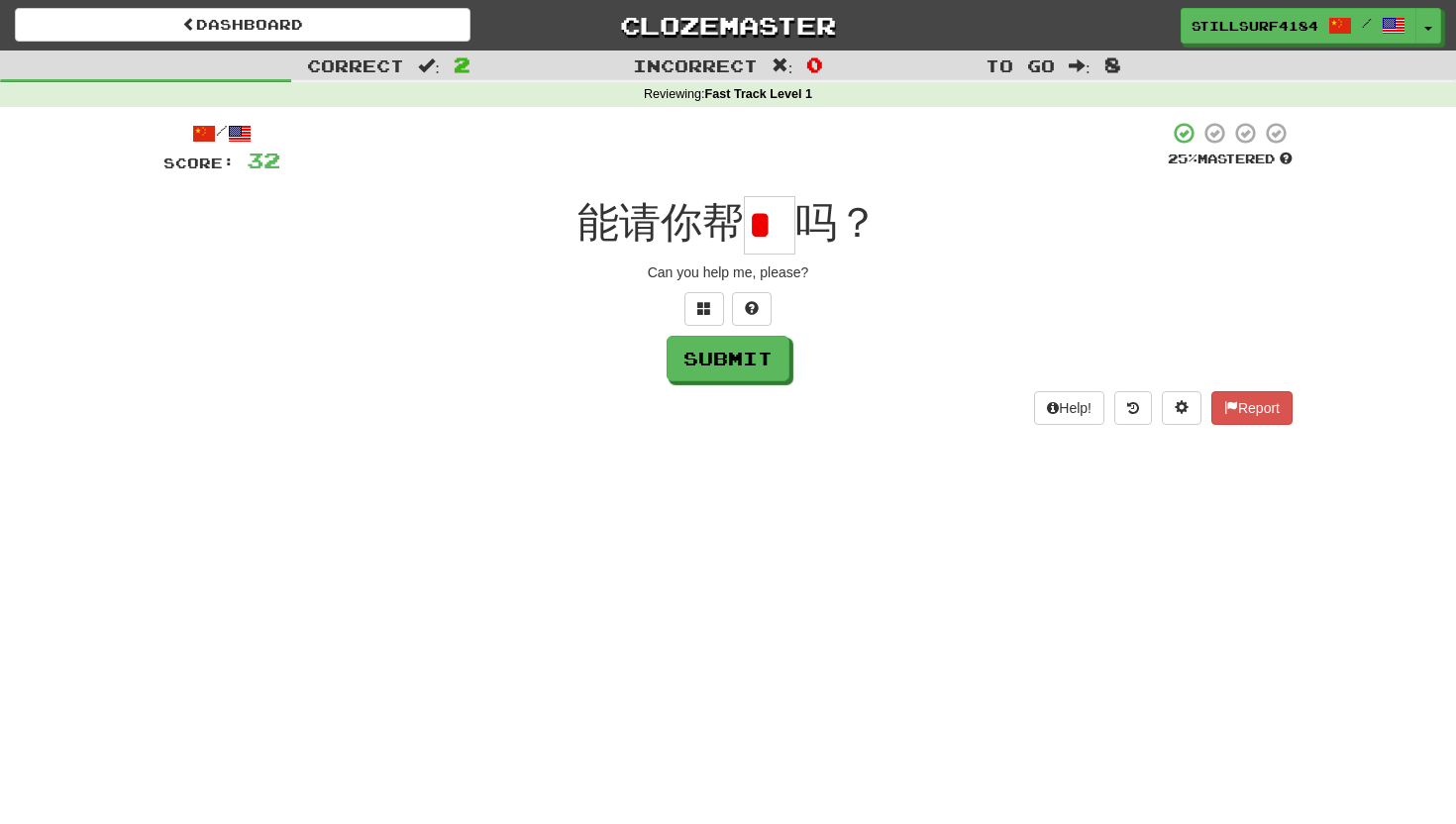 scroll, scrollTop: 0, scrollLeft: 0, axis: both 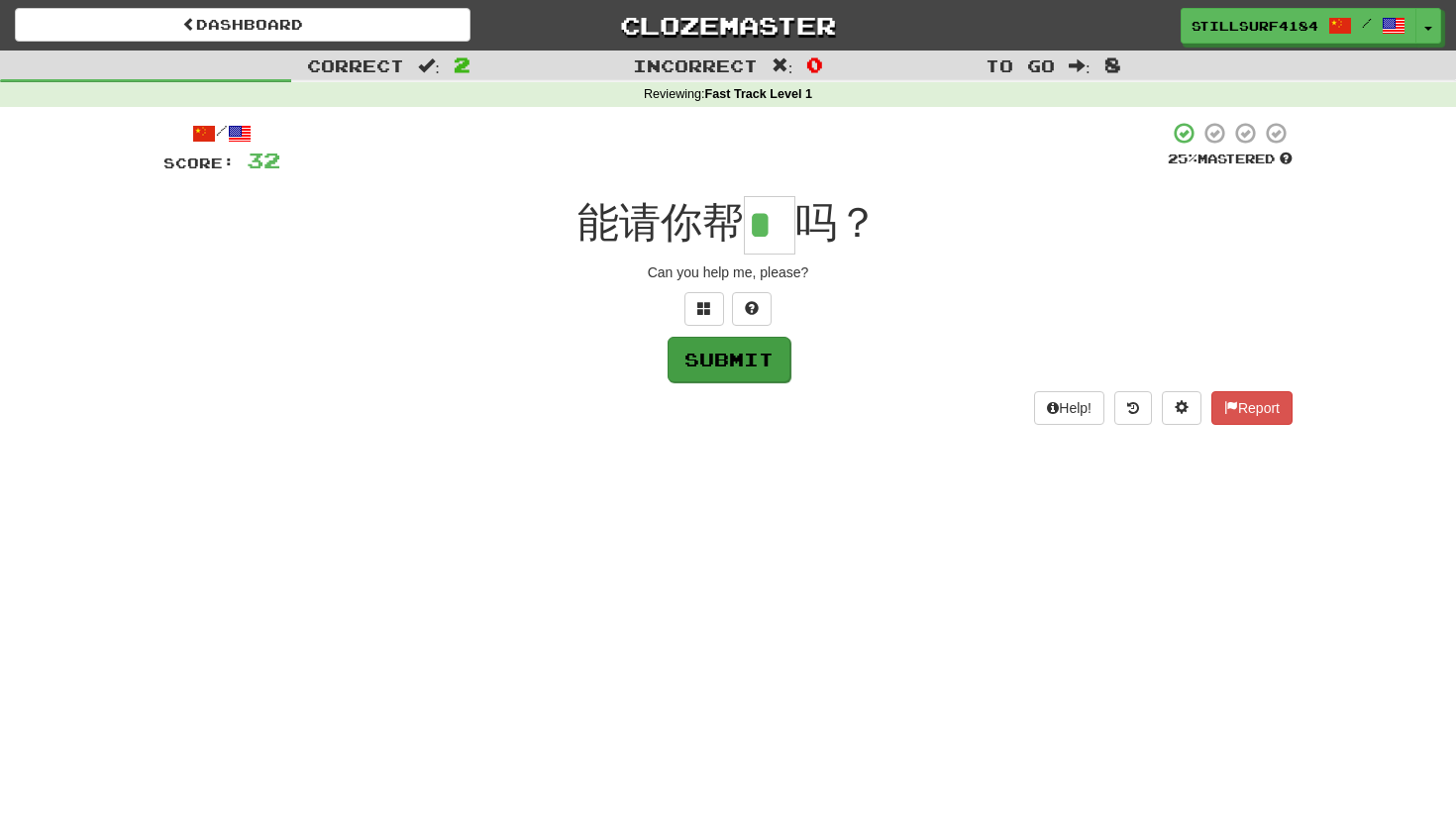 type on "*" 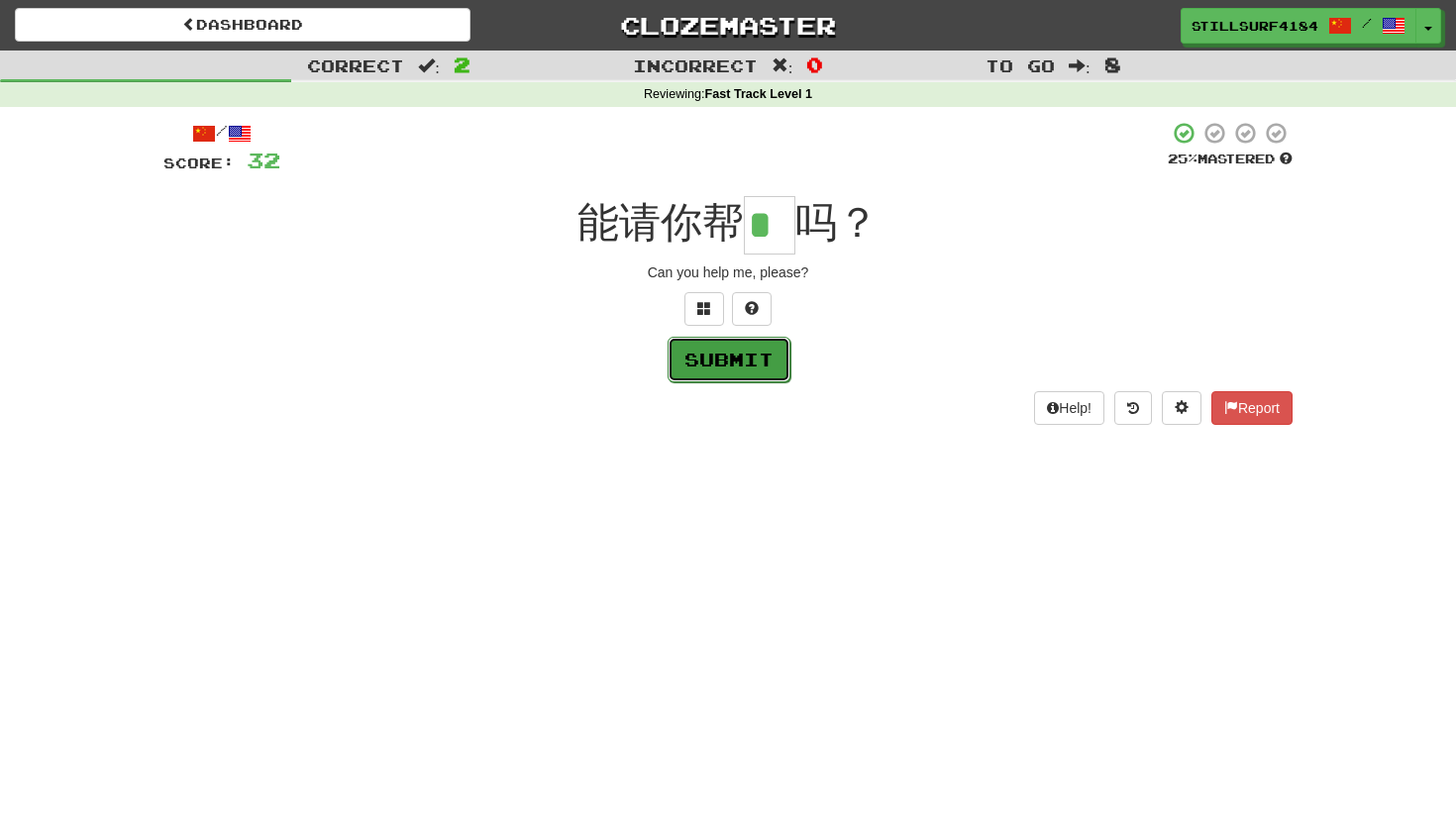 click on "Submit" at bounding box center (729, 360) 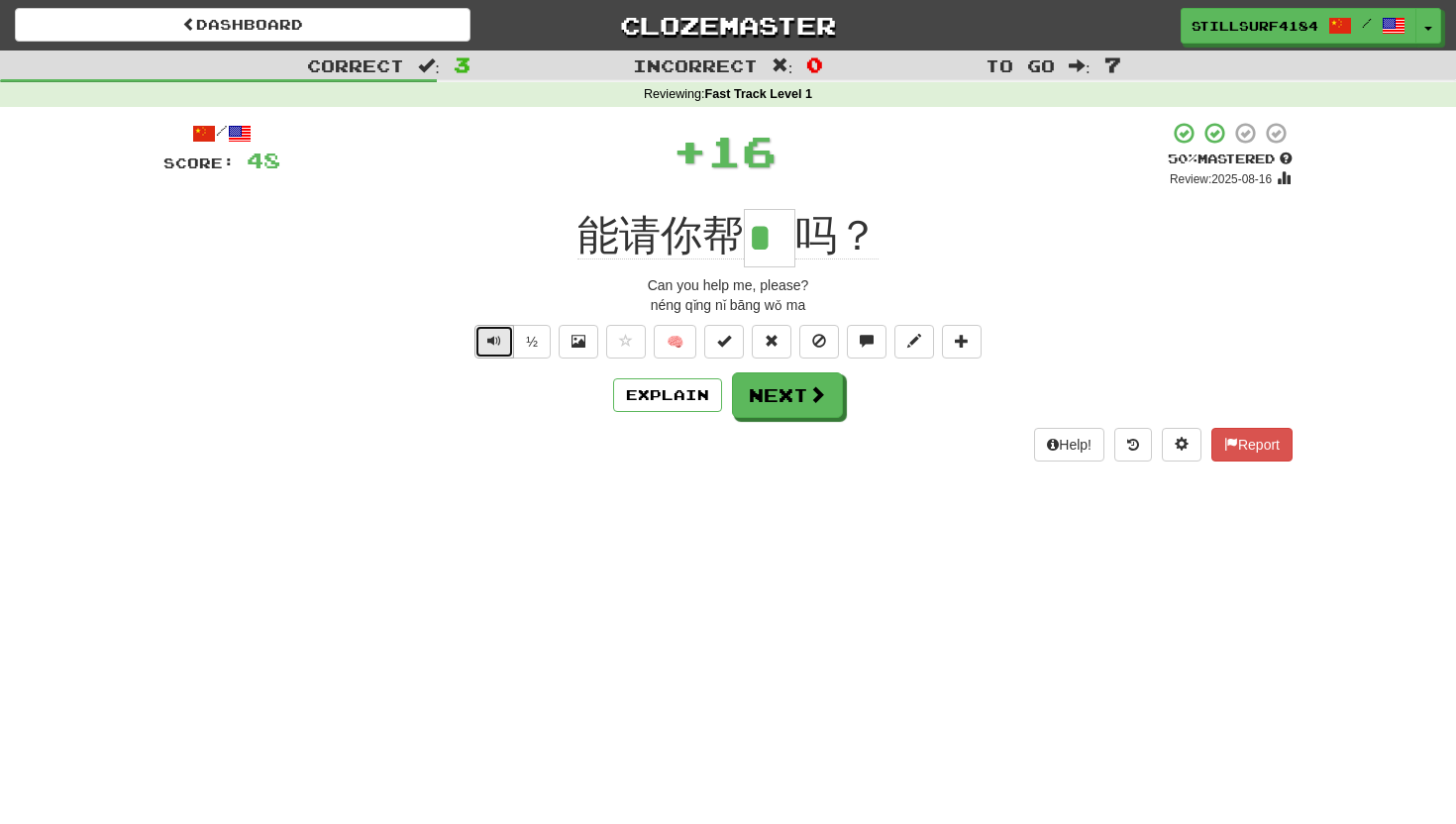 click at bounding box center [494, 342] 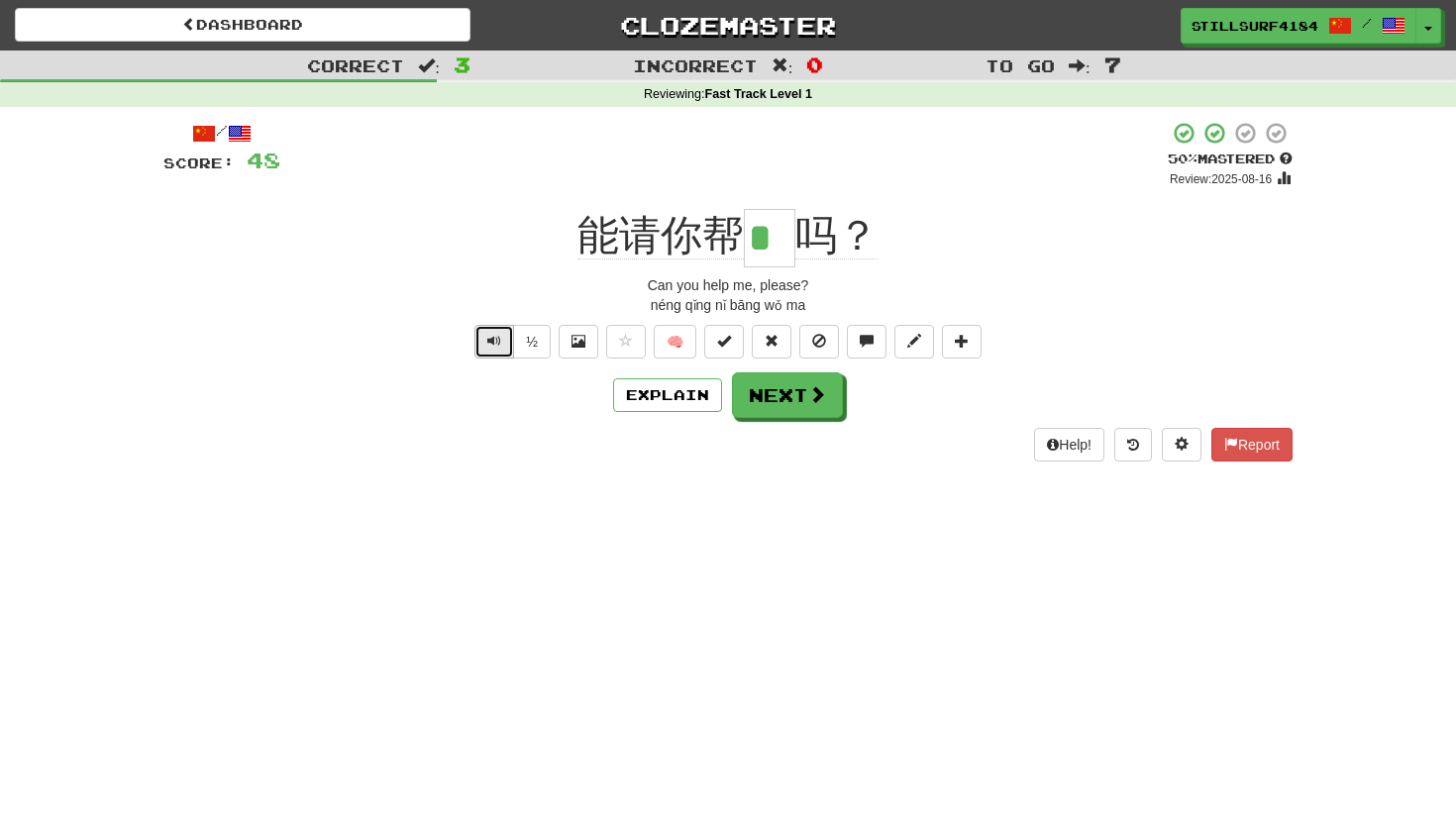 click at bounding box center (494, 342) 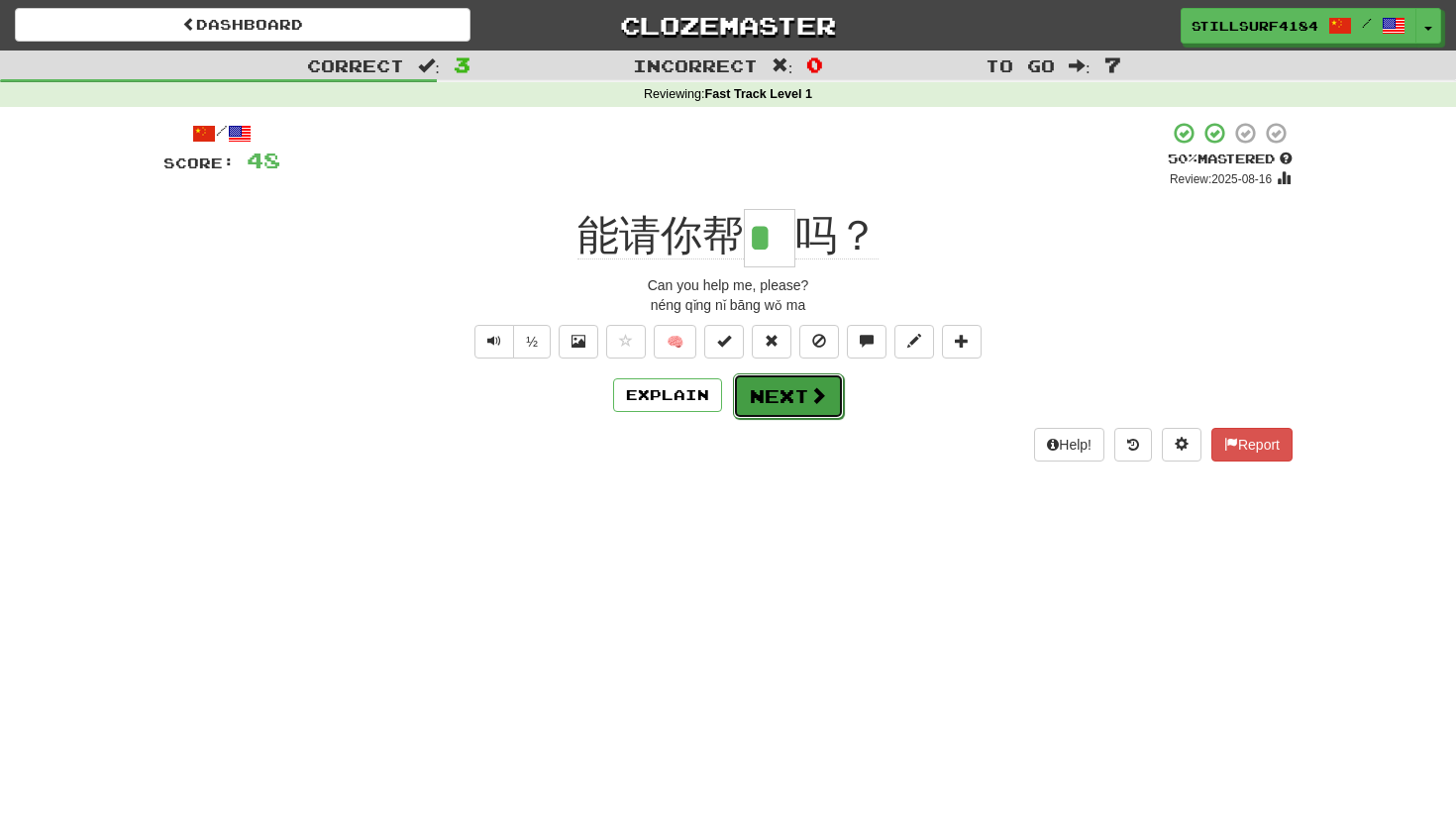 click on "Next" at bounding box center (788, 396) 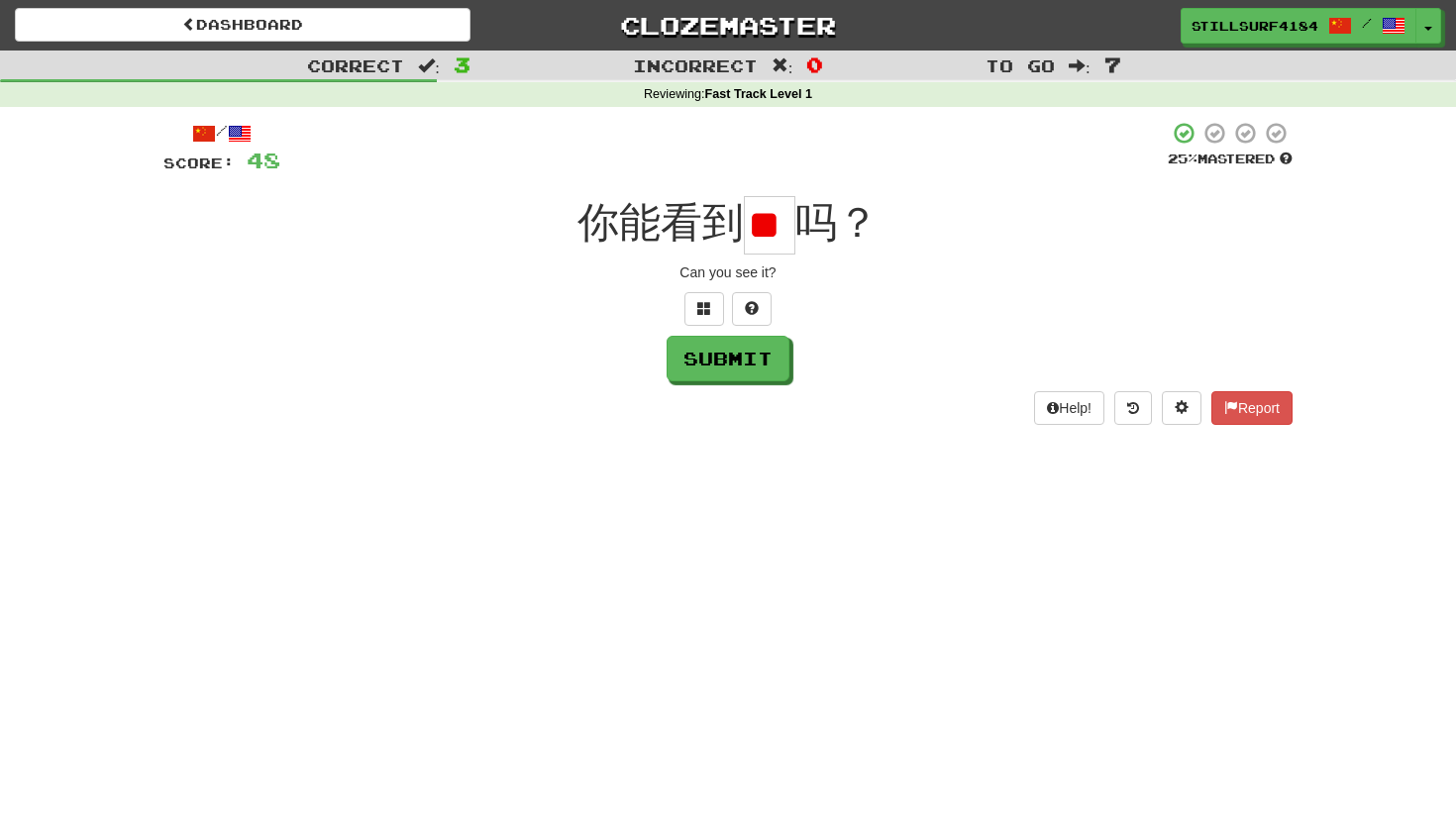 type on "*" 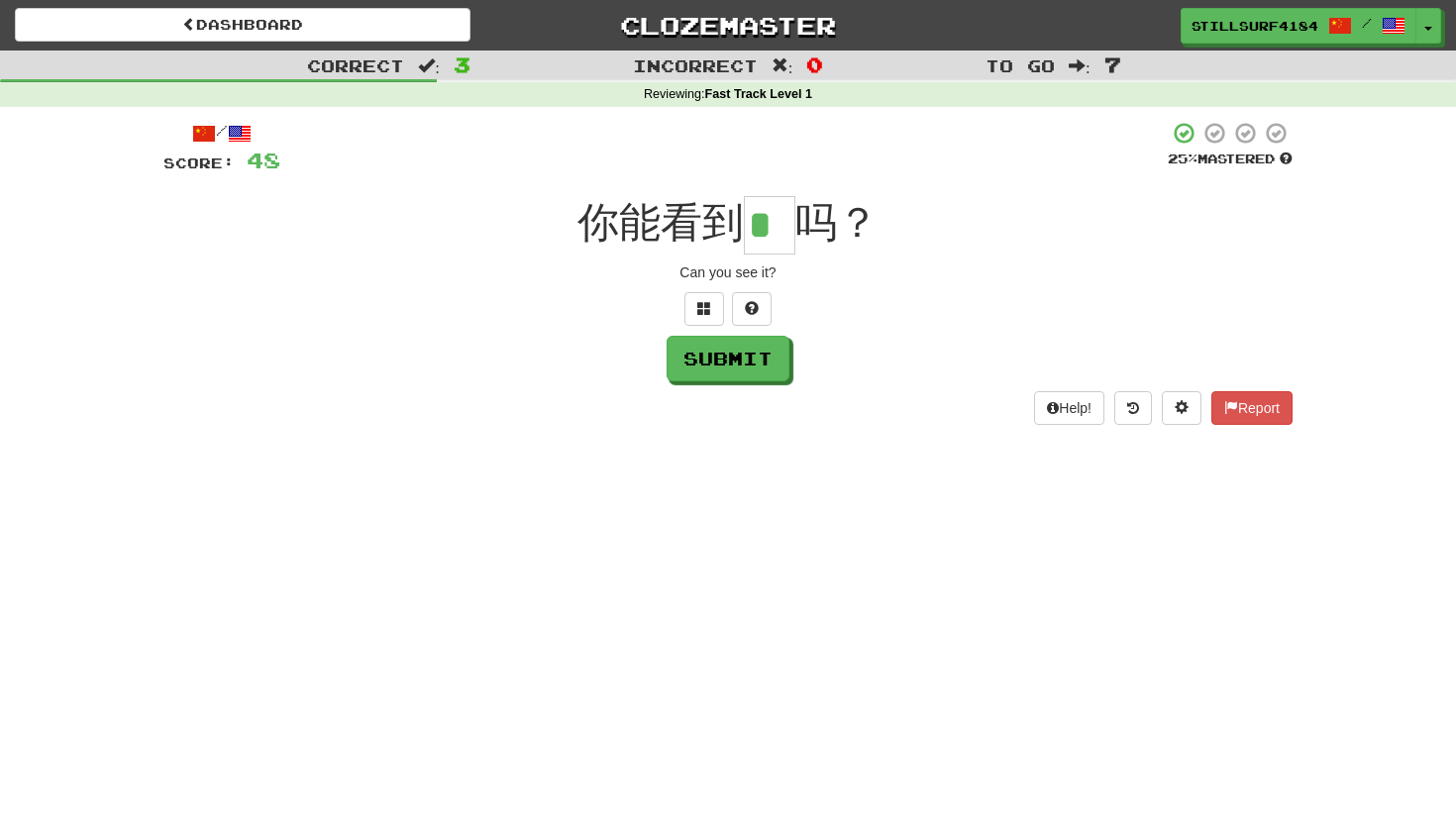 type on "*" 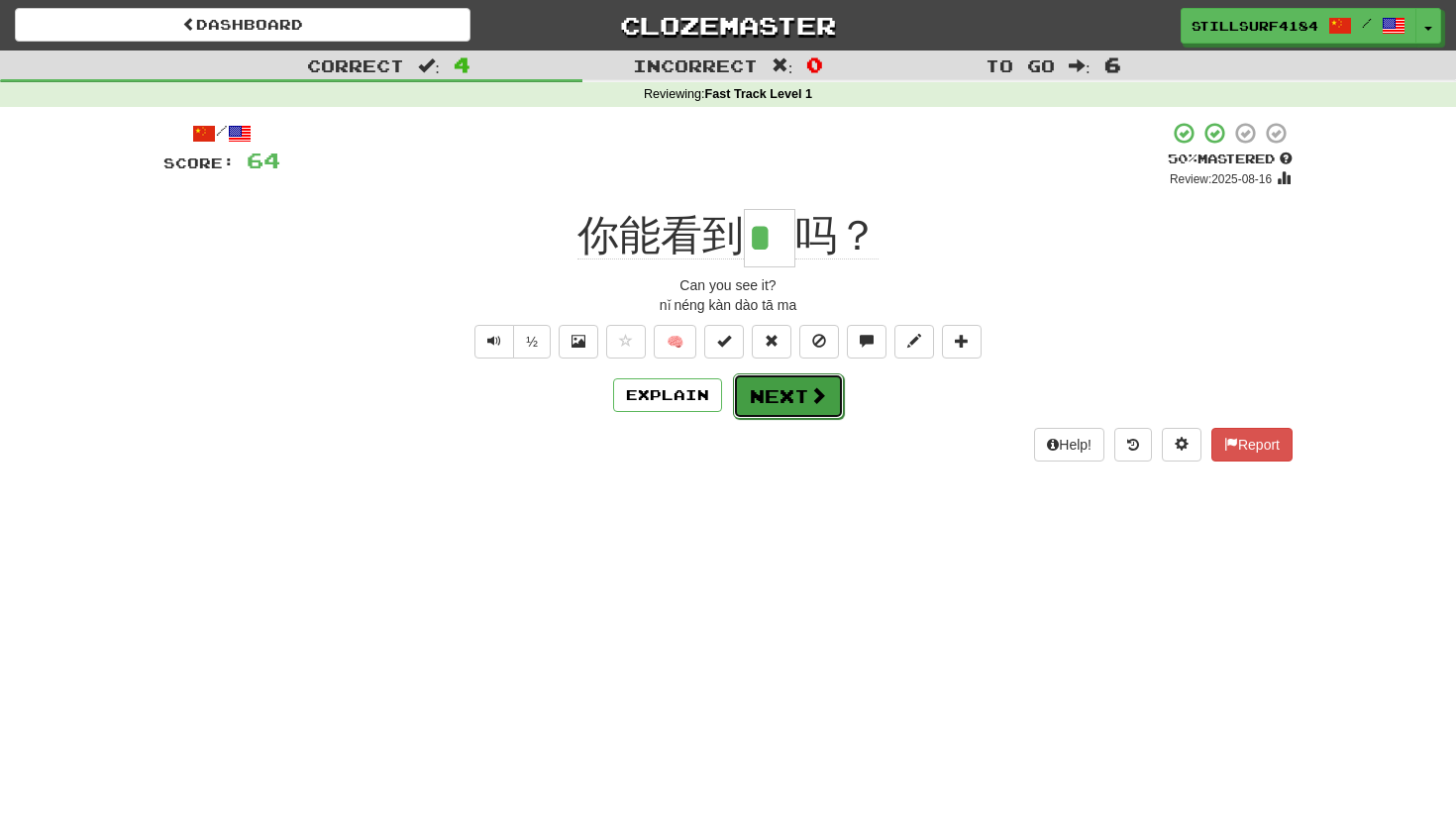 click on "Next" at bounding box center (788, 396) 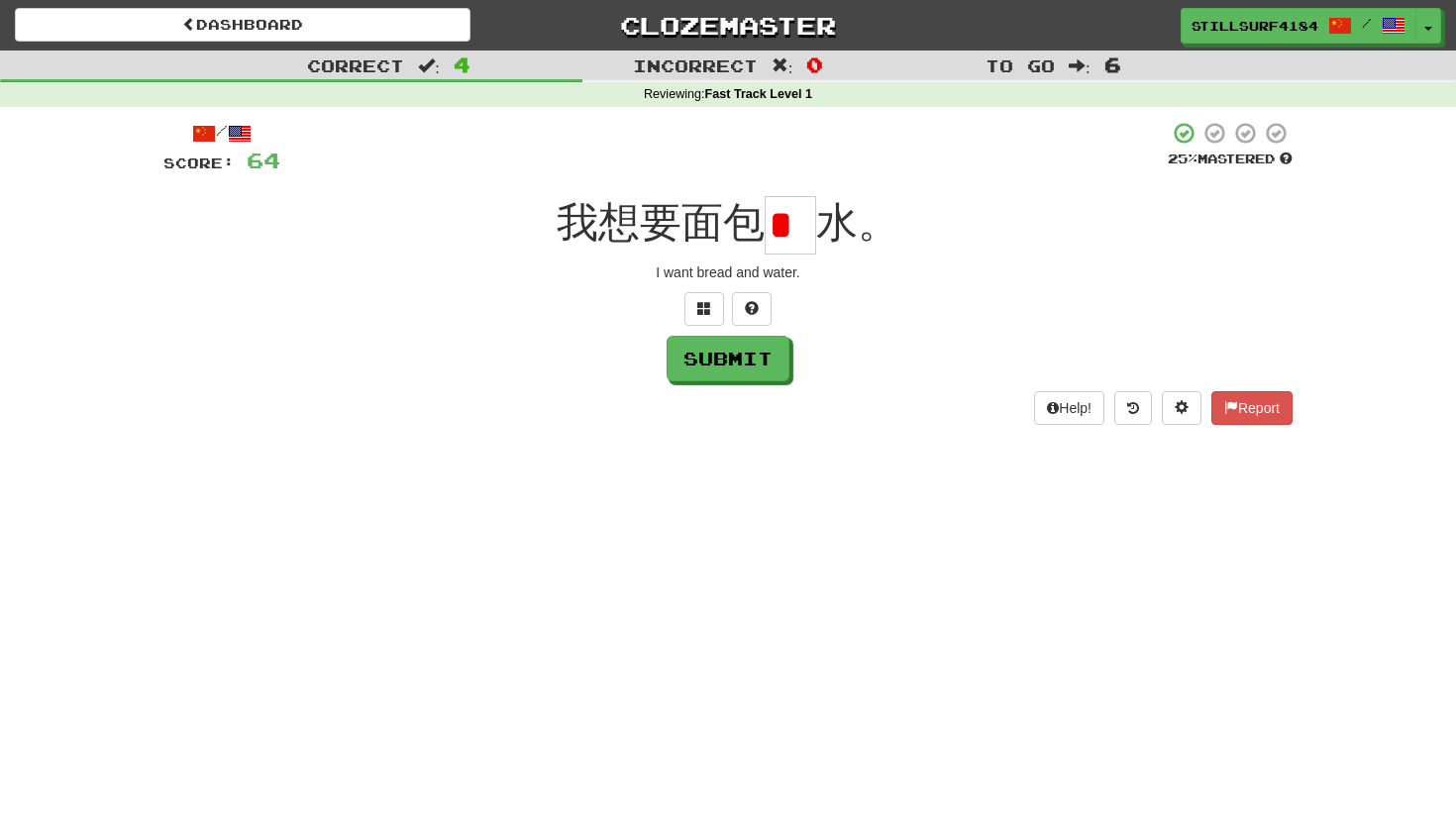 scroll, scrollTop: 0, scrollLeft: 0, axis: both 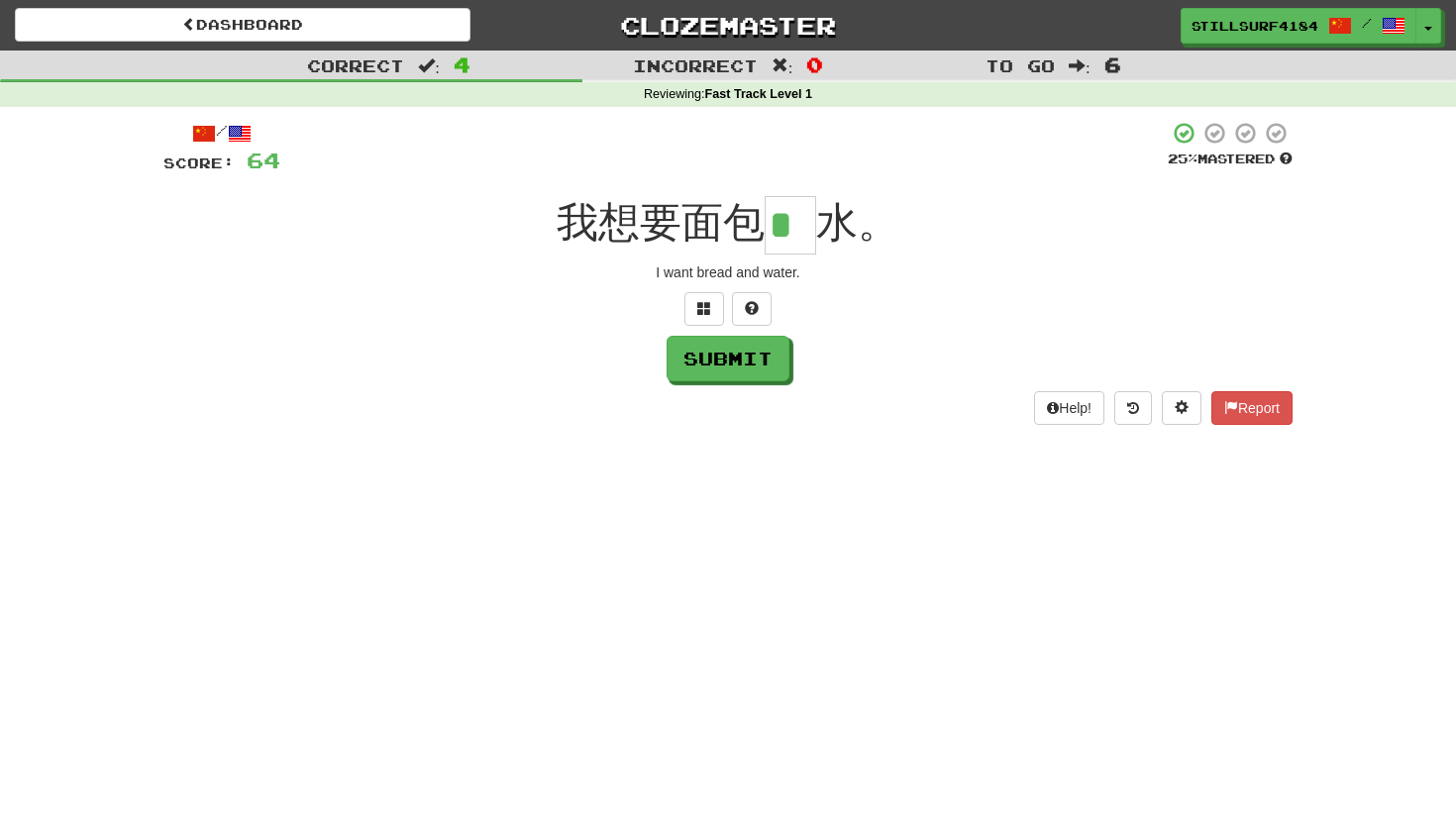 type on "*" 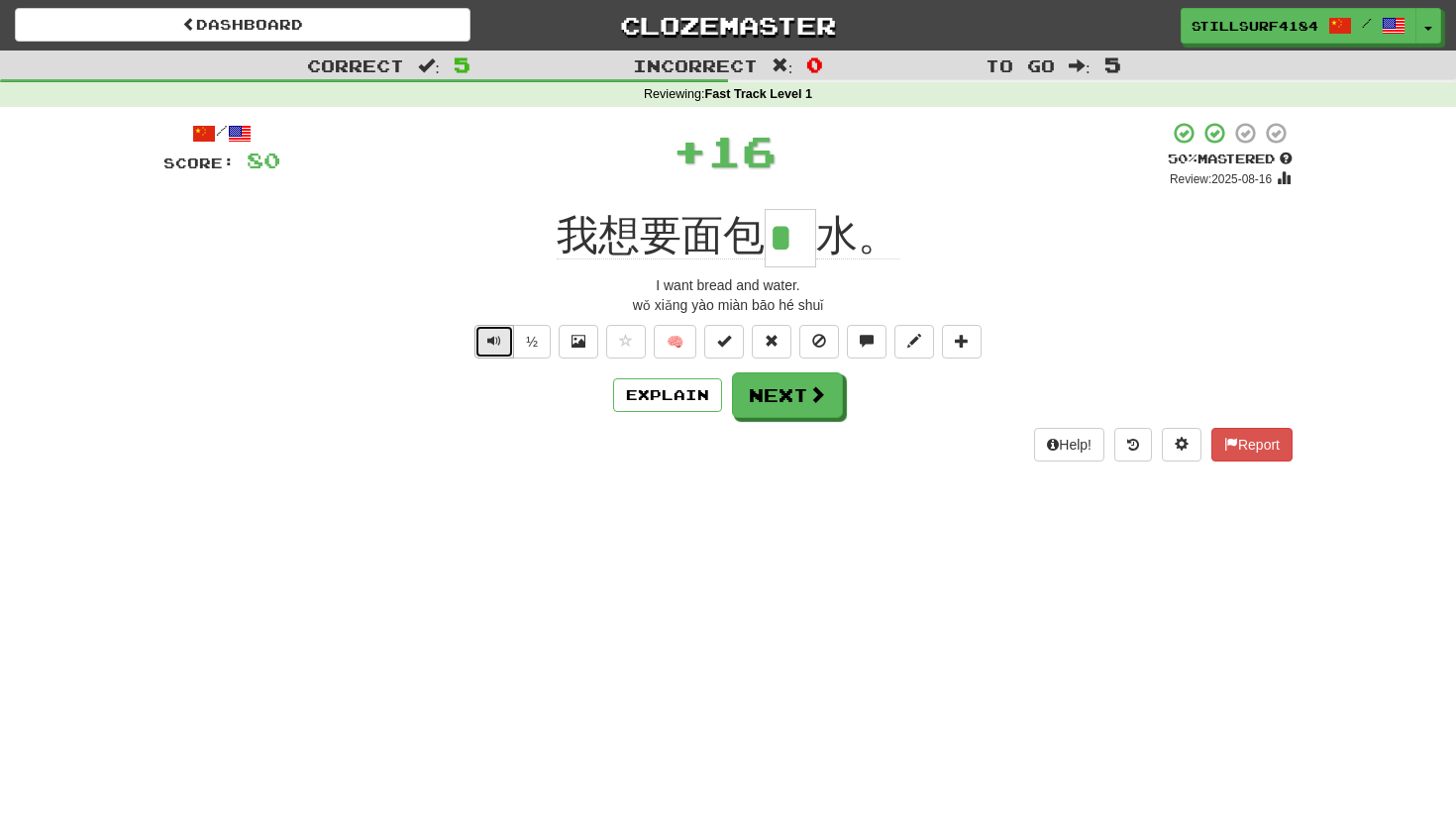 click at bounding box center [494, 341] 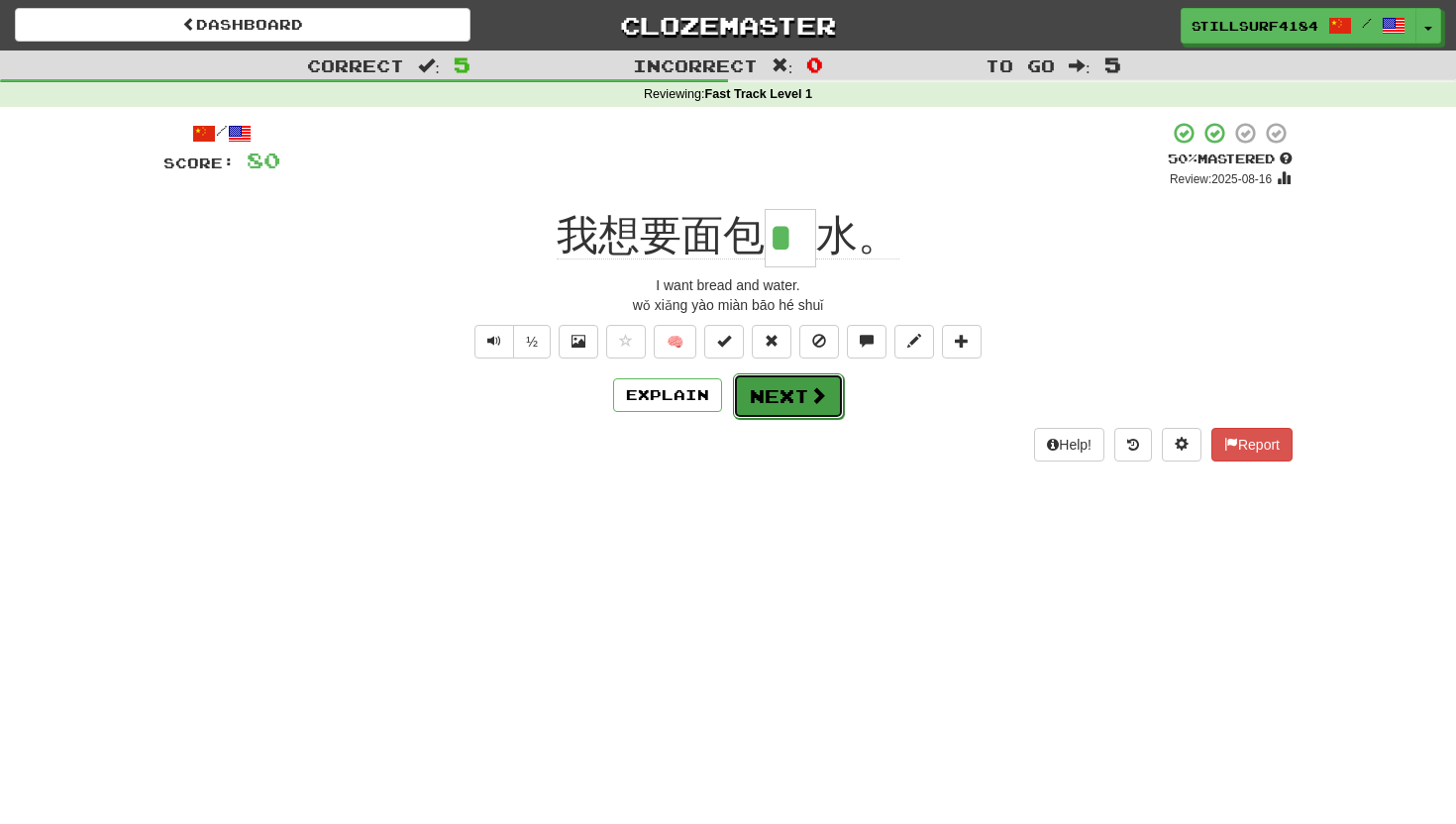 click at bounding box center [818, 395] 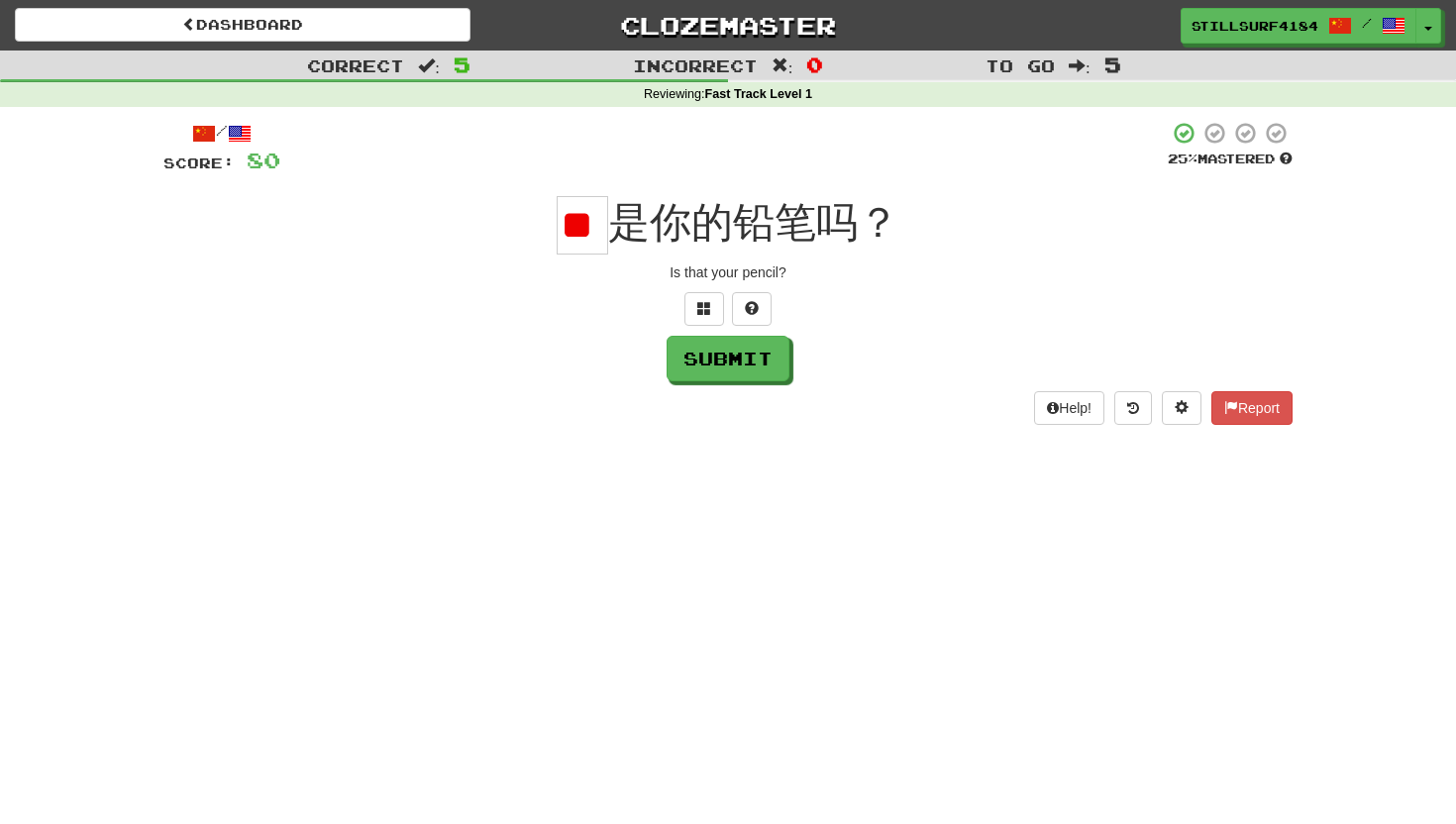 scroll, scrollTop: 0, scrollLeft: 0, axis: both 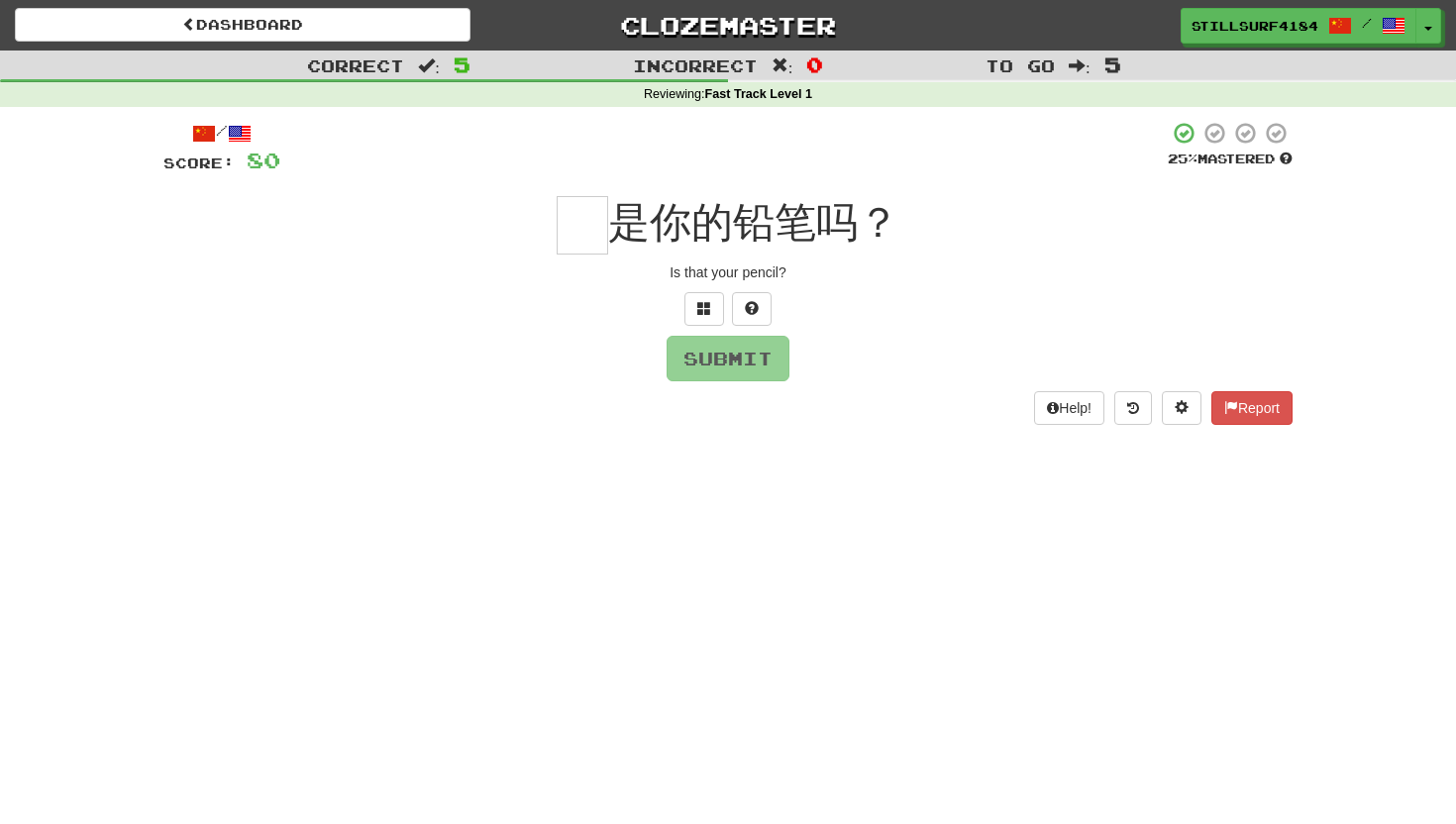 type on "*" 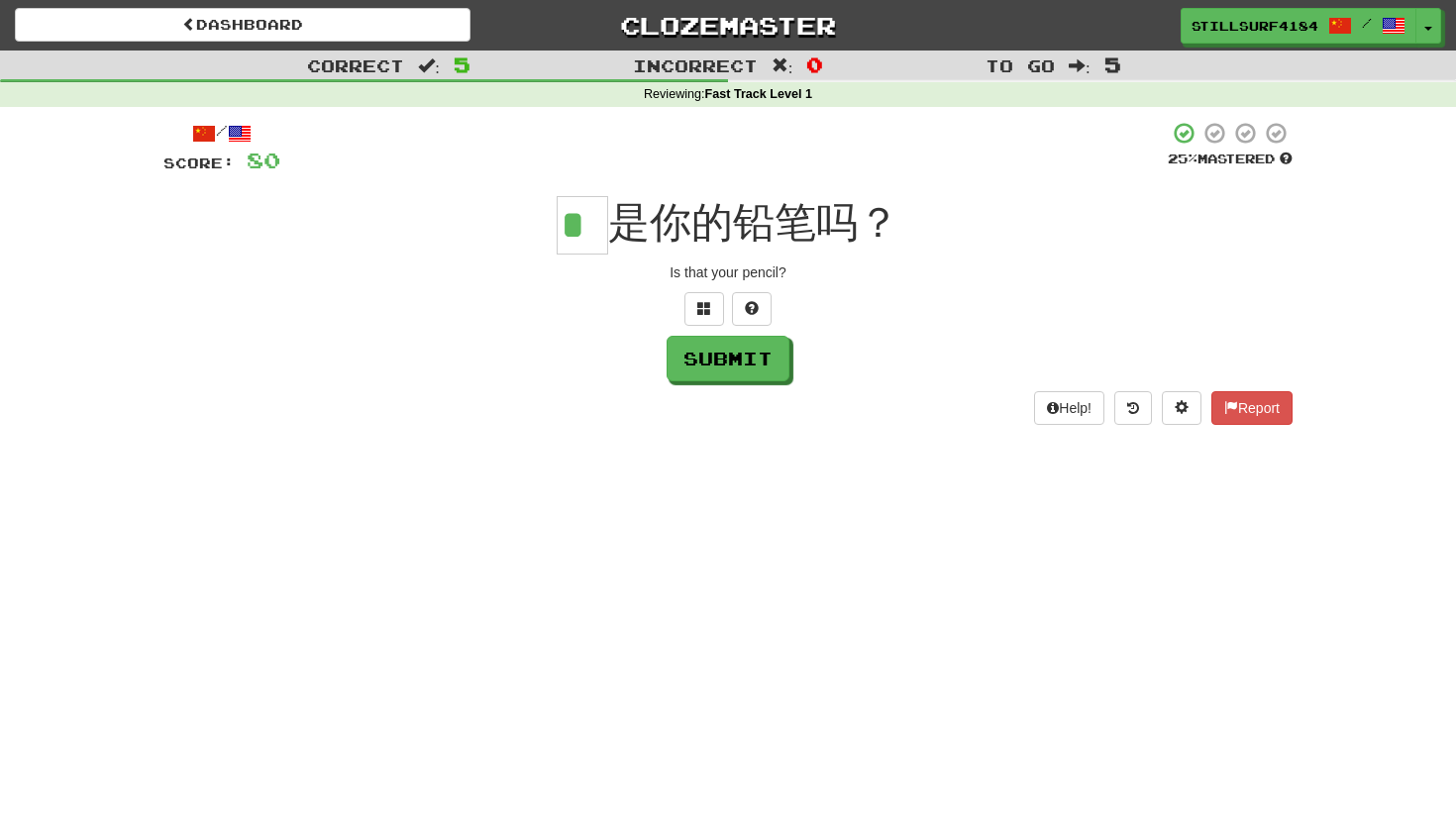 scroll, scrollTop: 0, scrollLeft: 0, axis: both 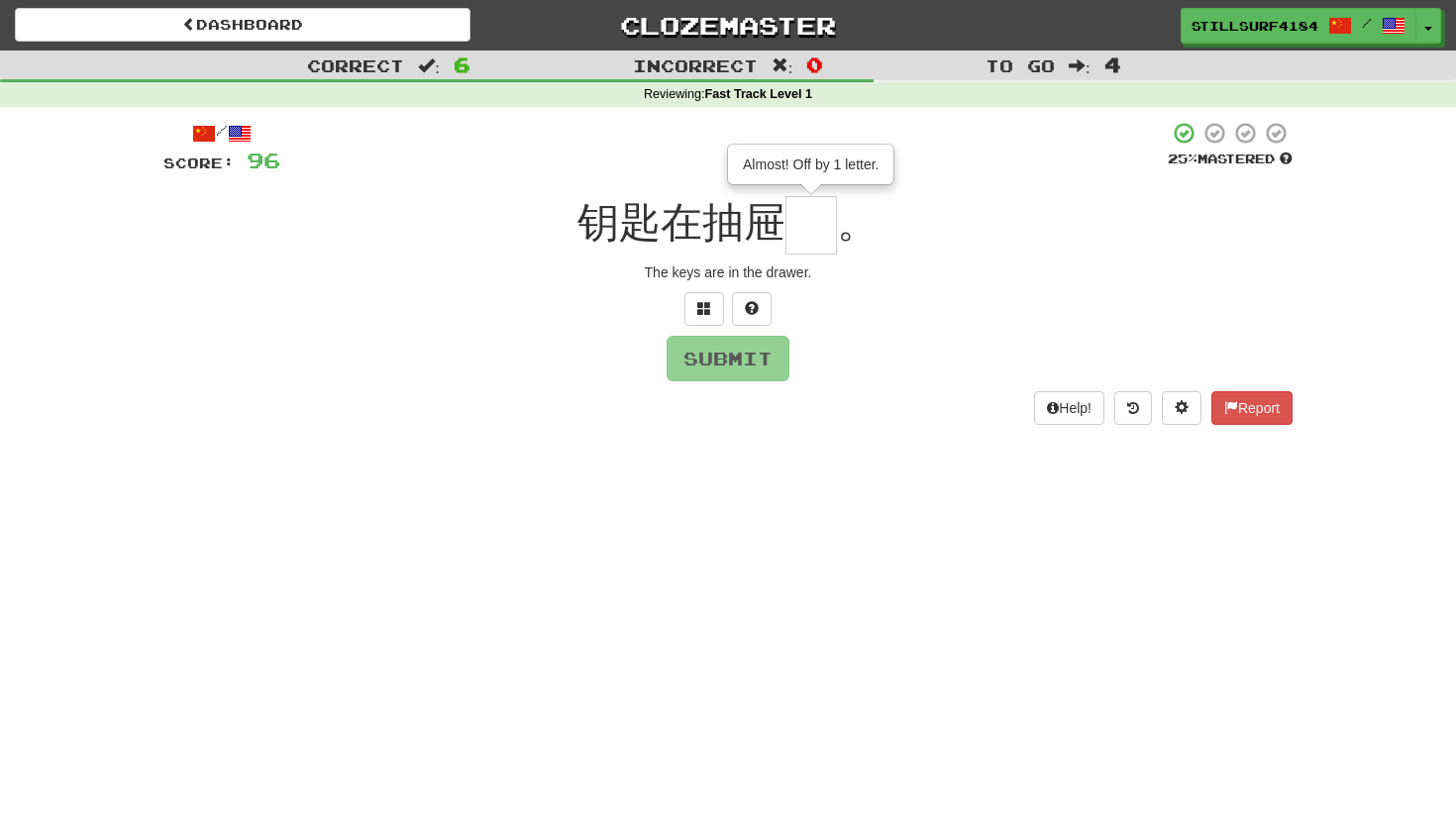 type on "*" 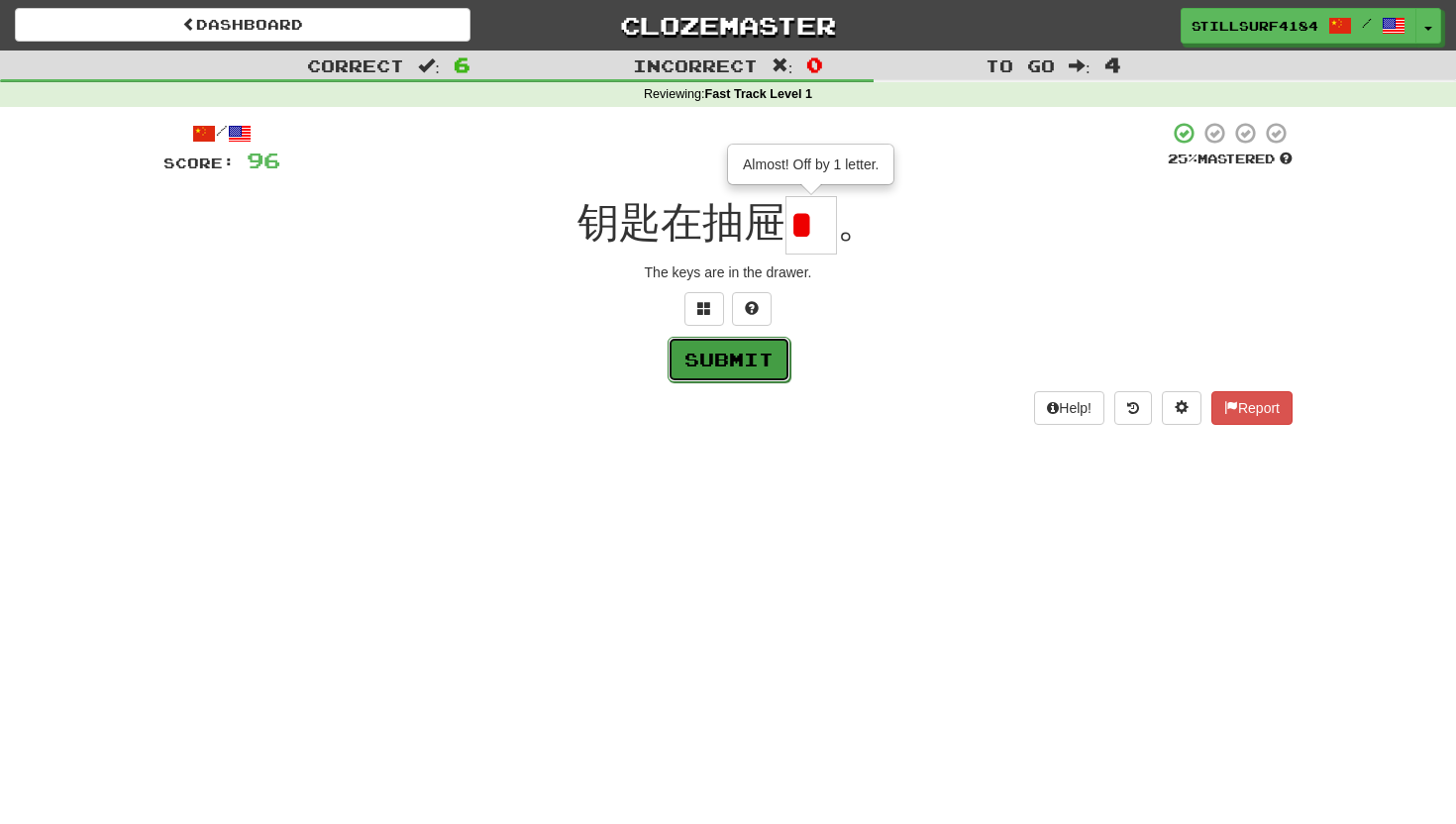 click on "Submit" at bounding box center [729, 360] 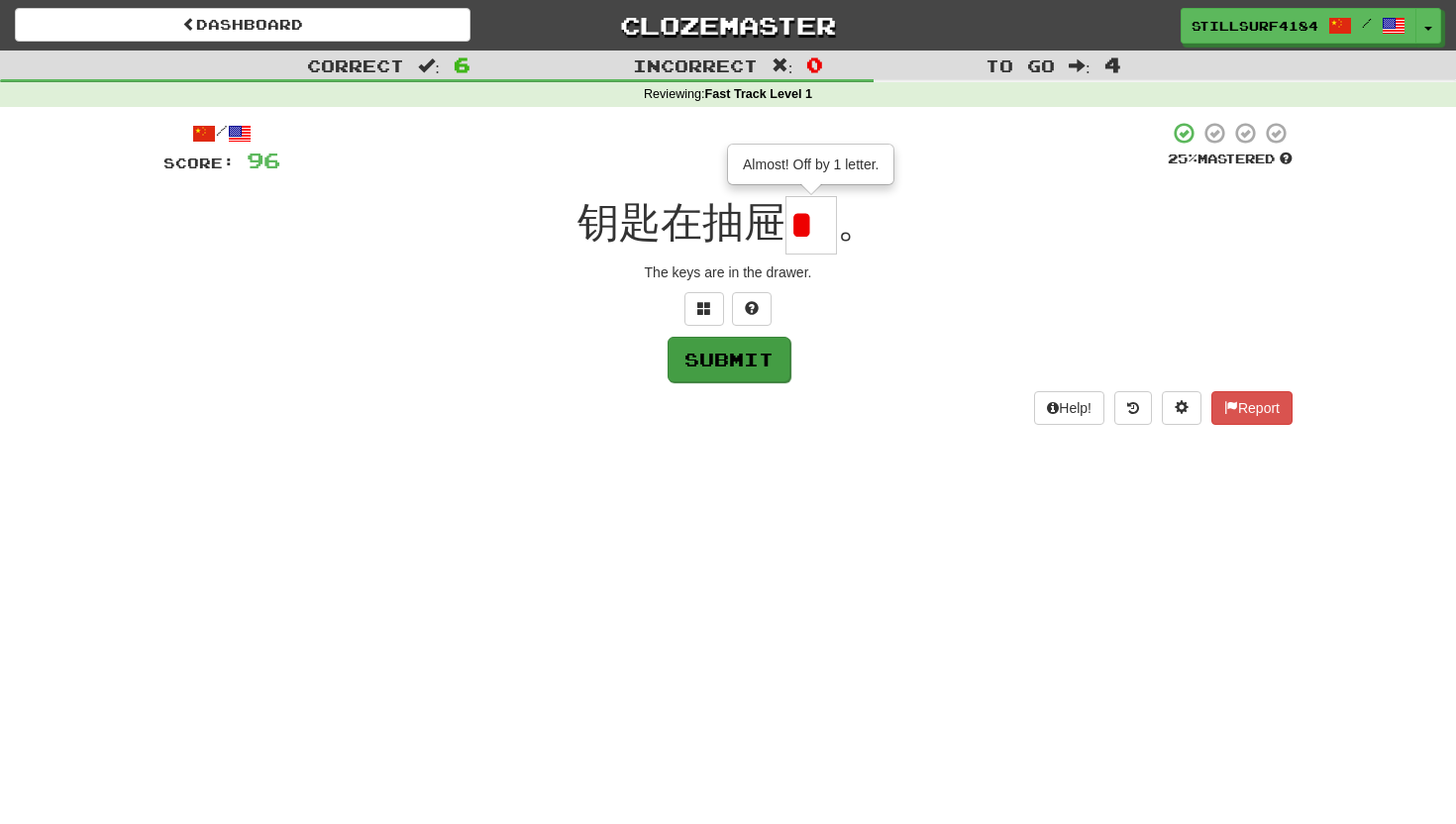 type on "*" 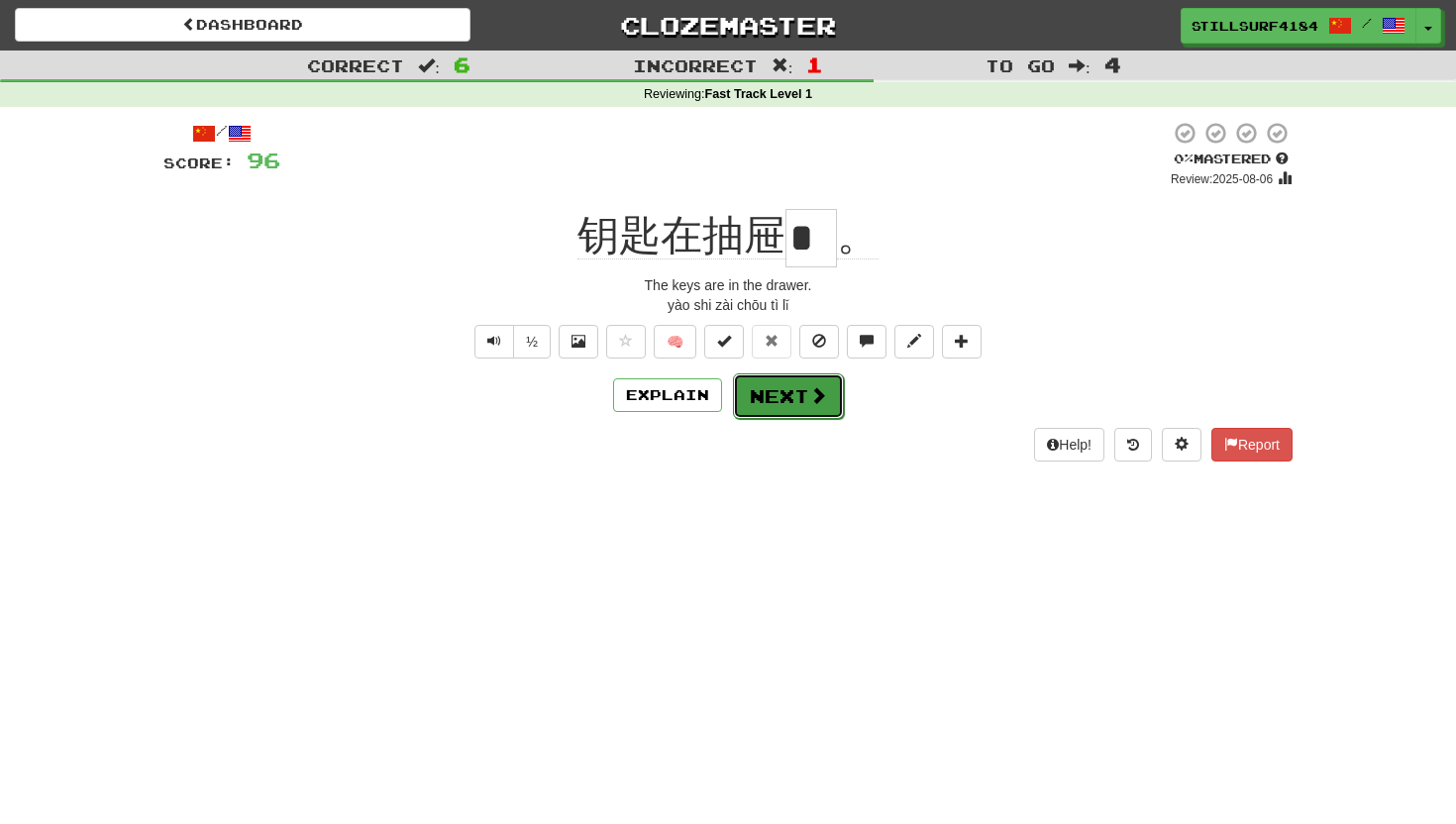 click on "Next" at bounding box center (788, 396) 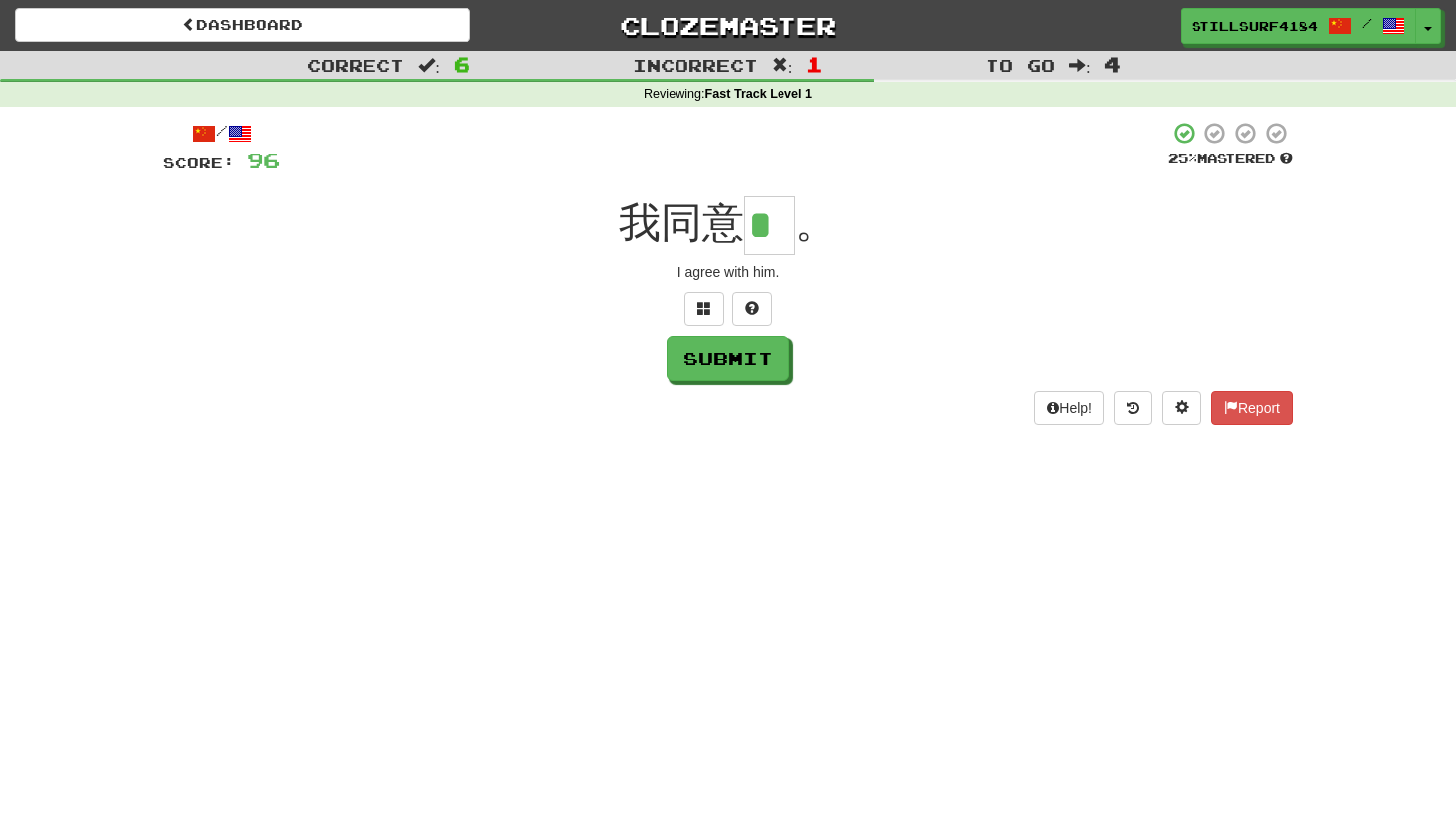 type on "*" 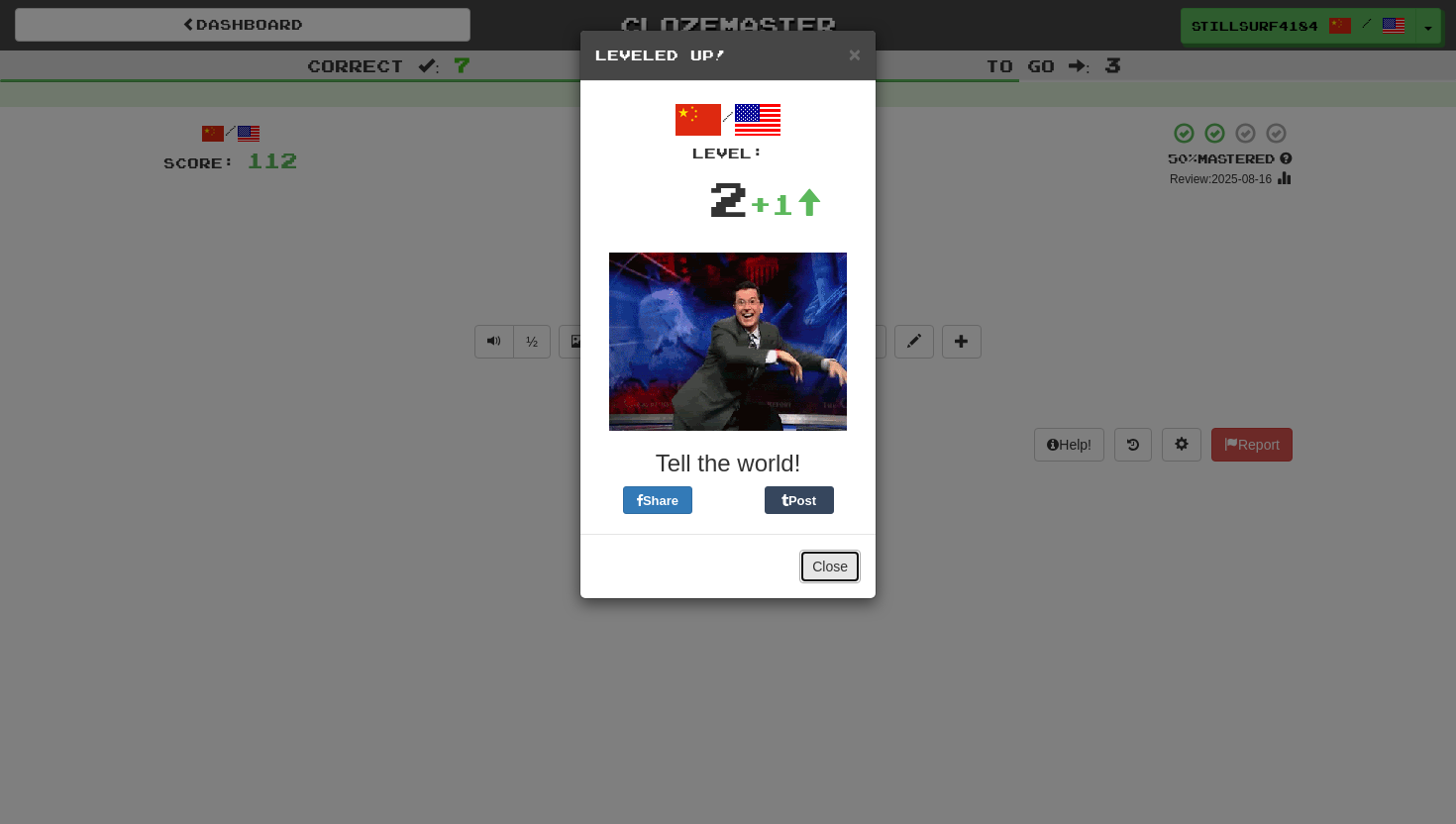 click on "Close" at bounding box center [830, 566] 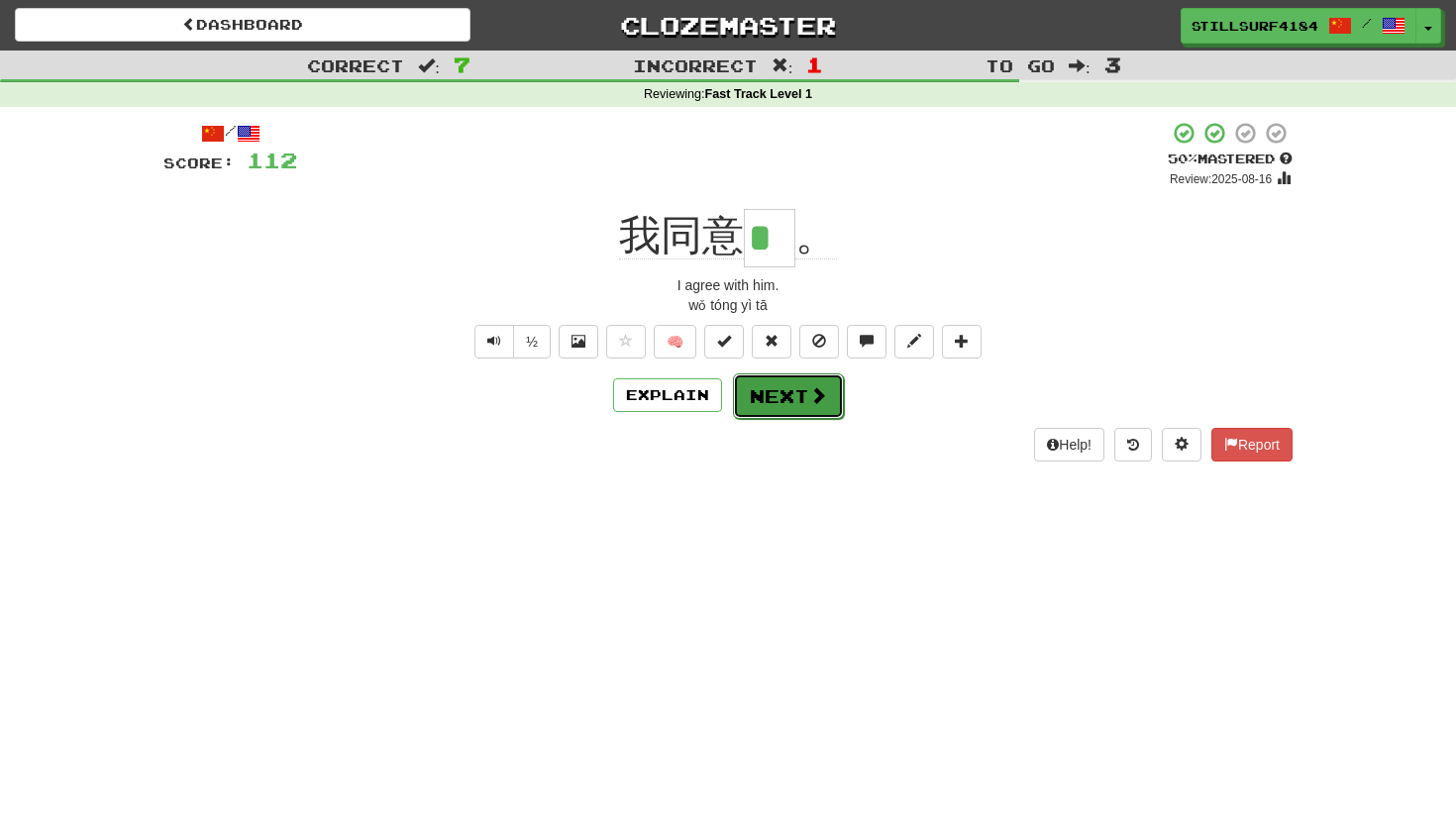 click on "Next" at bounding box center [788, 396] 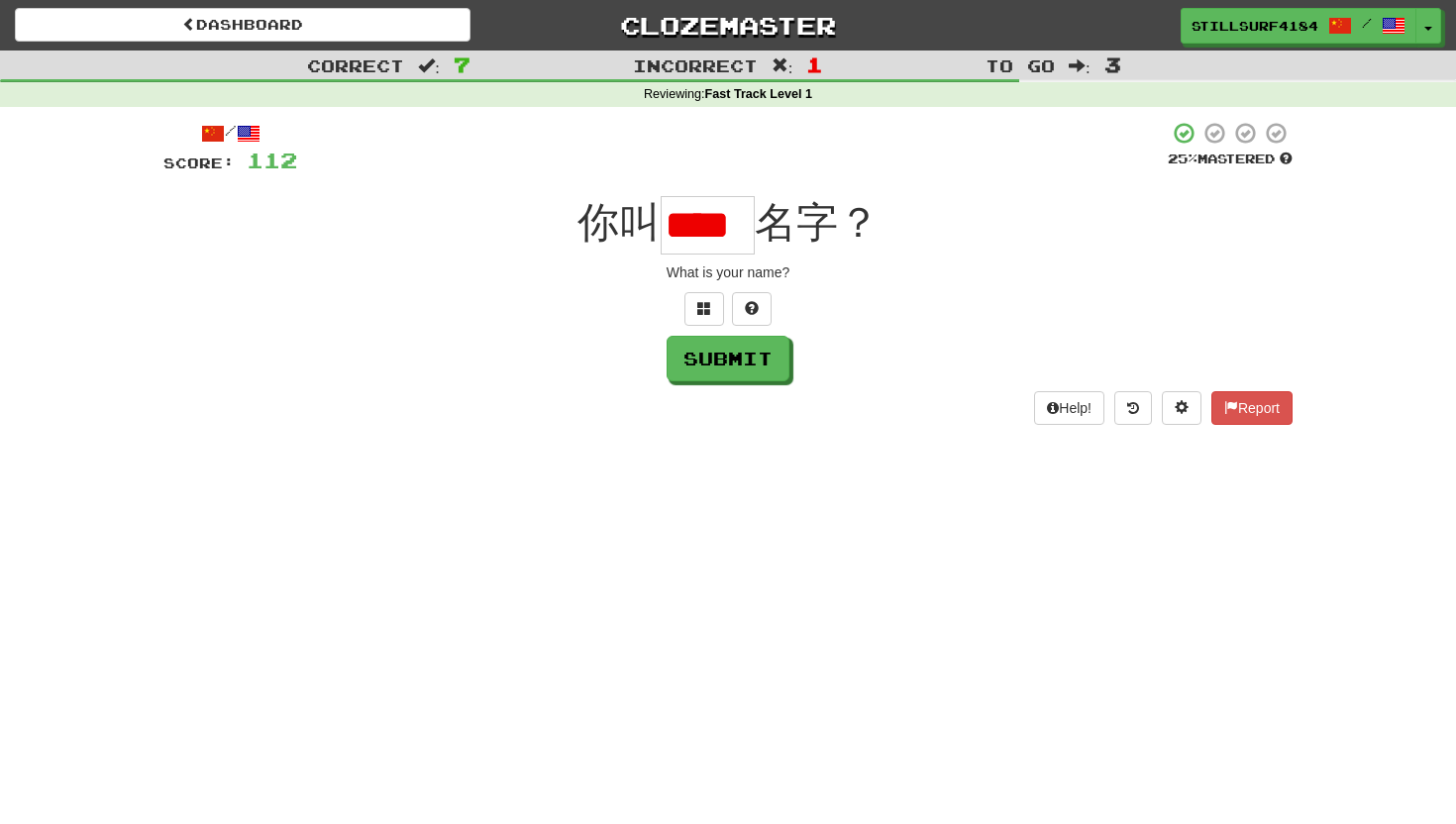 scroll, scrollTop: 0, scrollLeft: 3, axis: horizontal 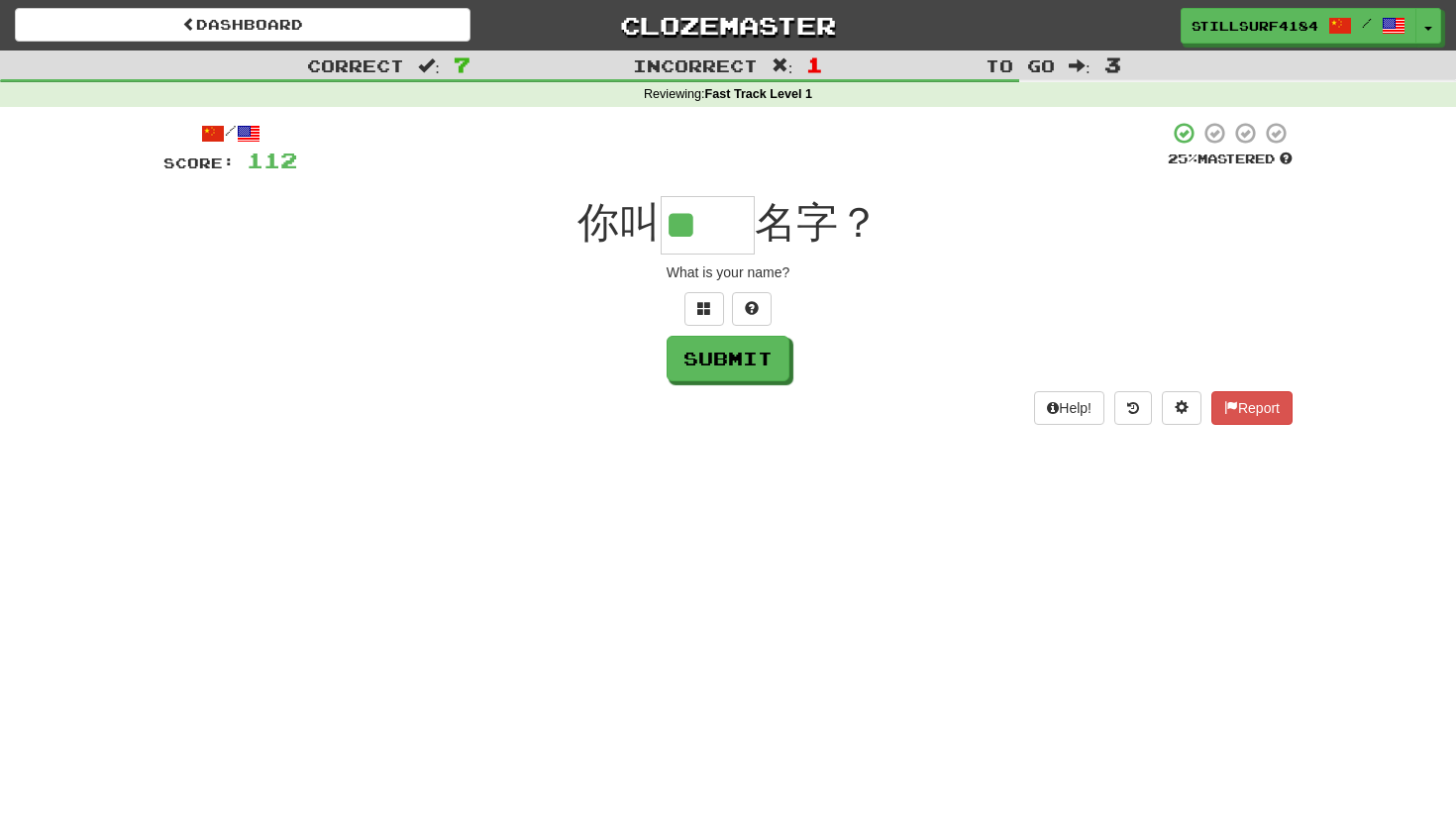 type on "**" 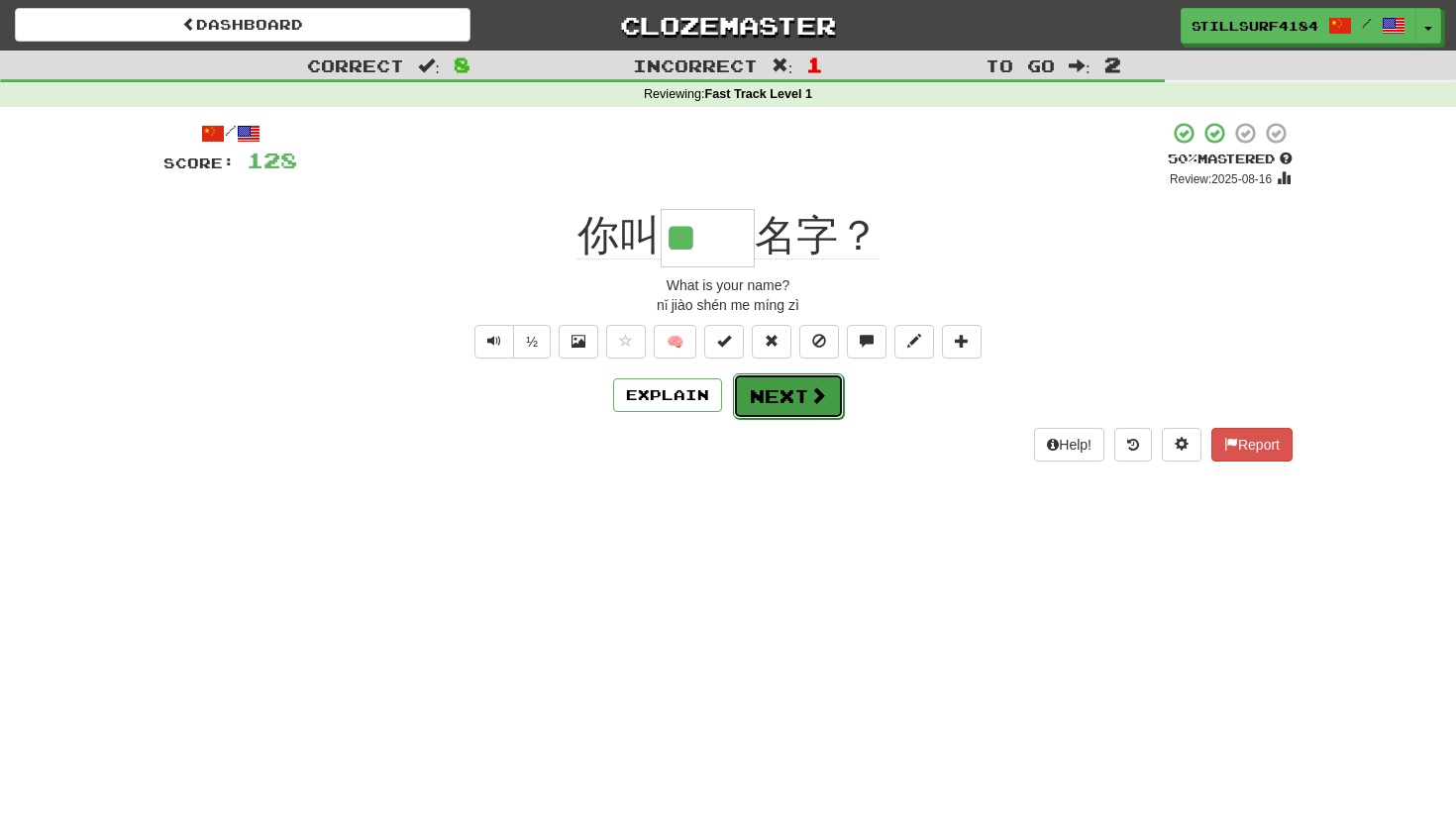 click on "Next" at bounding box center [788, 396] 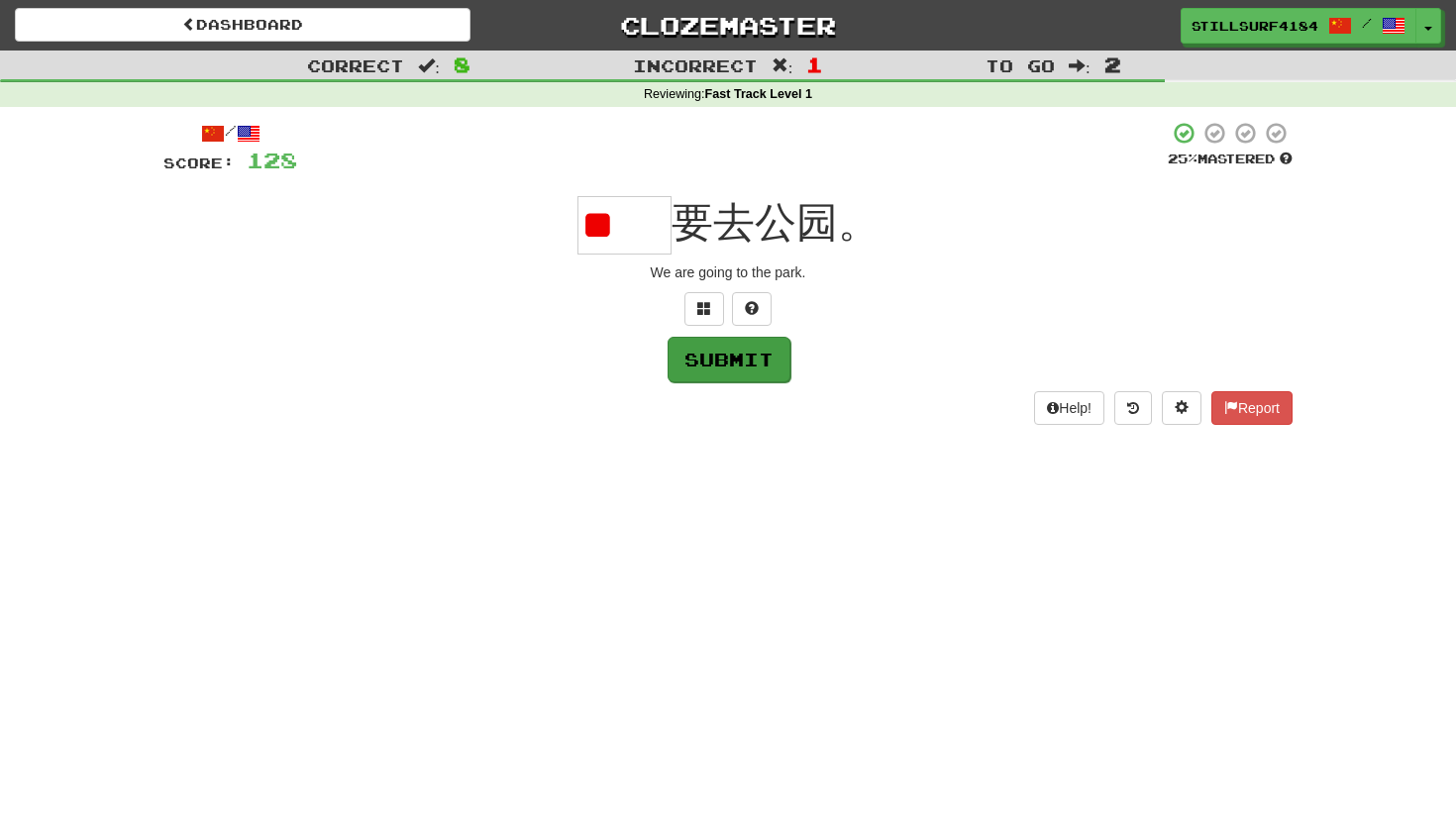 scroll, scrollTop: 0, scrollLeft: 0, axis: both 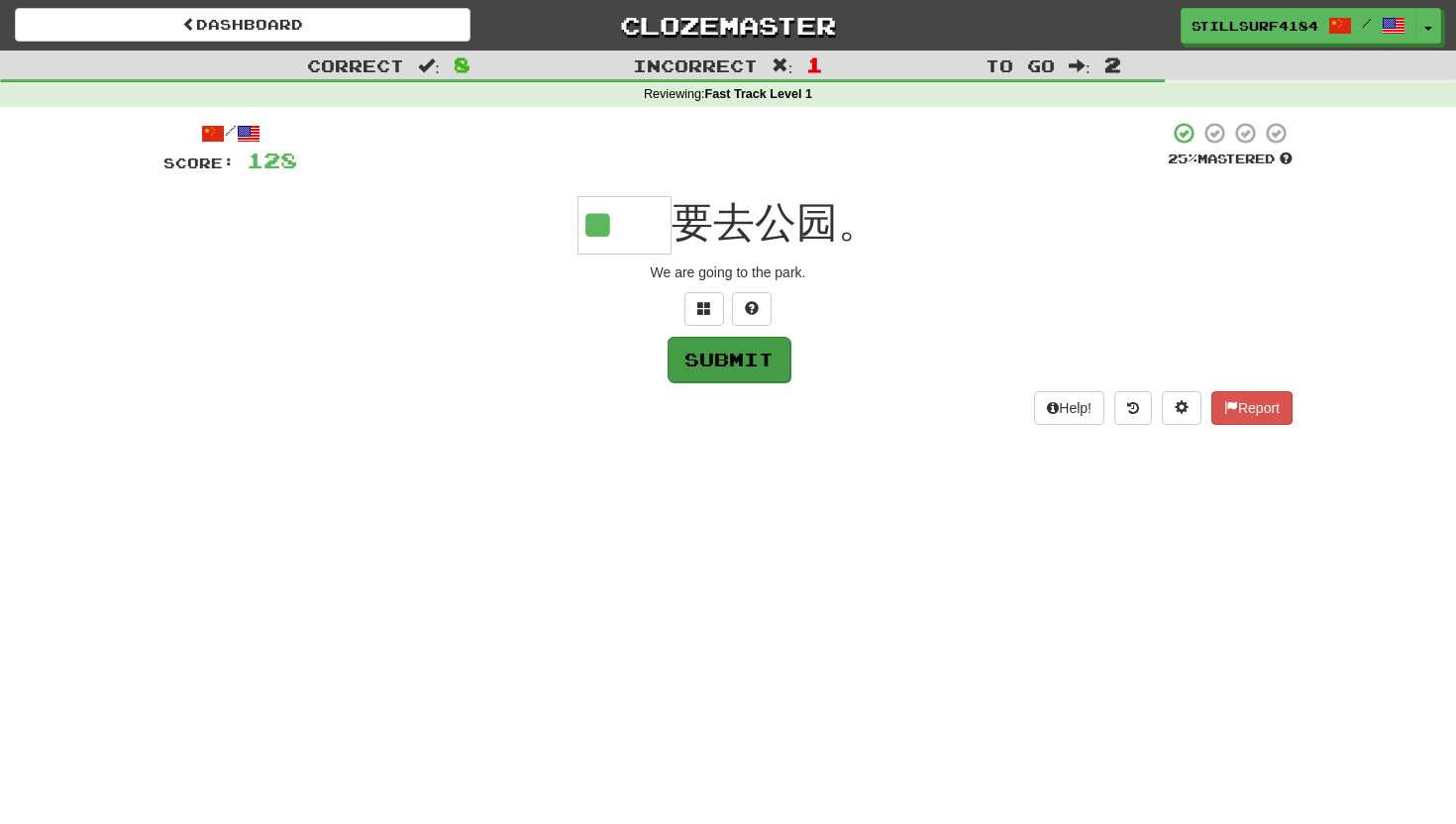 type on "**" 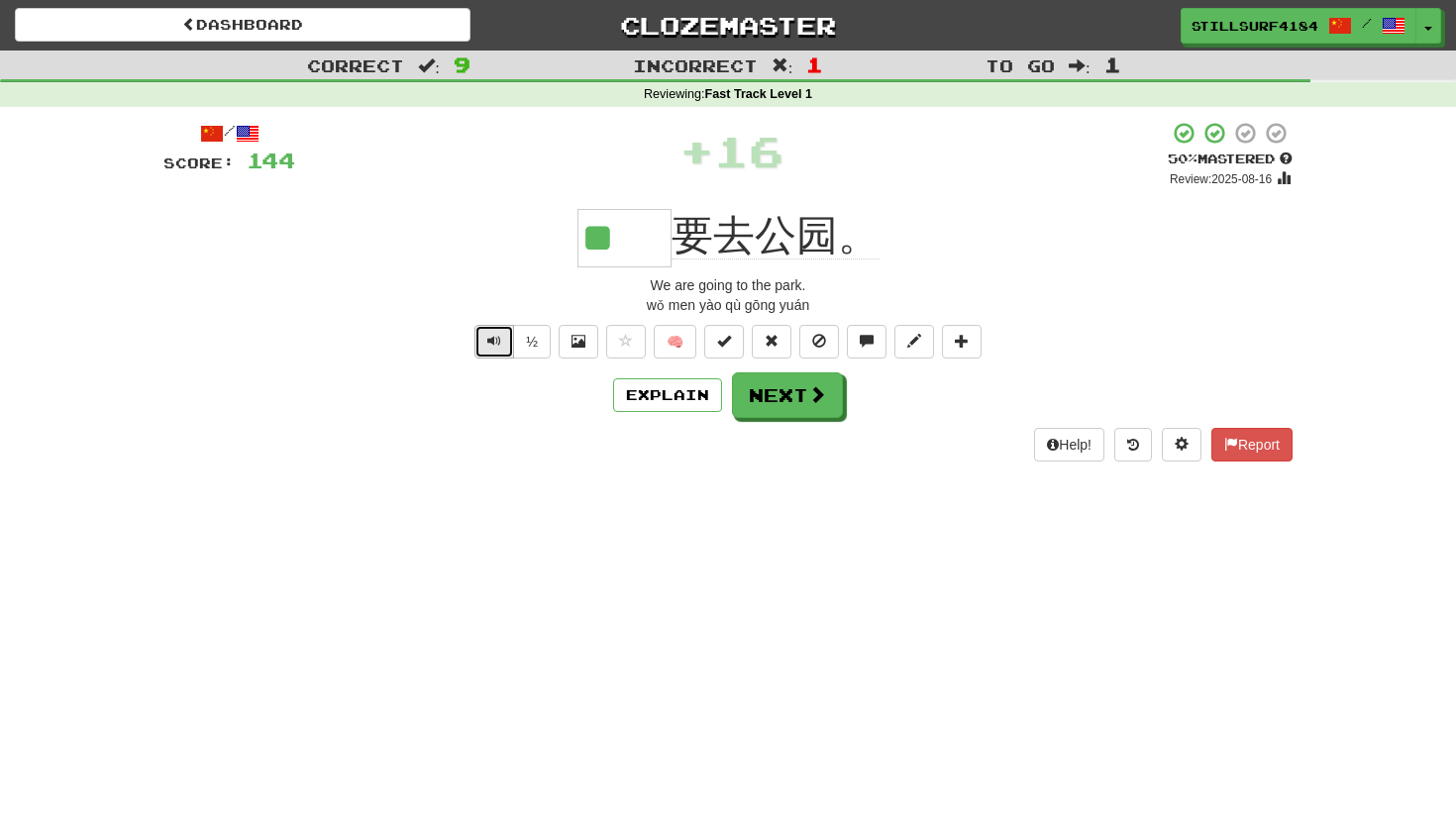 click at bounding box center (494, 341) 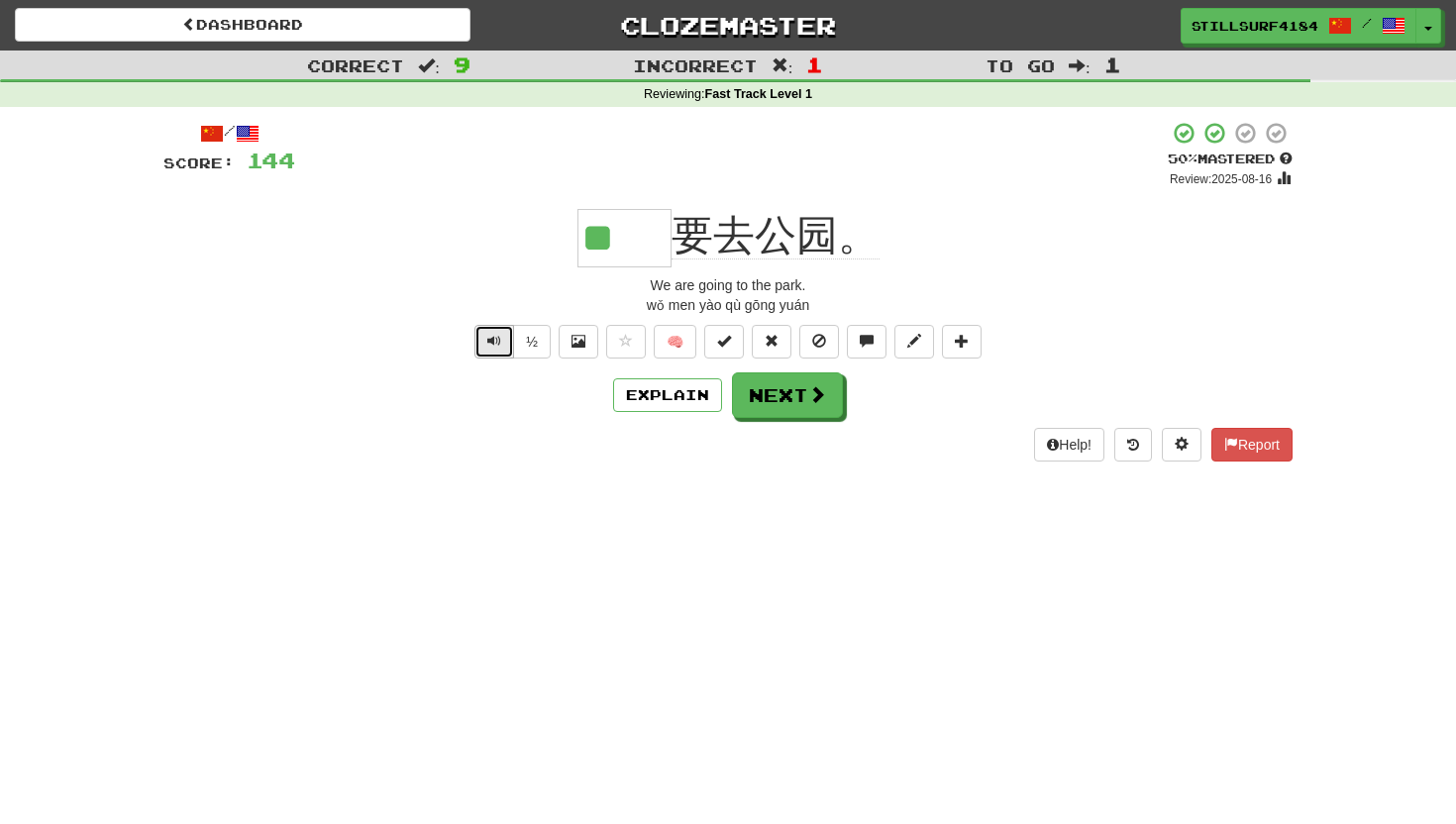 click at bounding box center [494, 341] 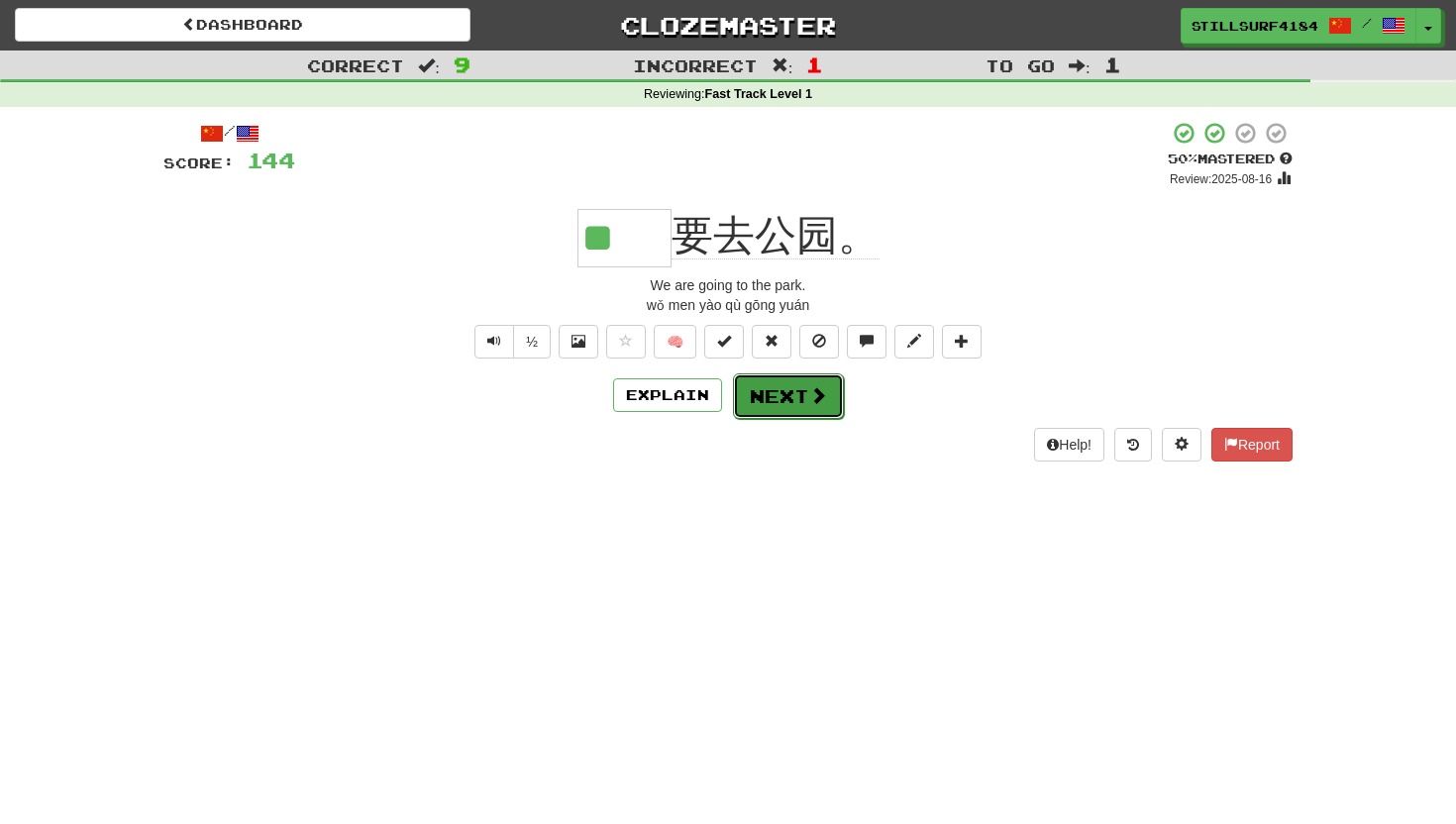 click on "Next" at bounding box center [788, 396] 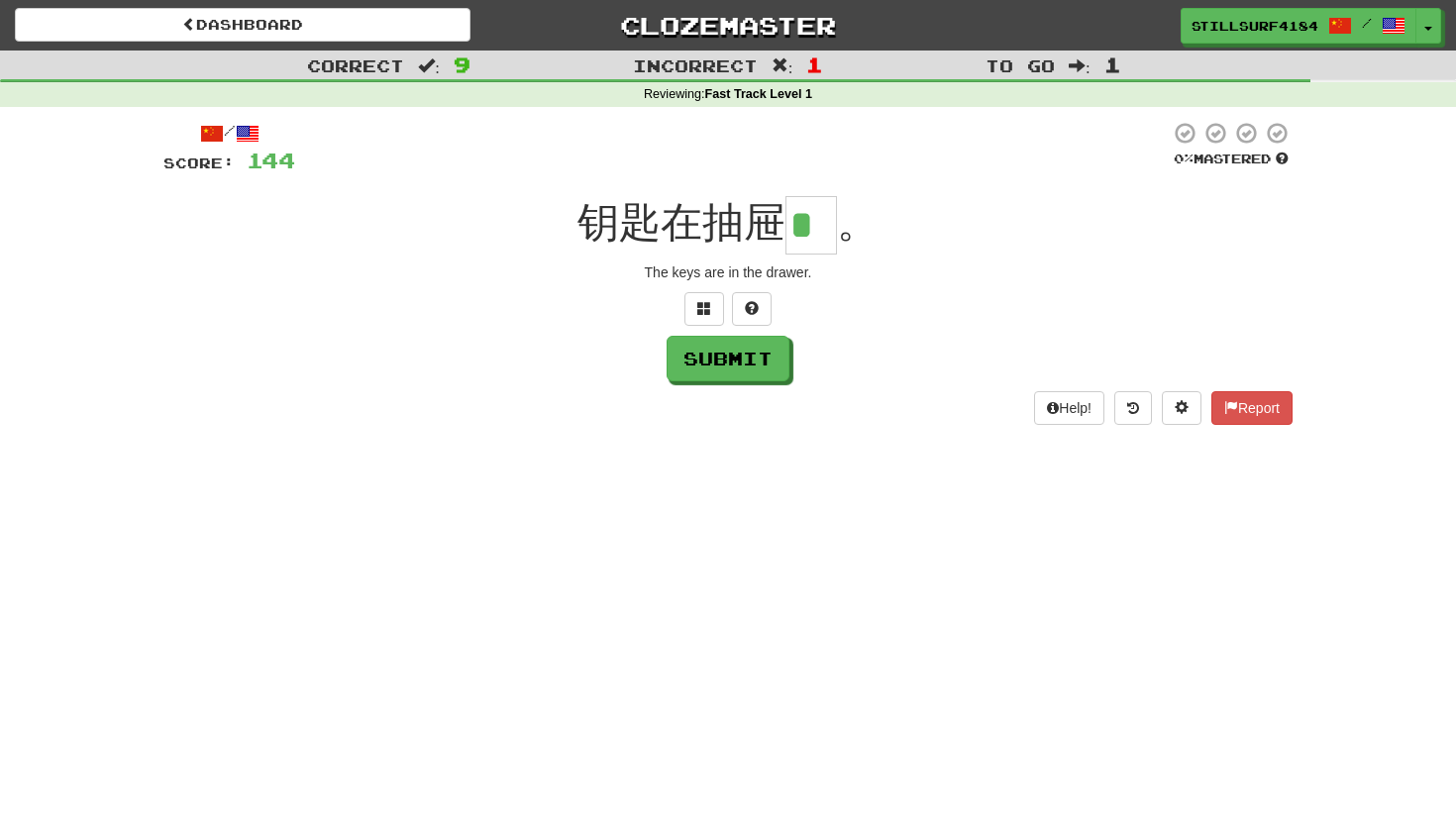 type on "*" 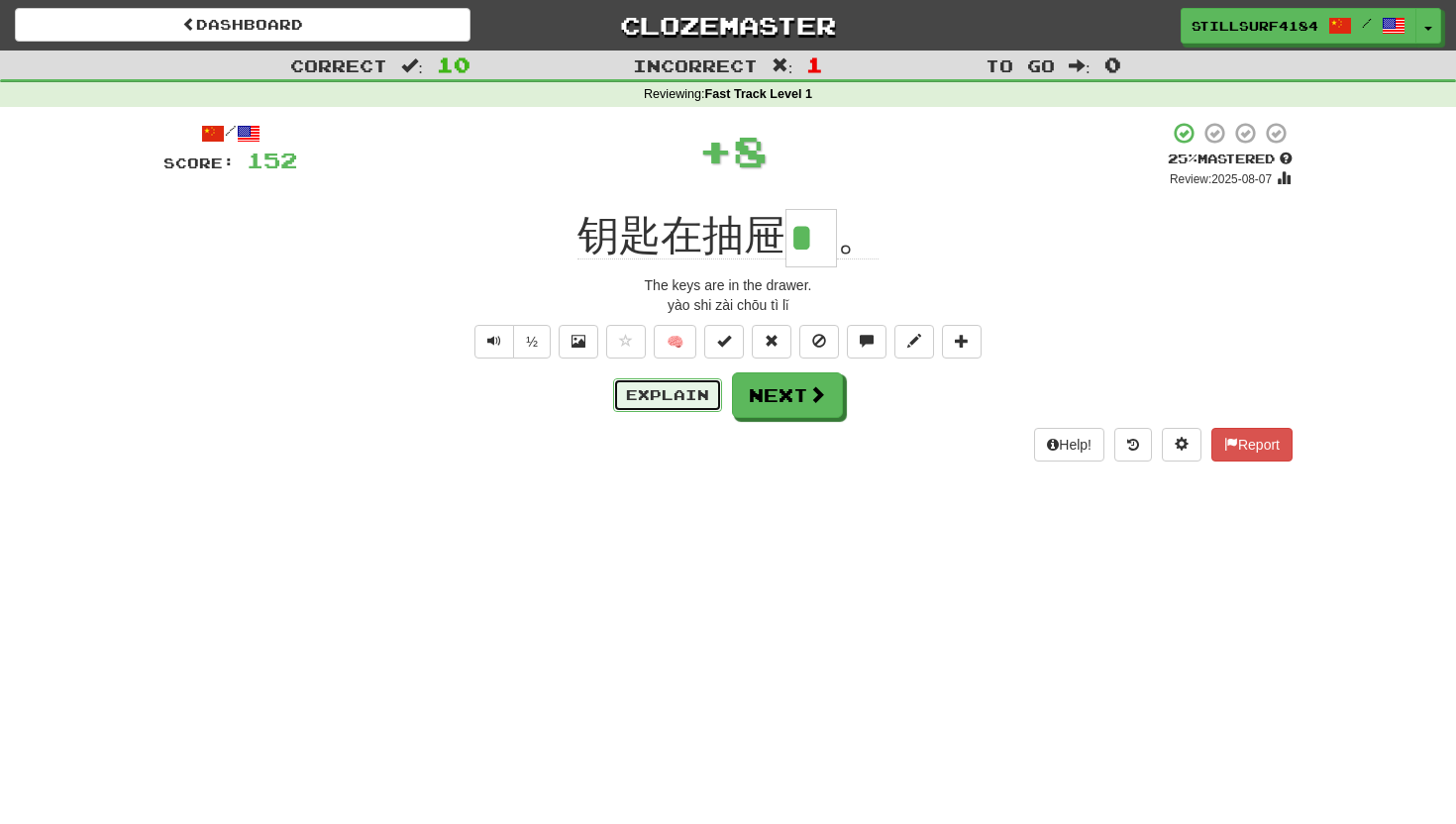 click on "Explain" at bounding box center (668, 395) 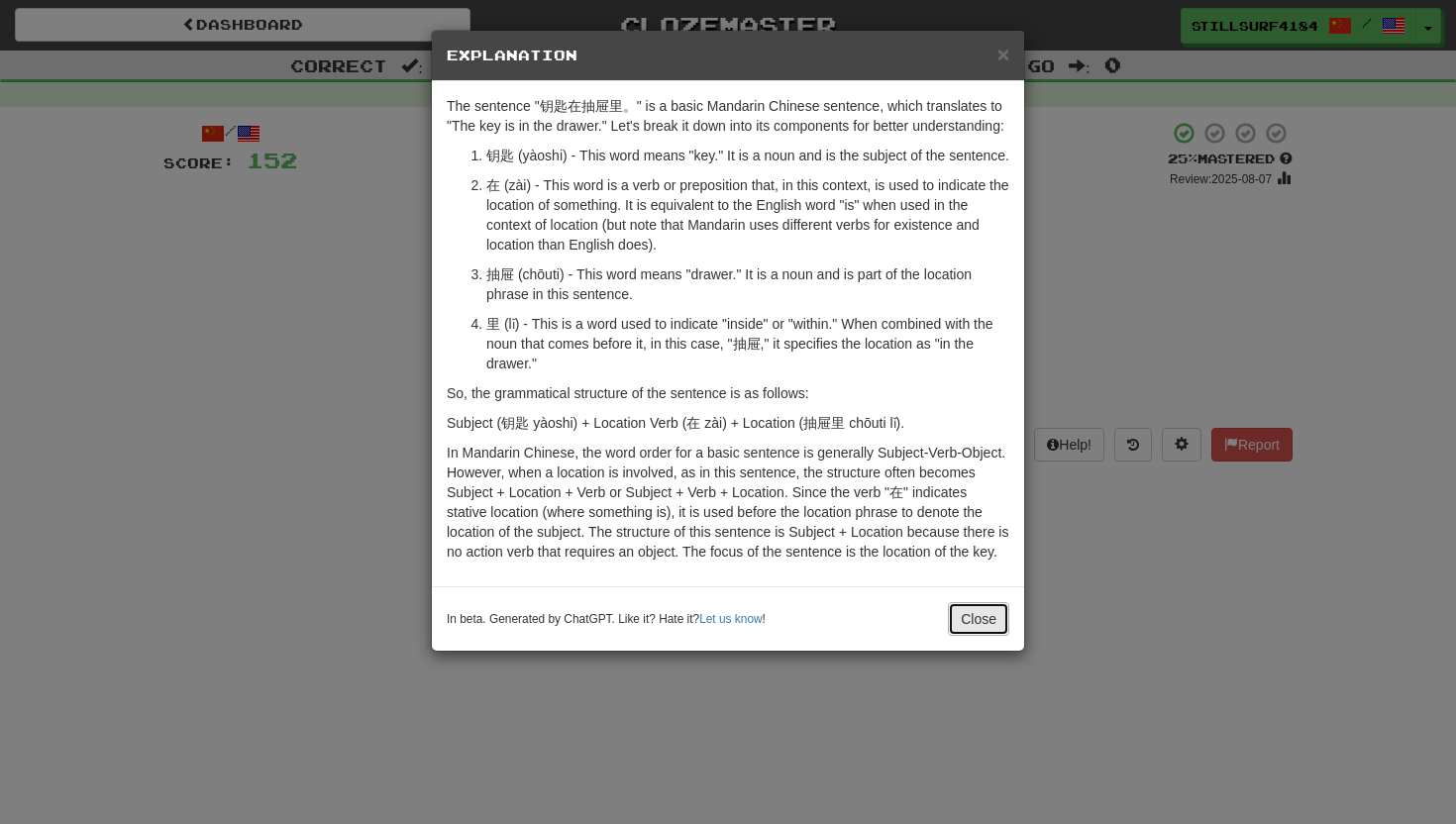 click on "Close" at bounding box center (979, 619) 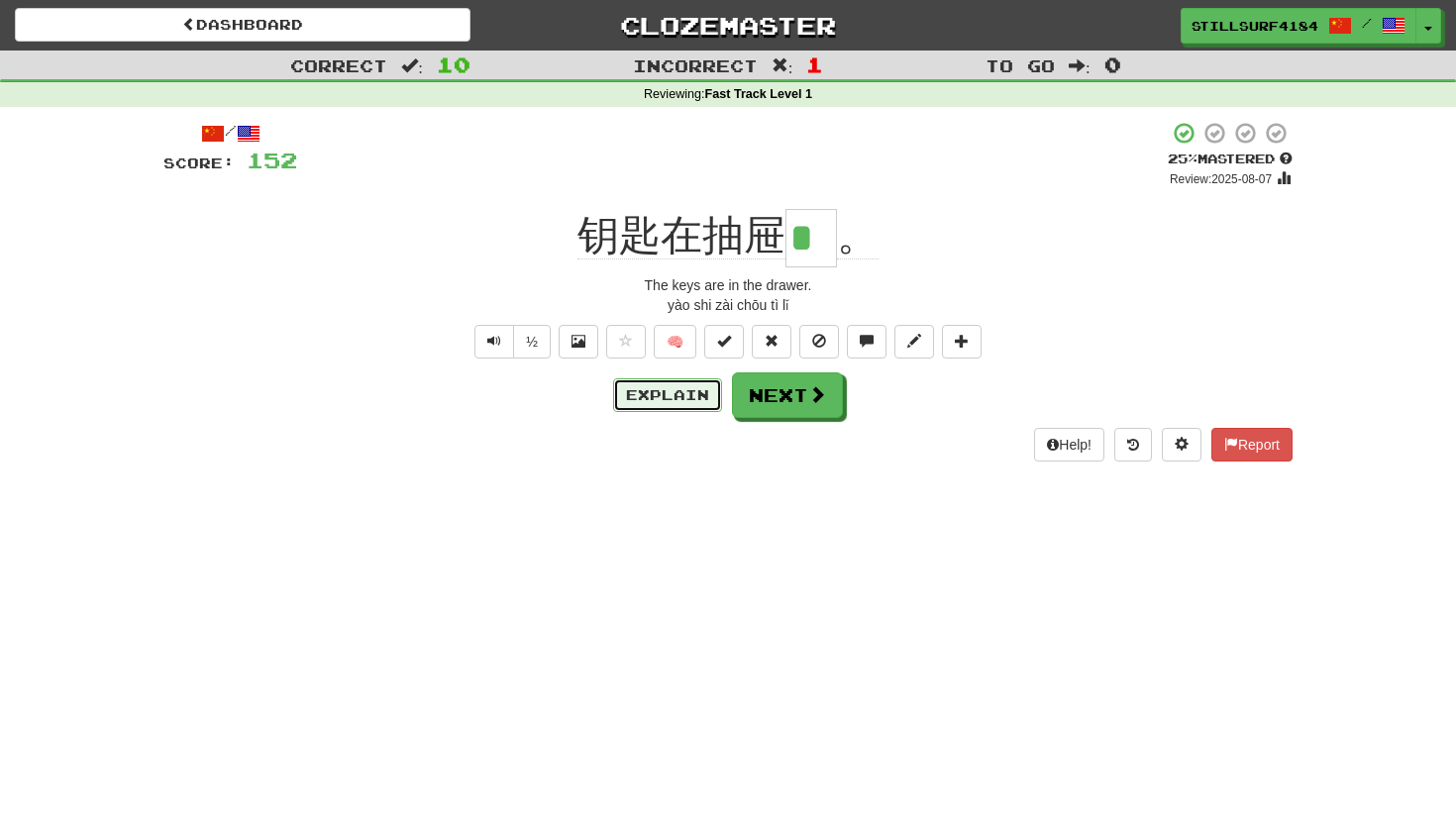 drag, startPoint x: 667, startPoint y: 395, endPoint x: 901, endPoint y: 472, distance: 246.34326 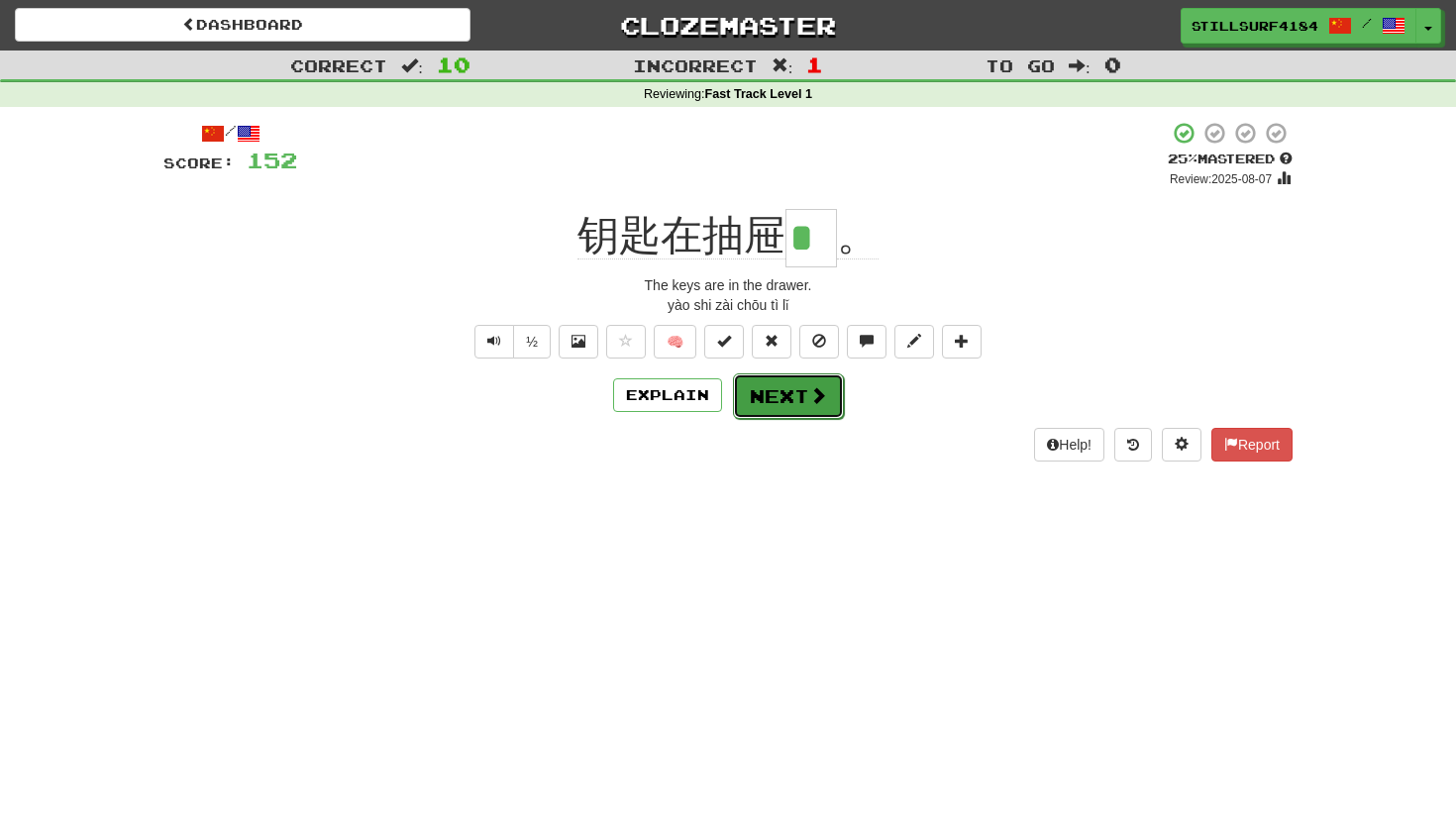 click on "Next" at bounding box center (788, 396) 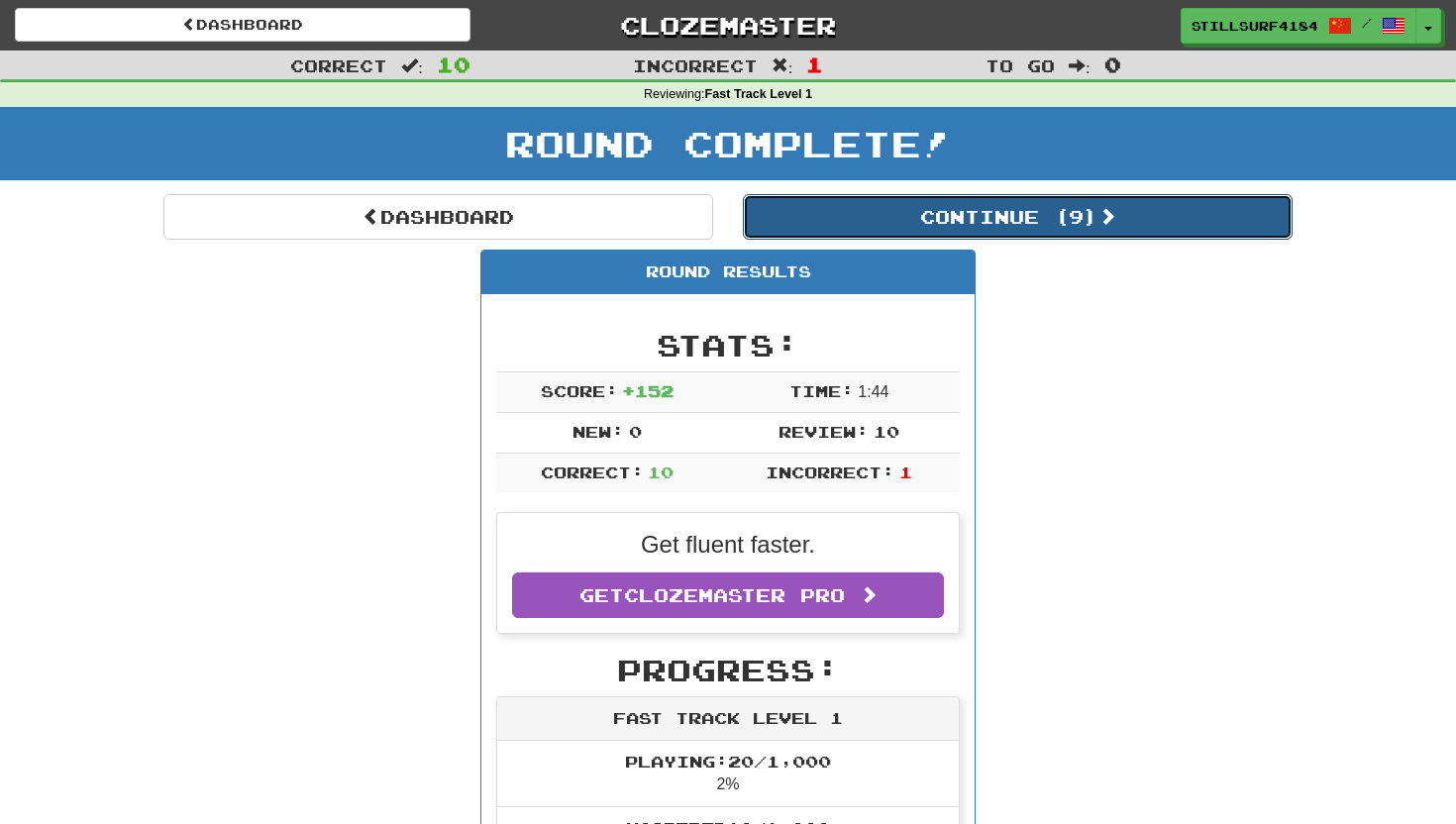 click on "Continue ( 9 )" at bounding box center [1017, 217] 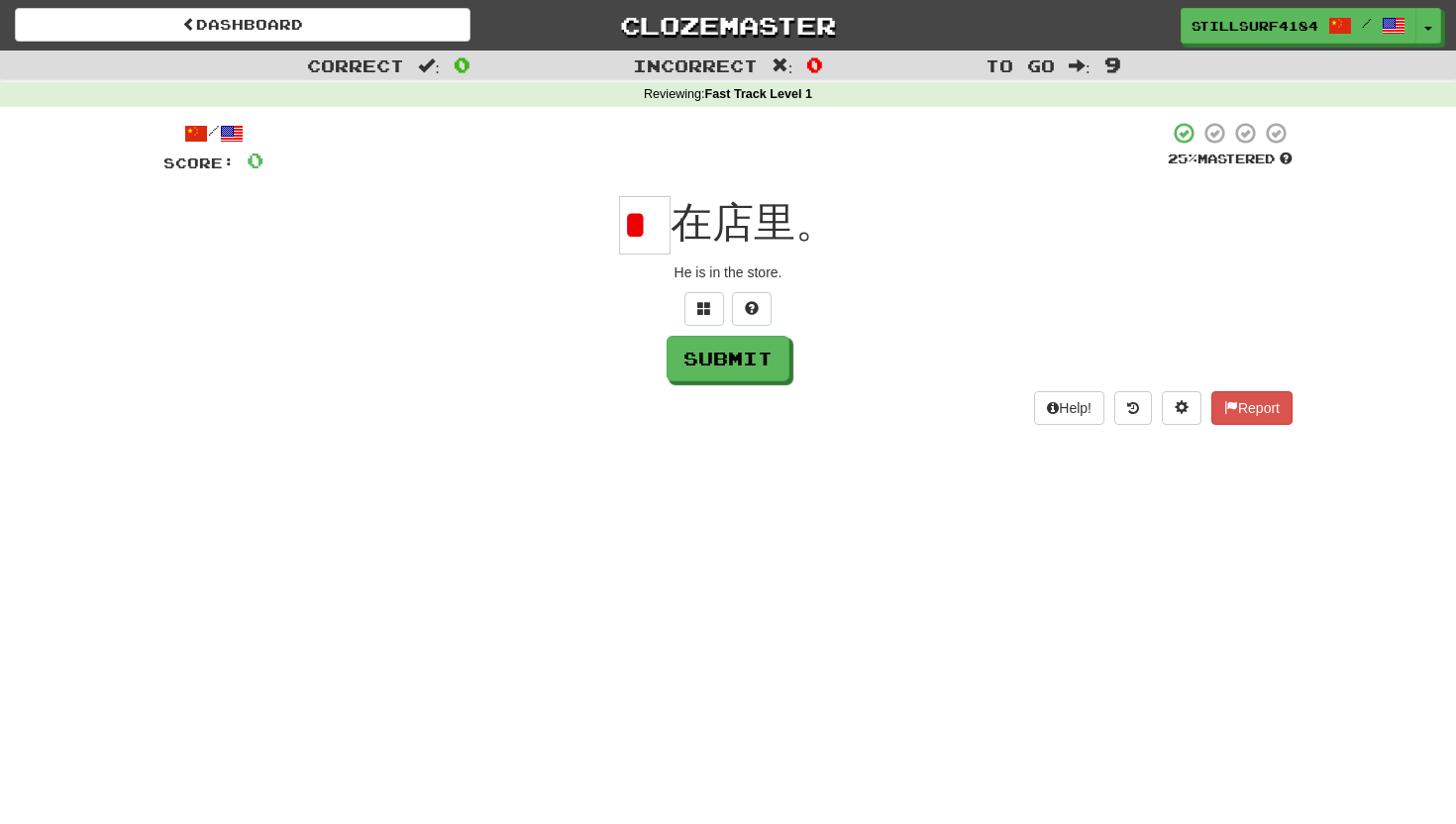 type on "*" 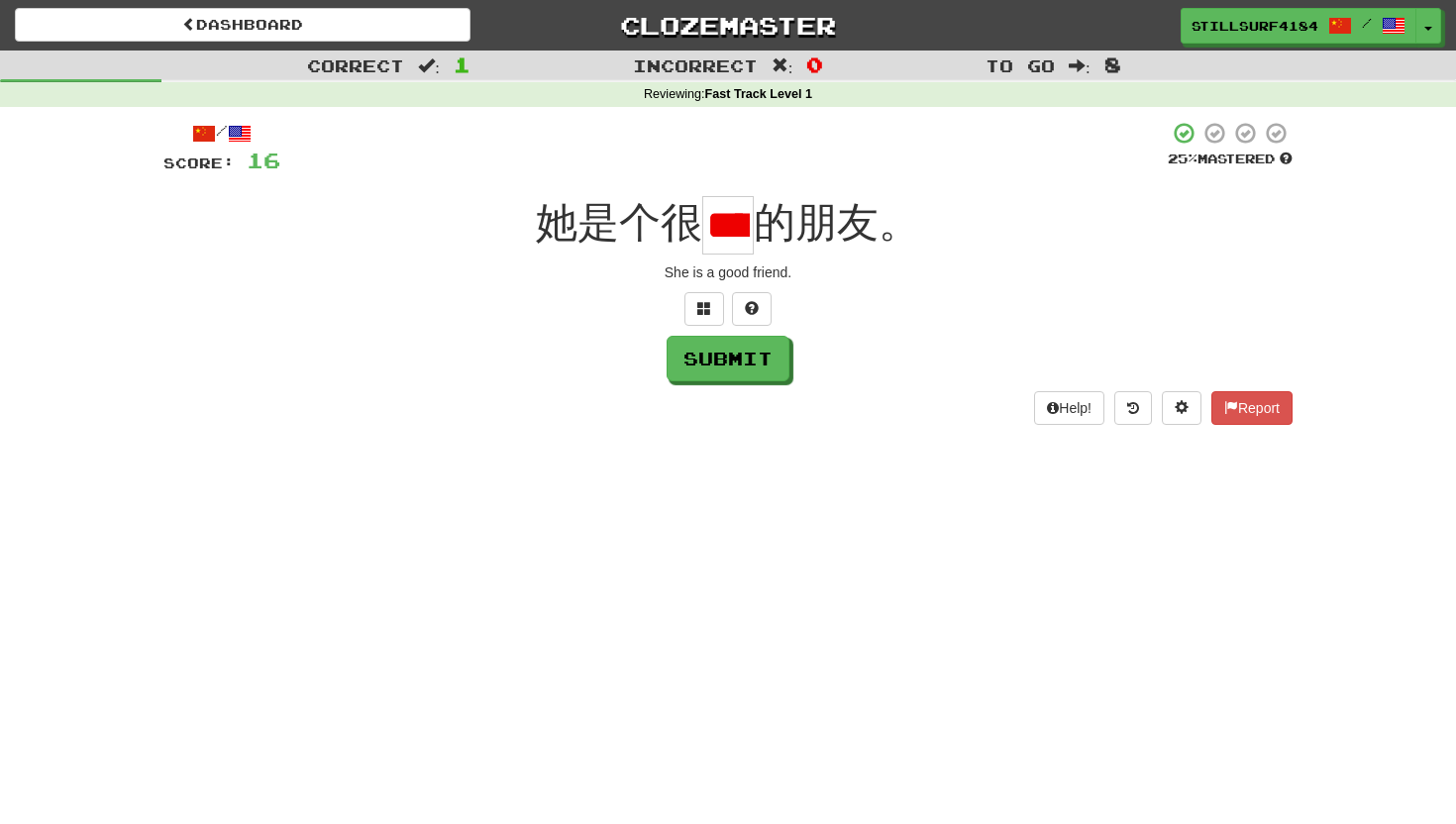 scroll, scrollTop: 0, scrollLeft: 36, axis: horizontal 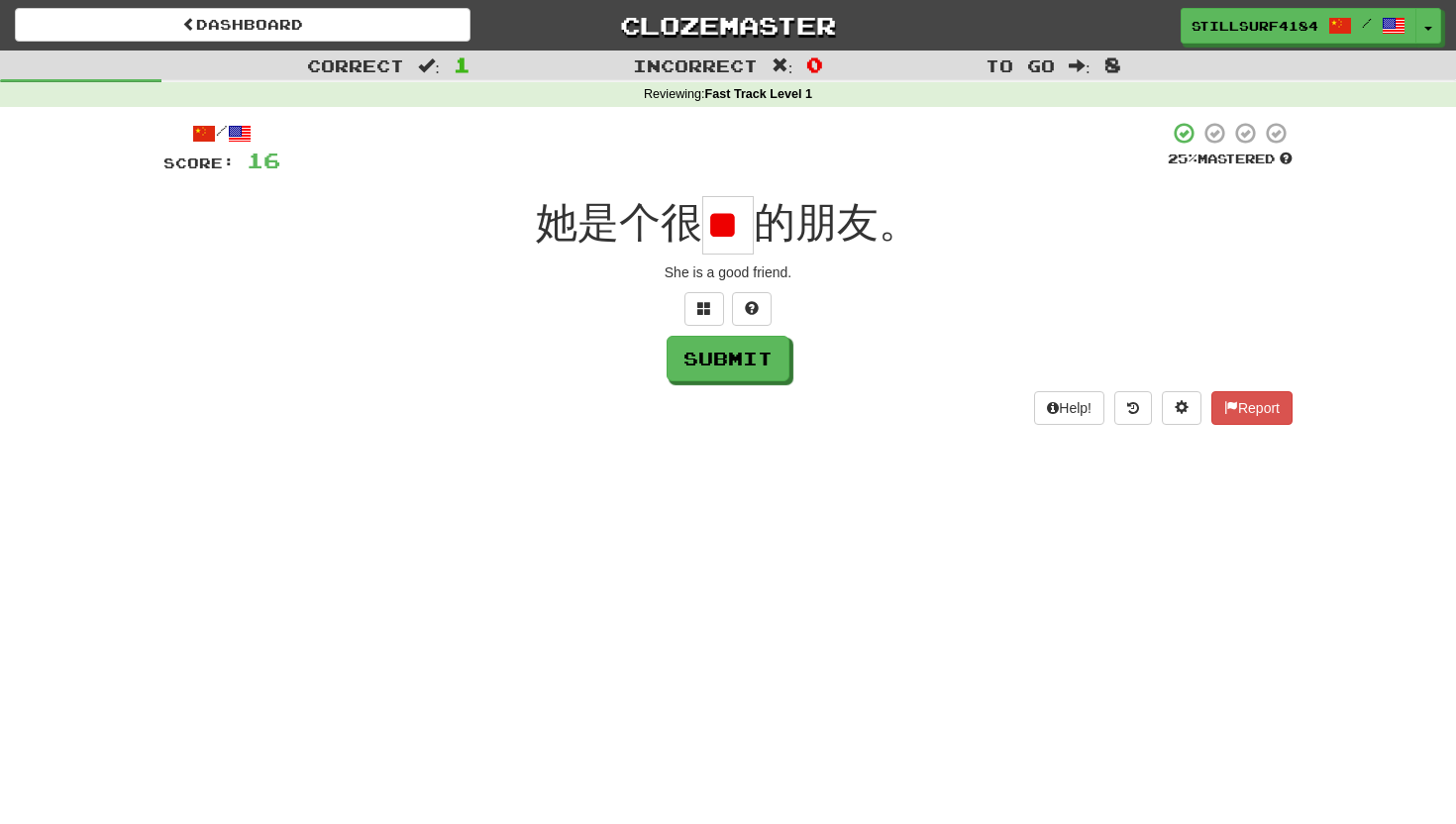 type on "*" 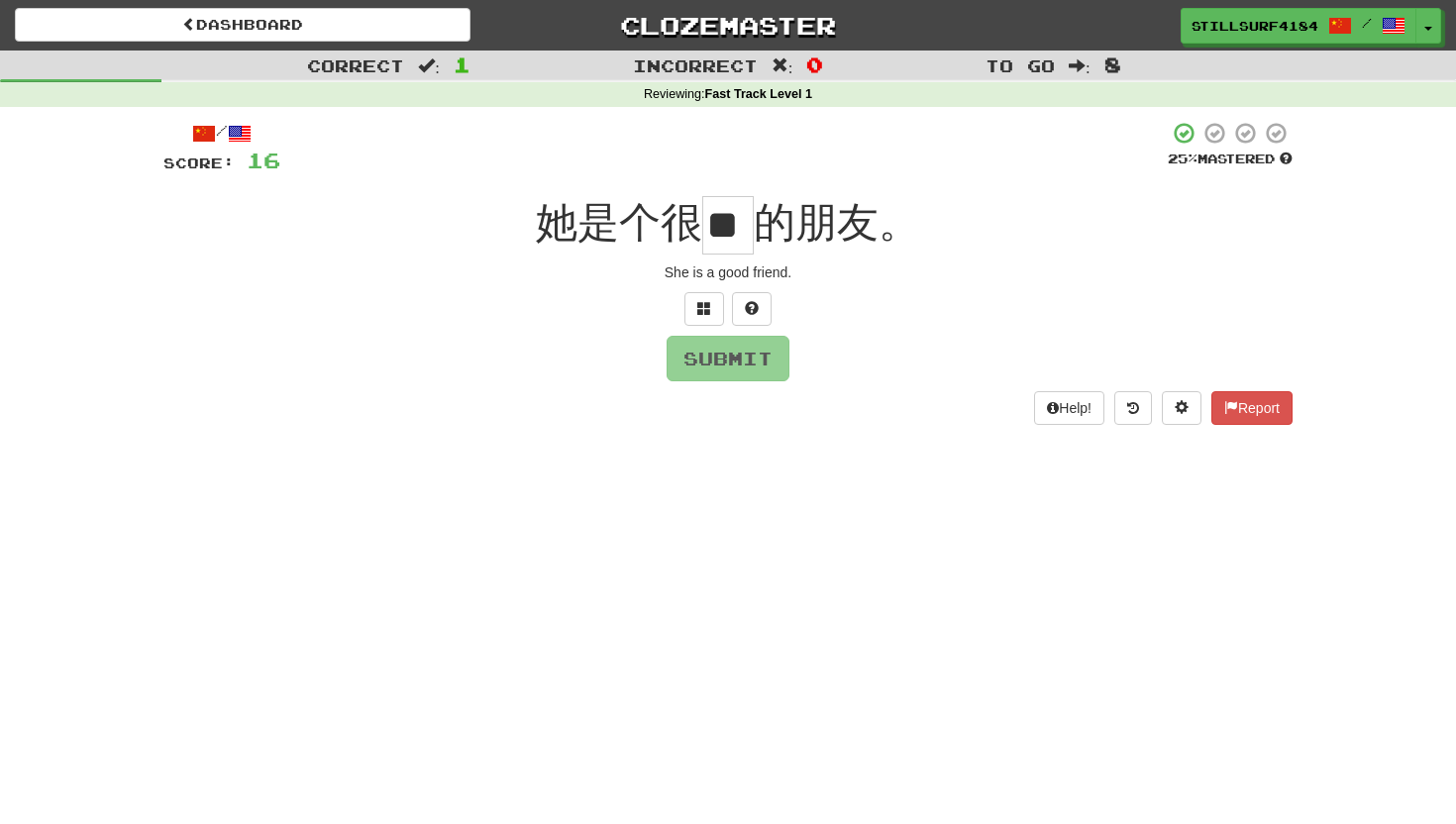 scroll, scrollTop: 0, scrollLeft: 24, axis: horizontal 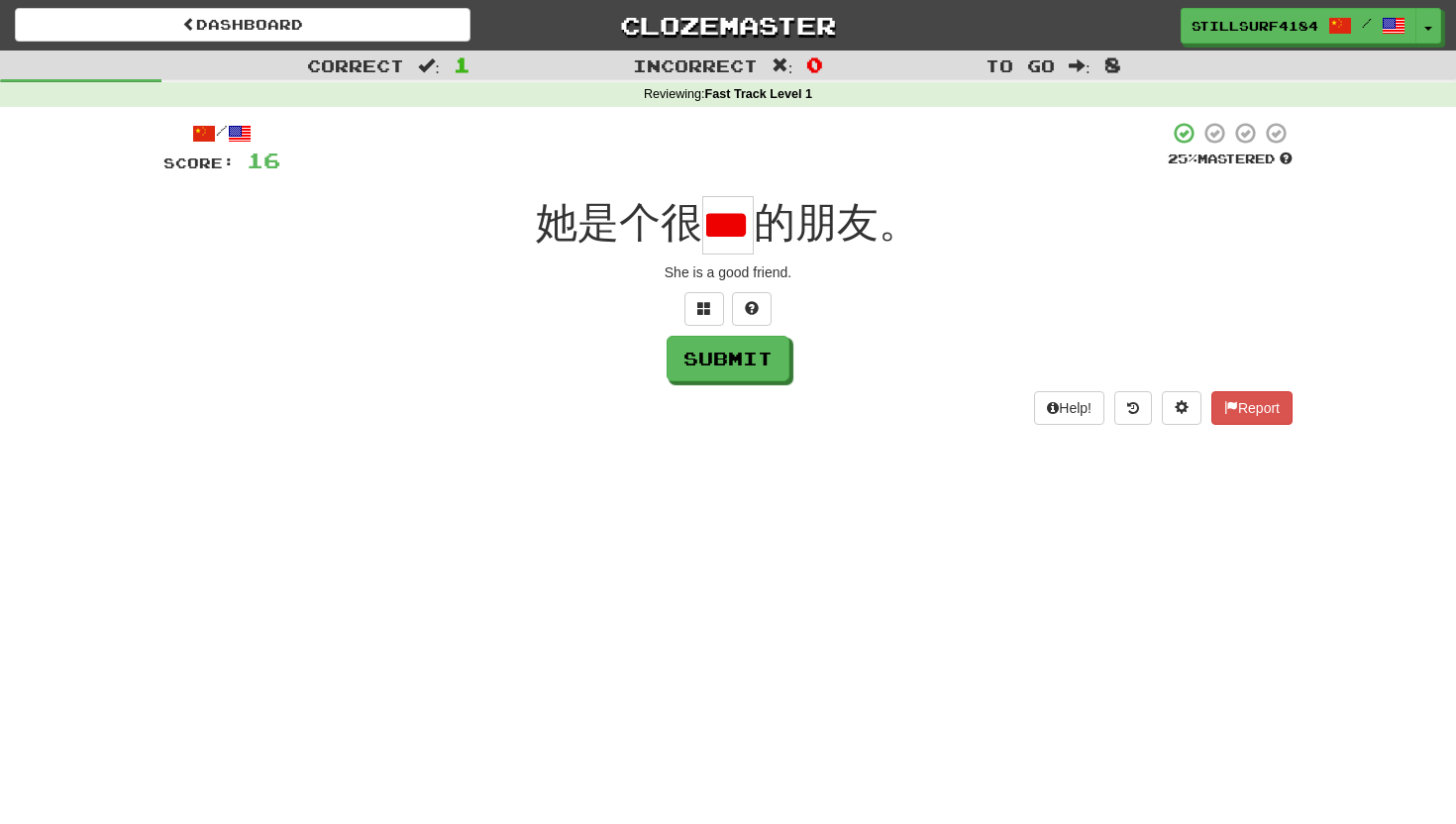 type on "*" 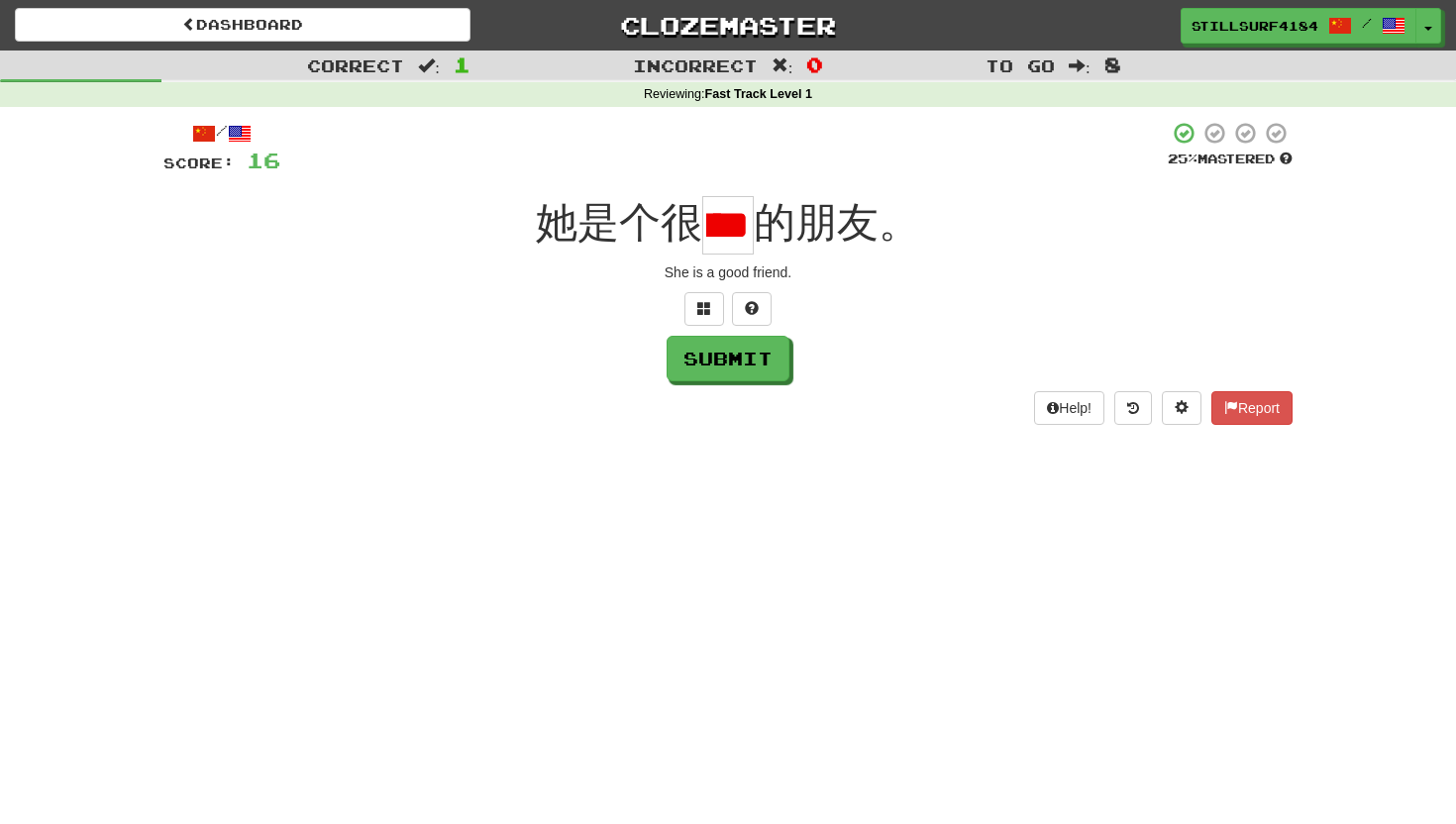 scroll, scrollTop: 0, scrollLeft: 50, axis: horizontal 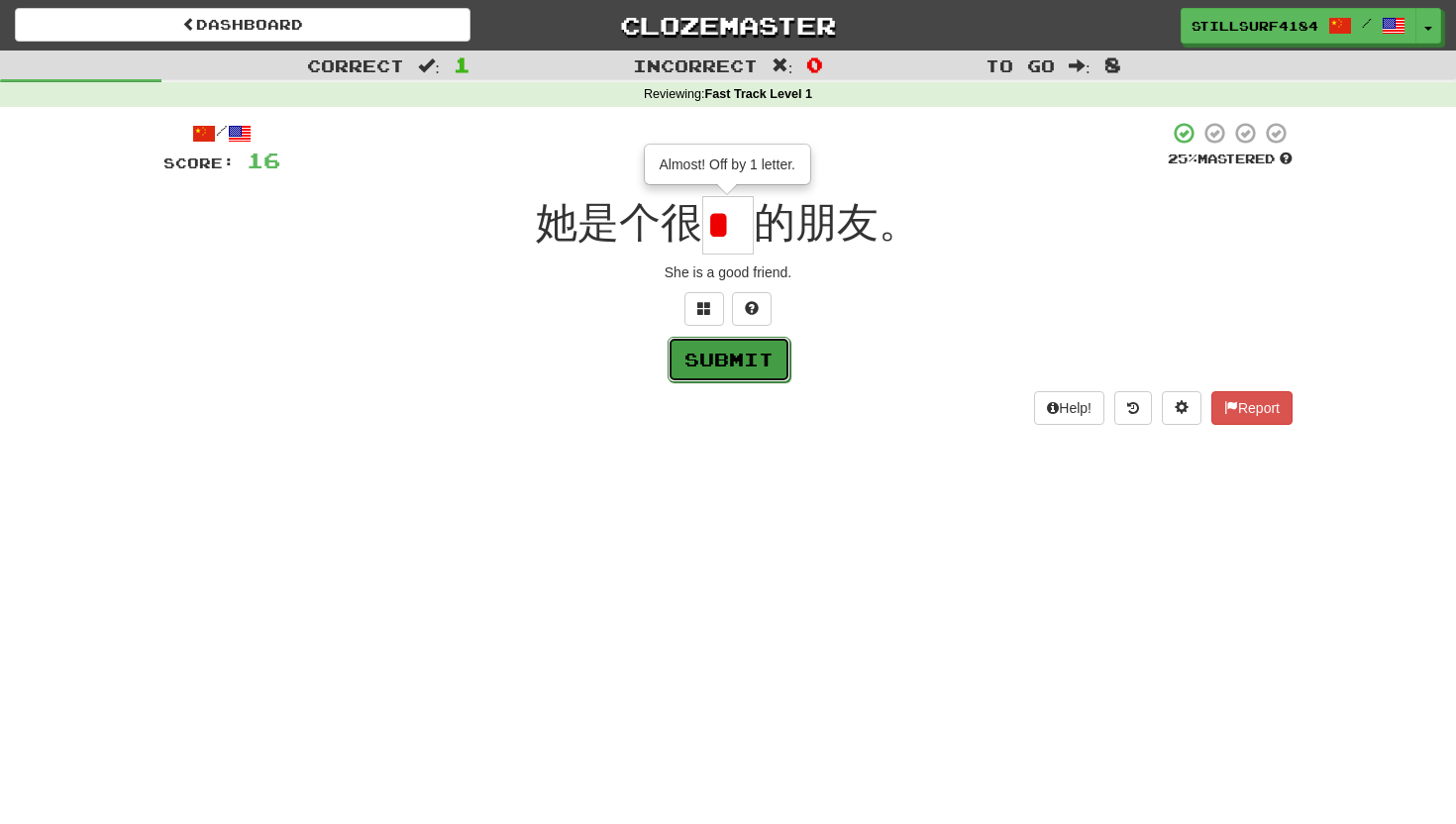 click on "Submit" at bounding box center (729, 360) 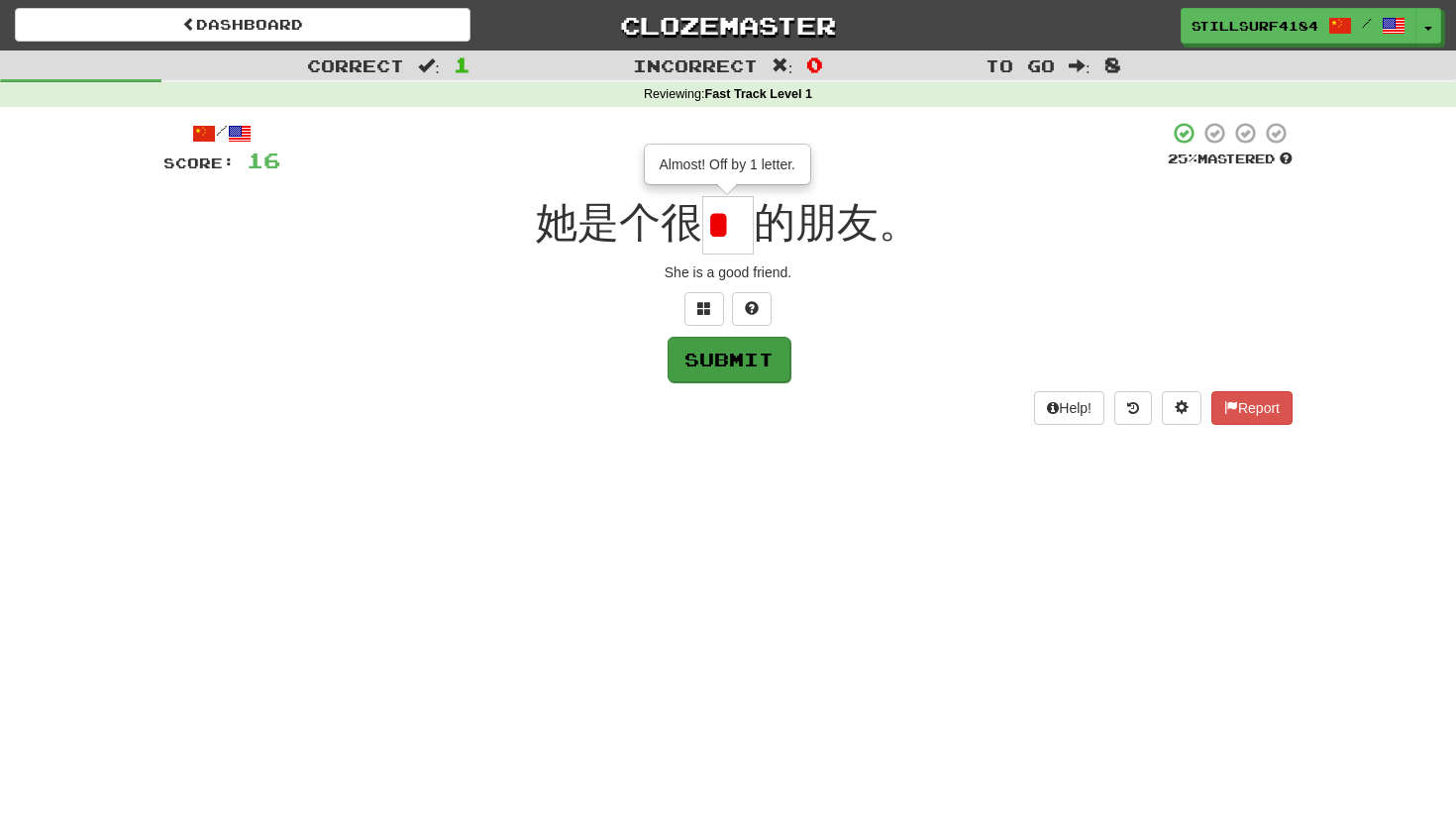 type on "*" 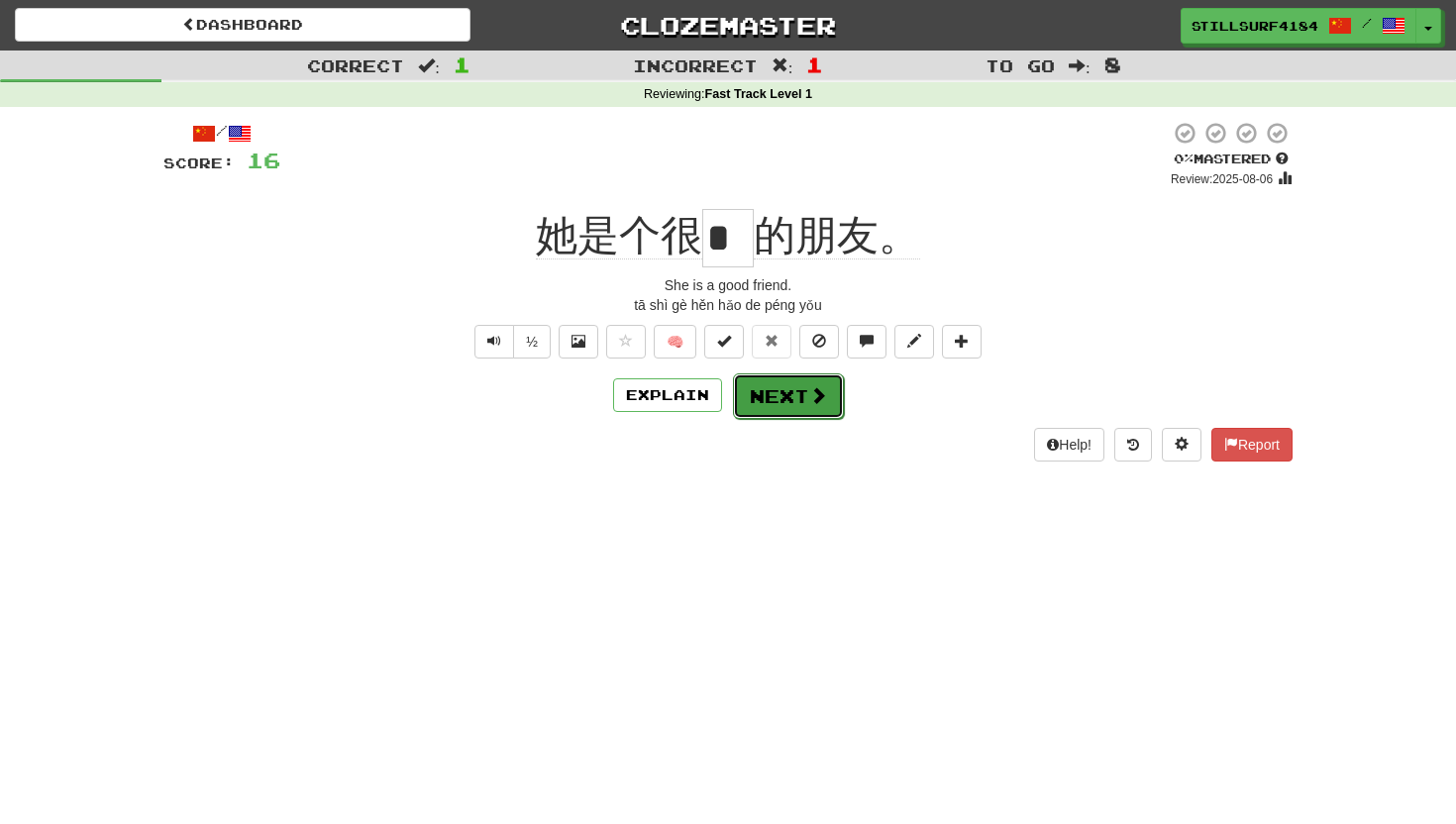 click on "Next" at bounding box center (788, 396) 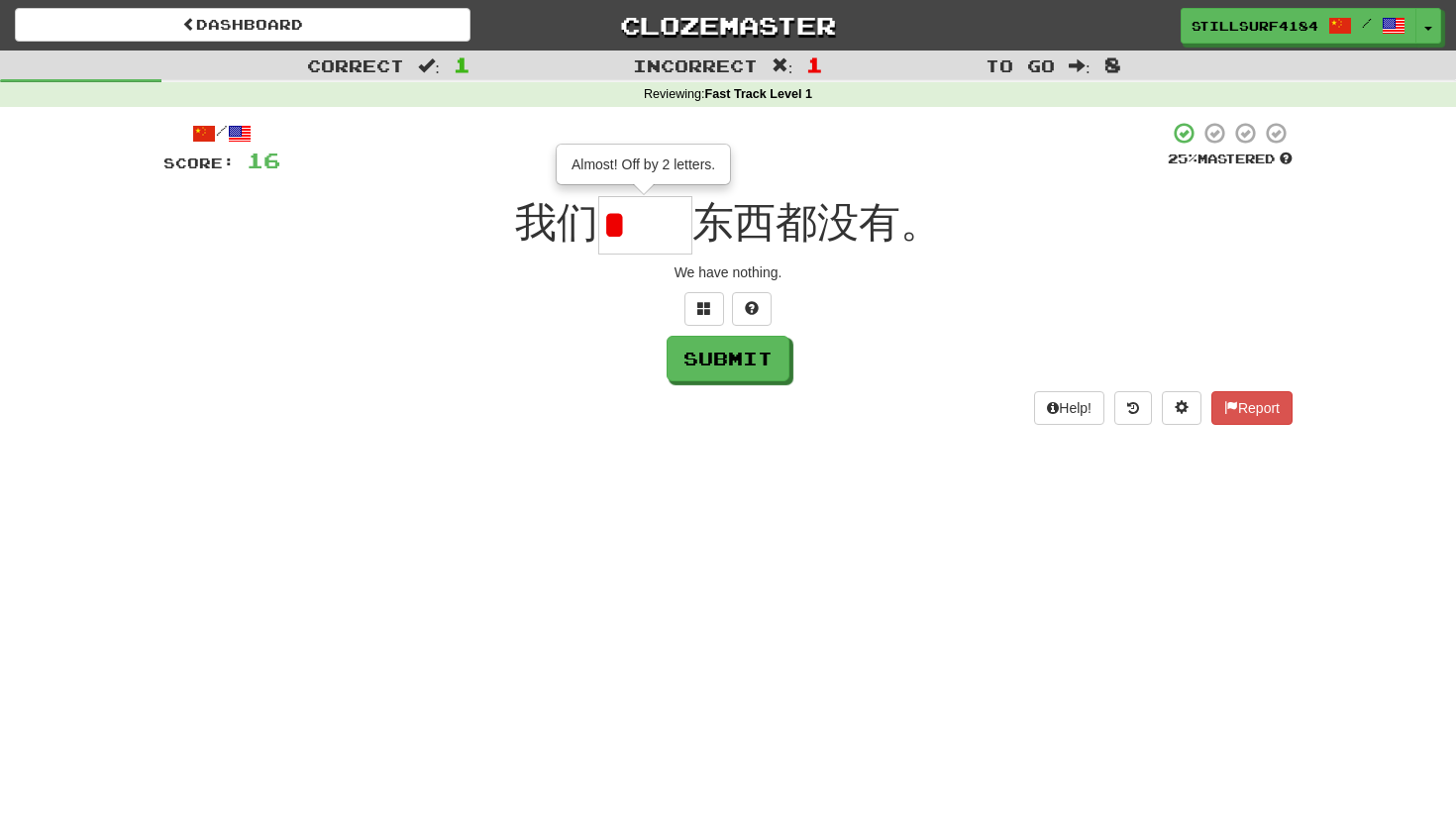 type on "**" 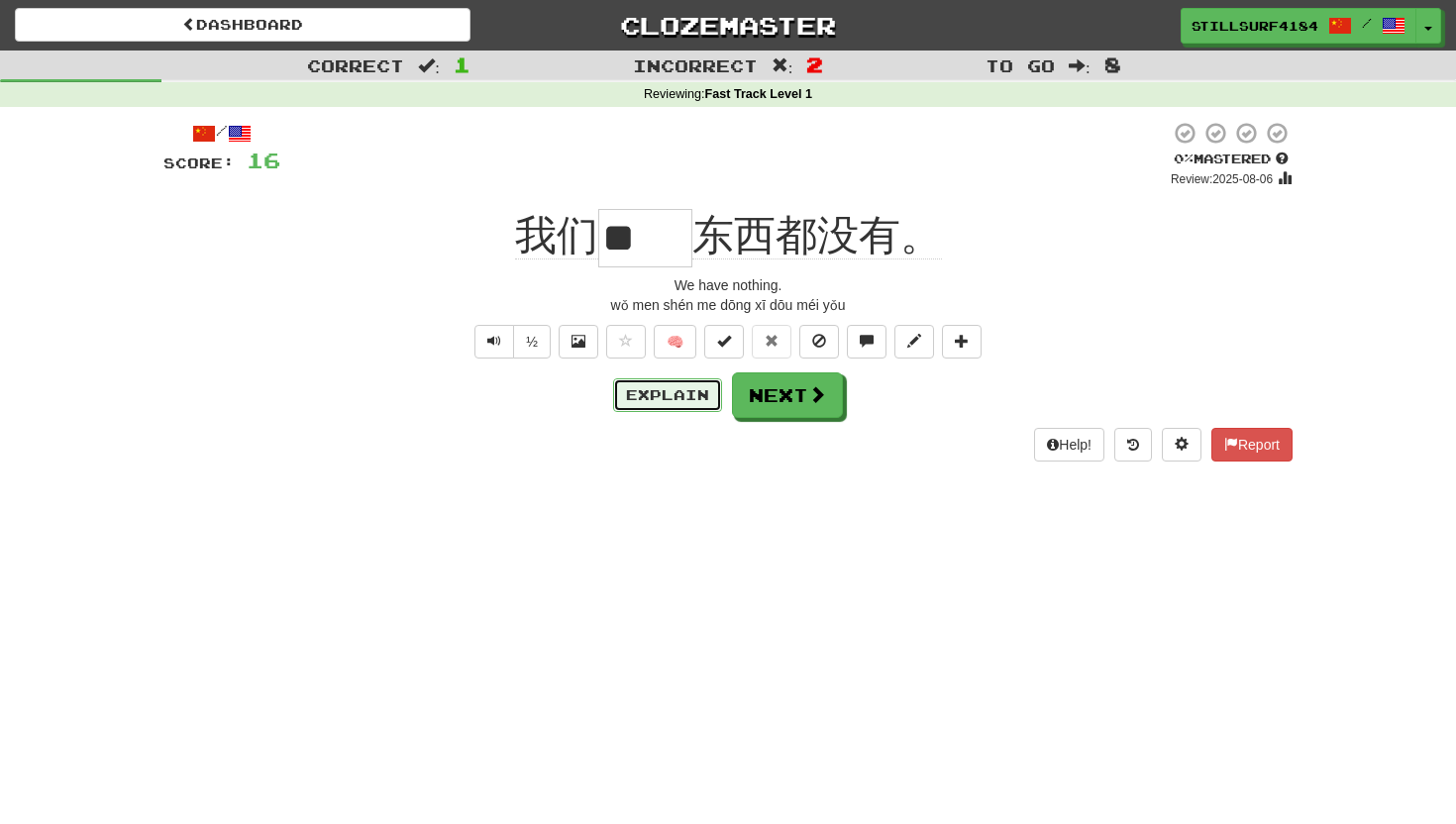 click on "Explain" at bounding box center (668, 395) 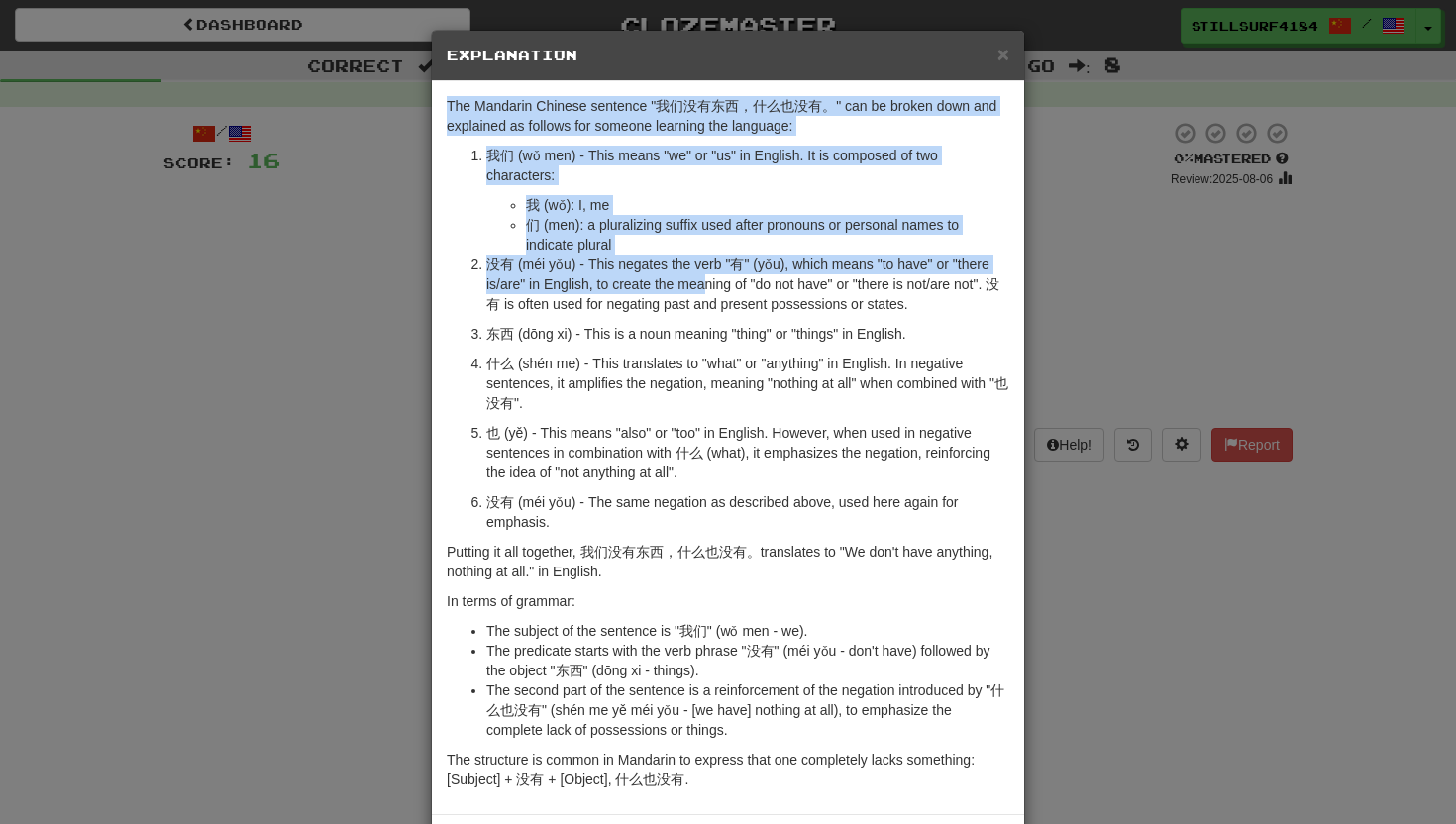 drag, startPoint x: 772, startPoint y: 64, endPoint x: 705, endPoint y: 275, distance: 221.38202 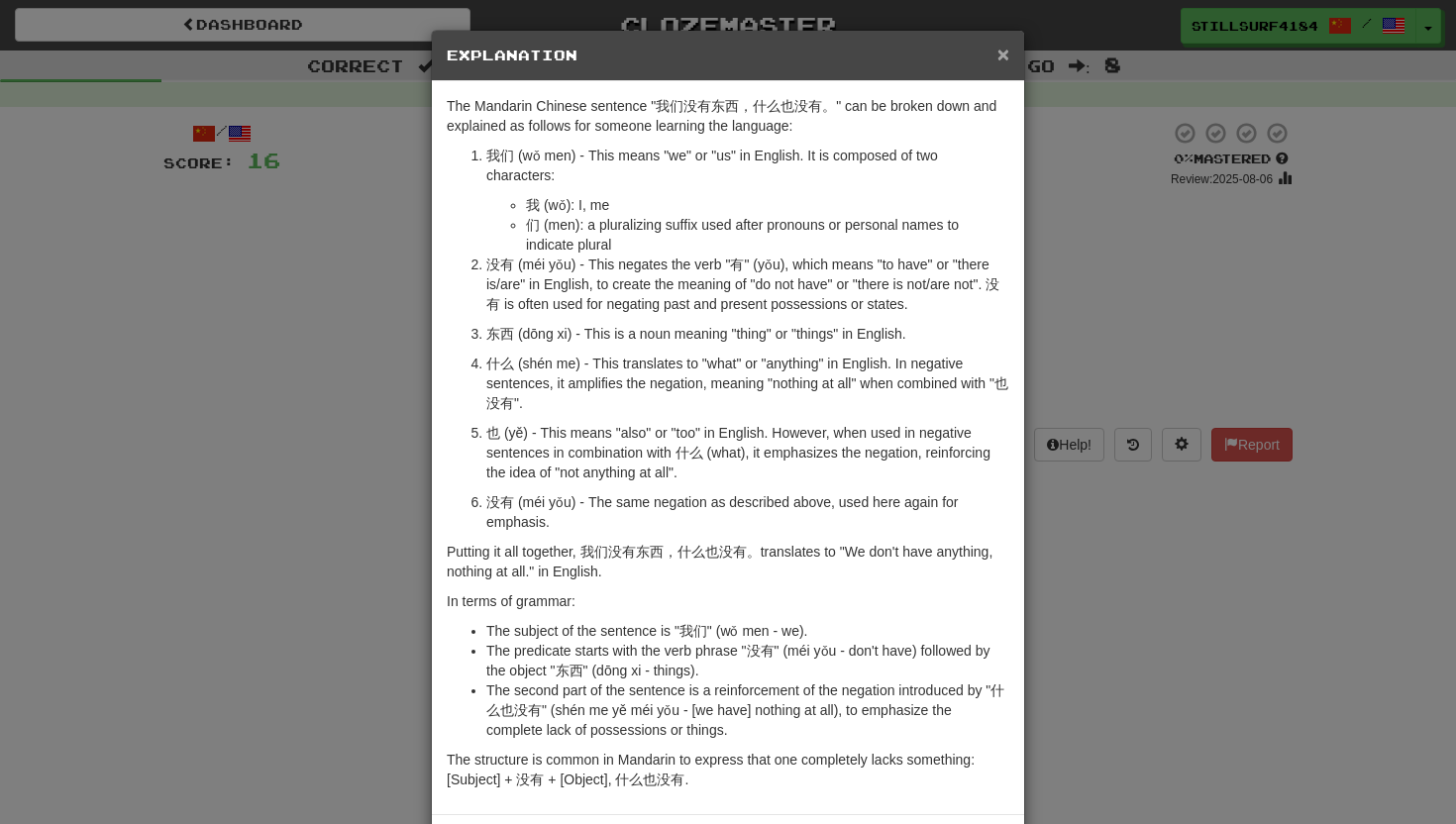 click on "×" at bounding box center (1003, 53) 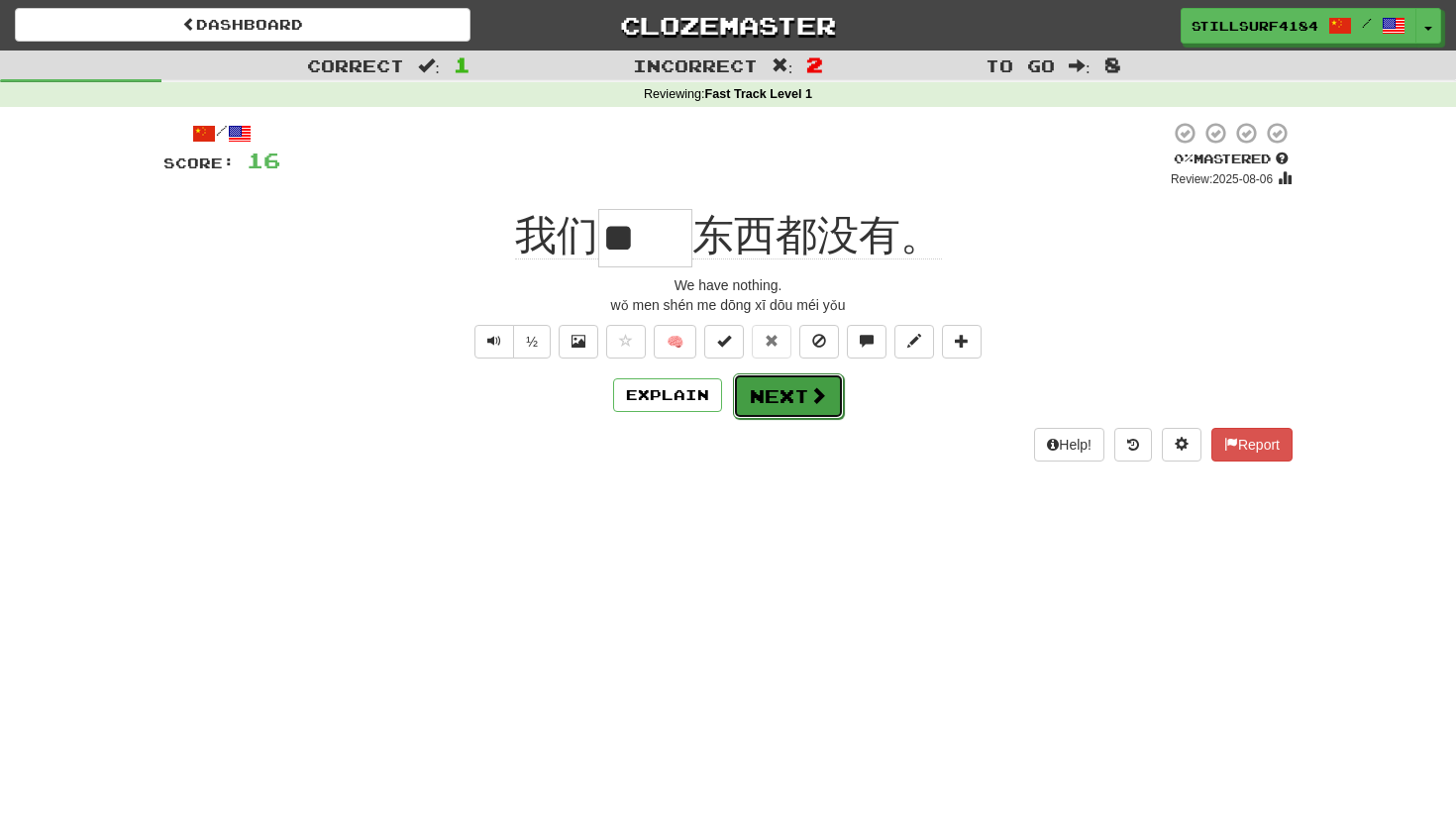 click on "Next" at bounding box center [788, 396] 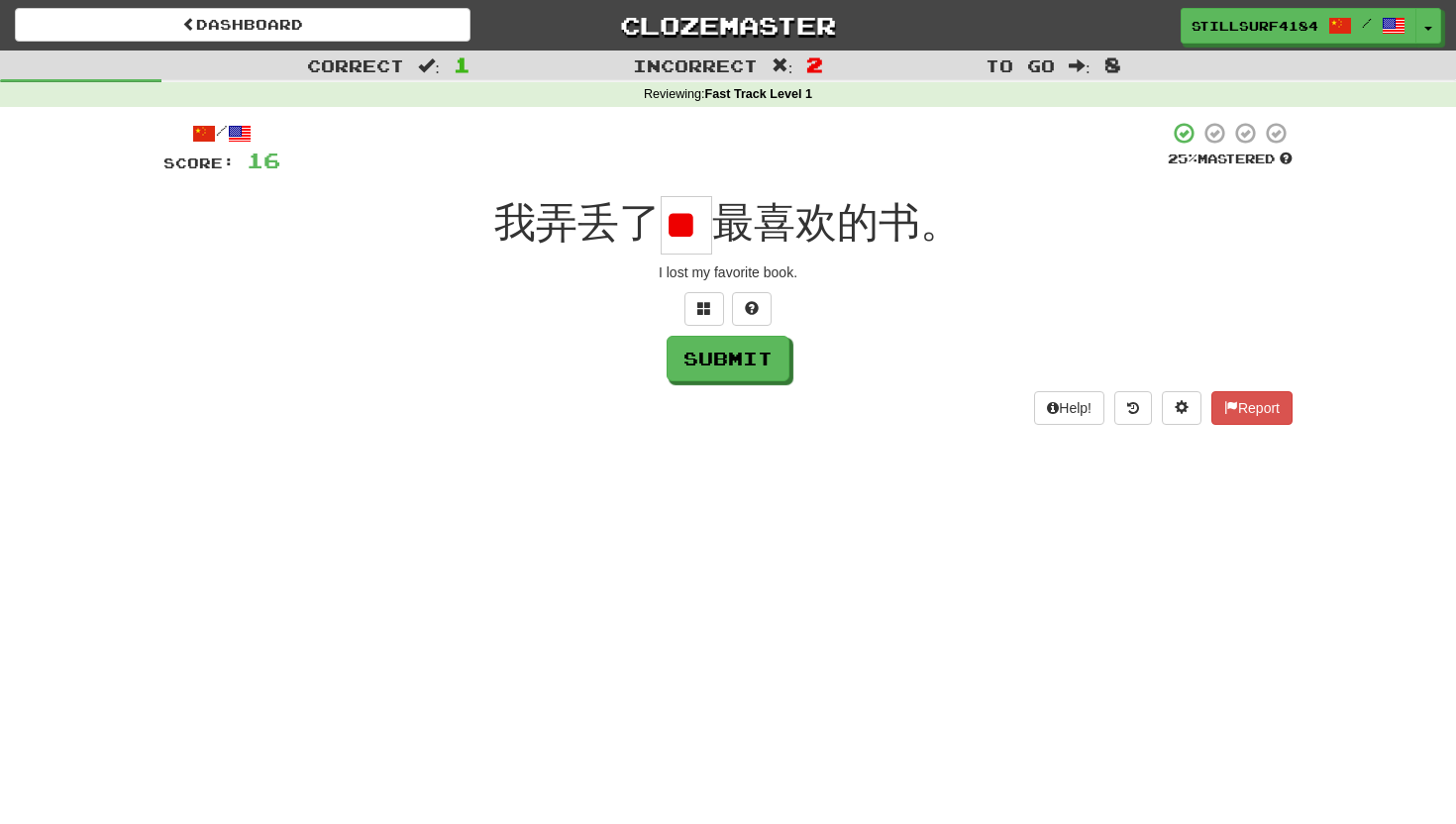 scroll, scrollTop: 0, scrollLeft: 40, axis: horizontal 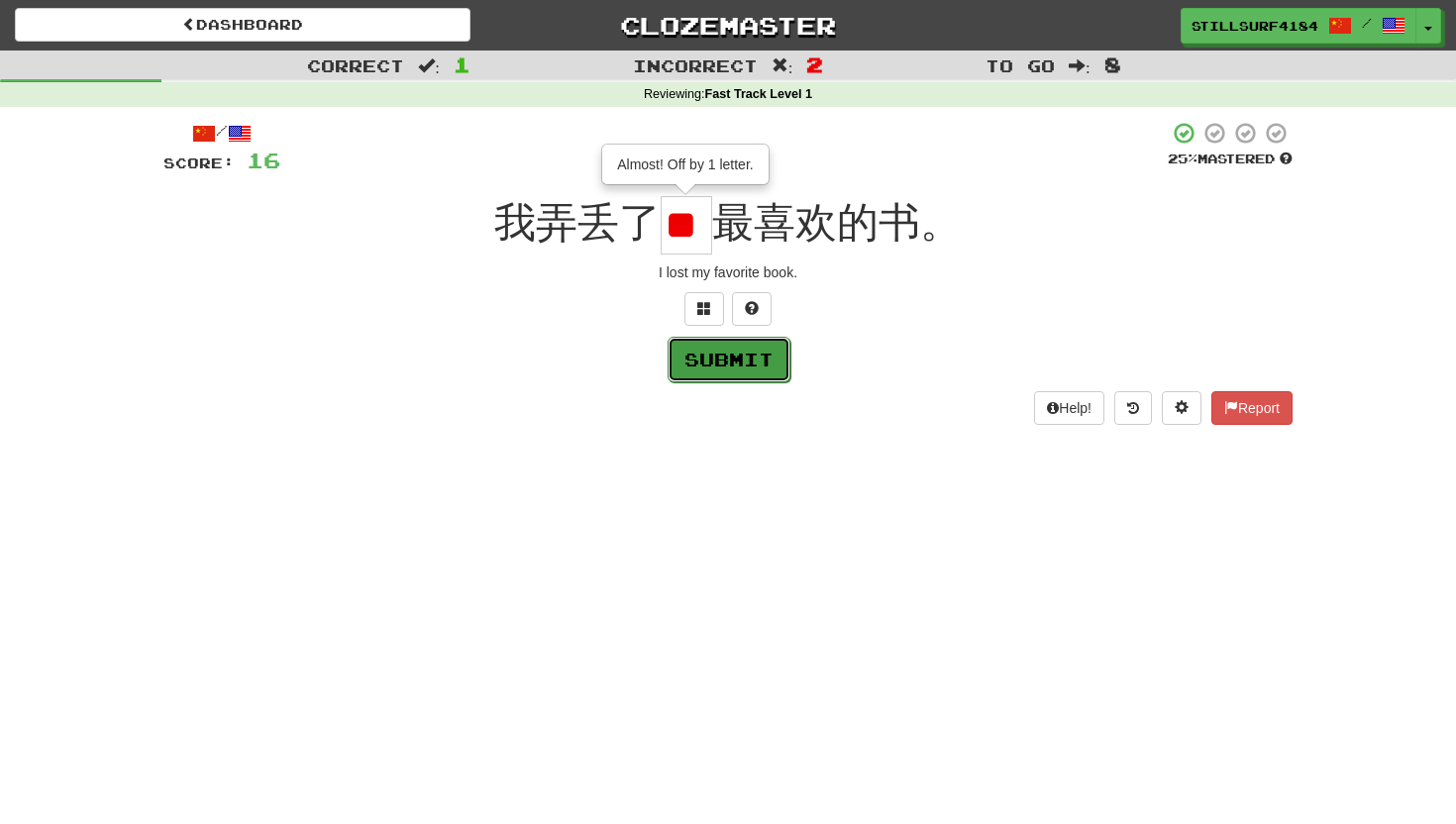 click on "Submit" at bounding box center (729, 360) 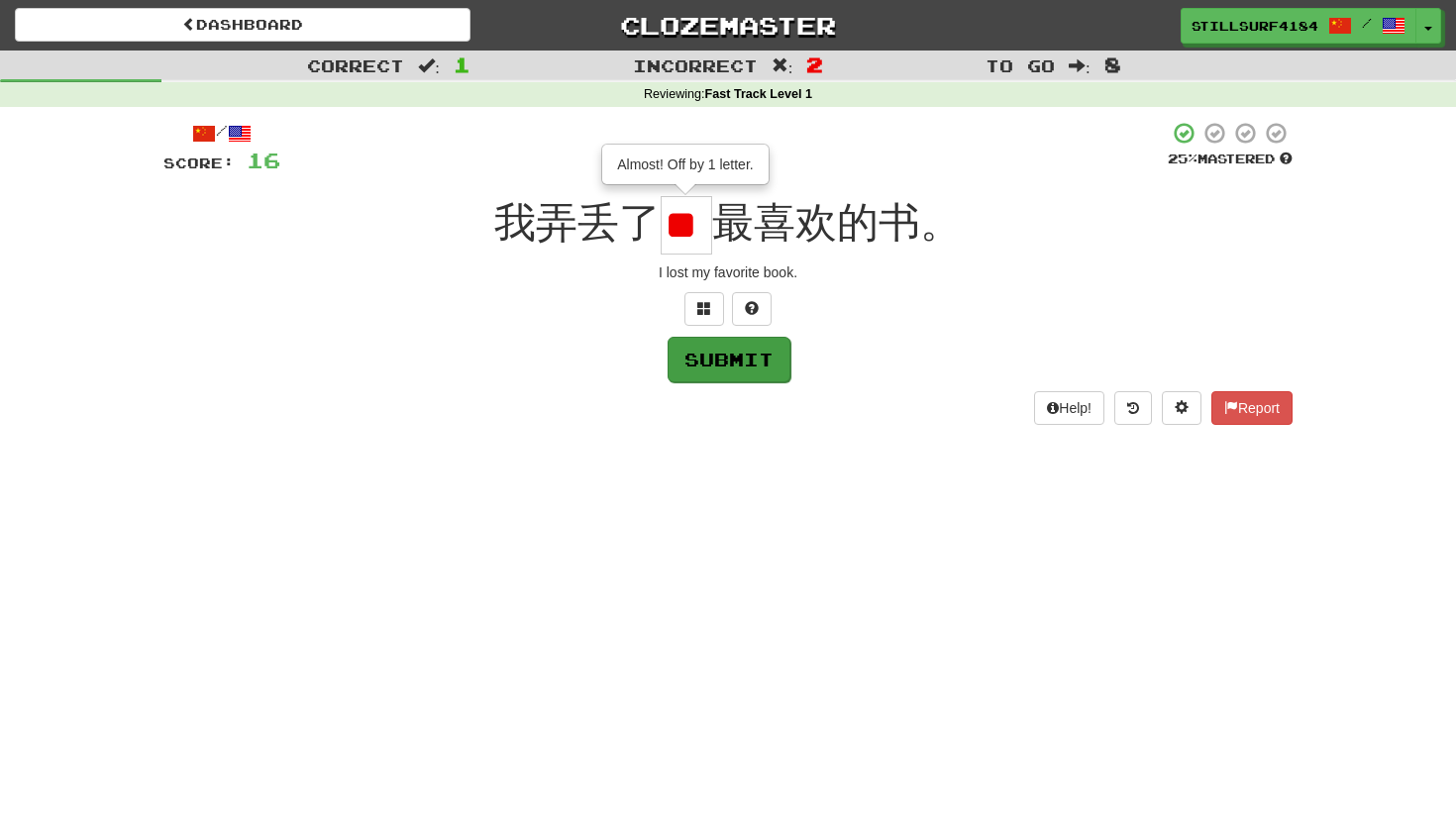 type on "*" 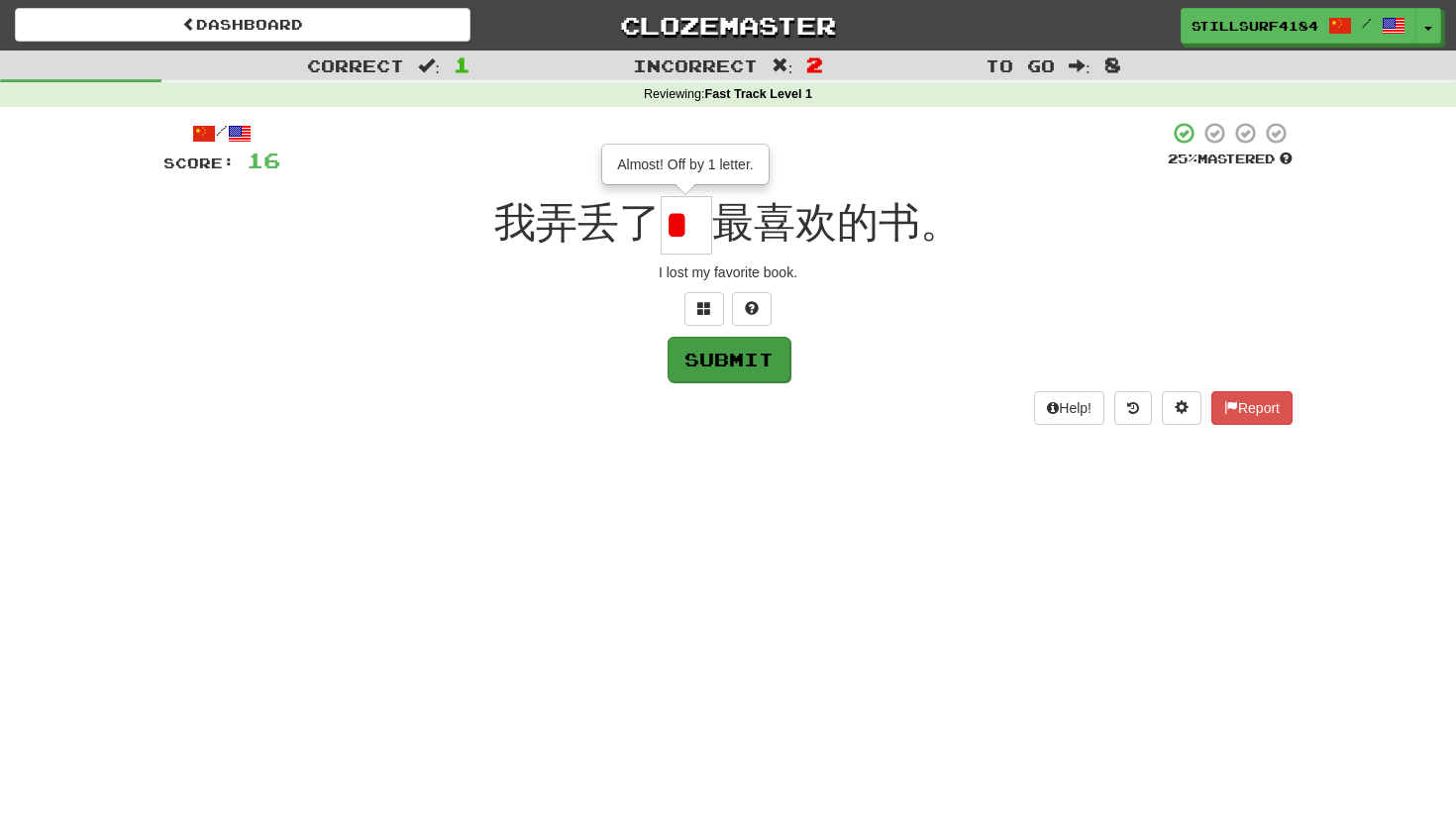 scroll, scrollTop: 0, scrollLeft: 0, axis: both 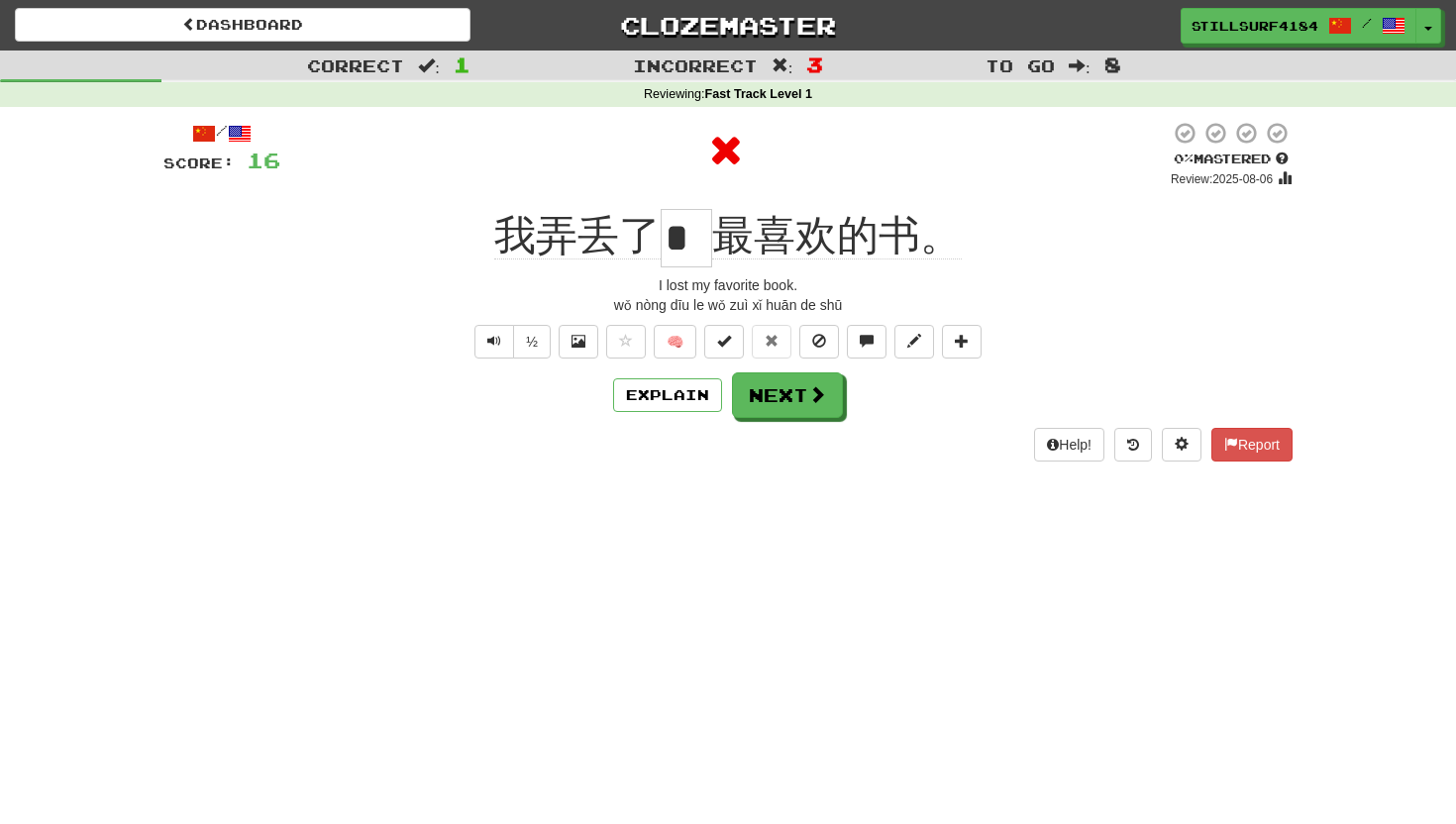 click on "*" at bounding box center (686, 238) 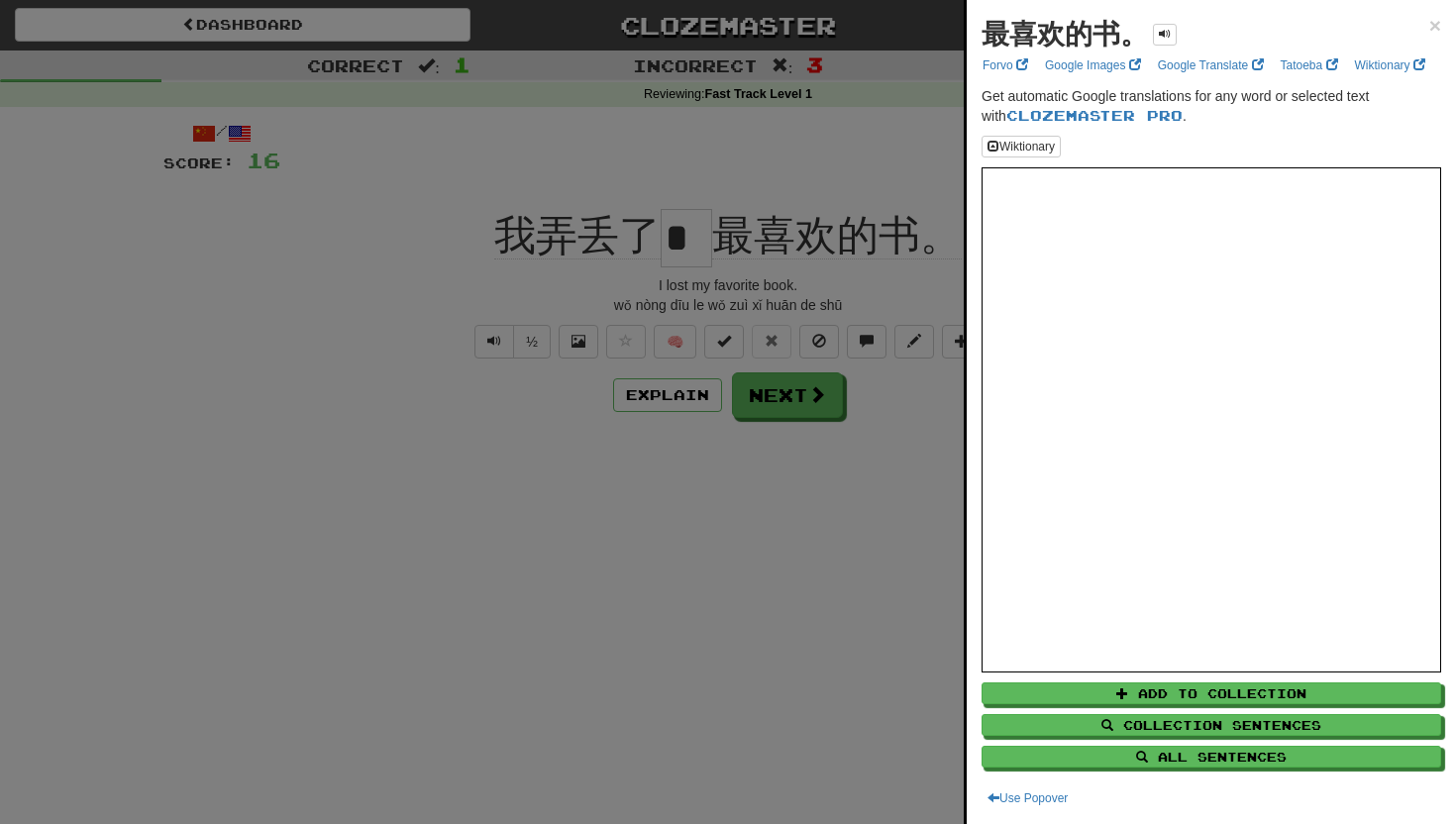 click at bounding box center [728, 412] 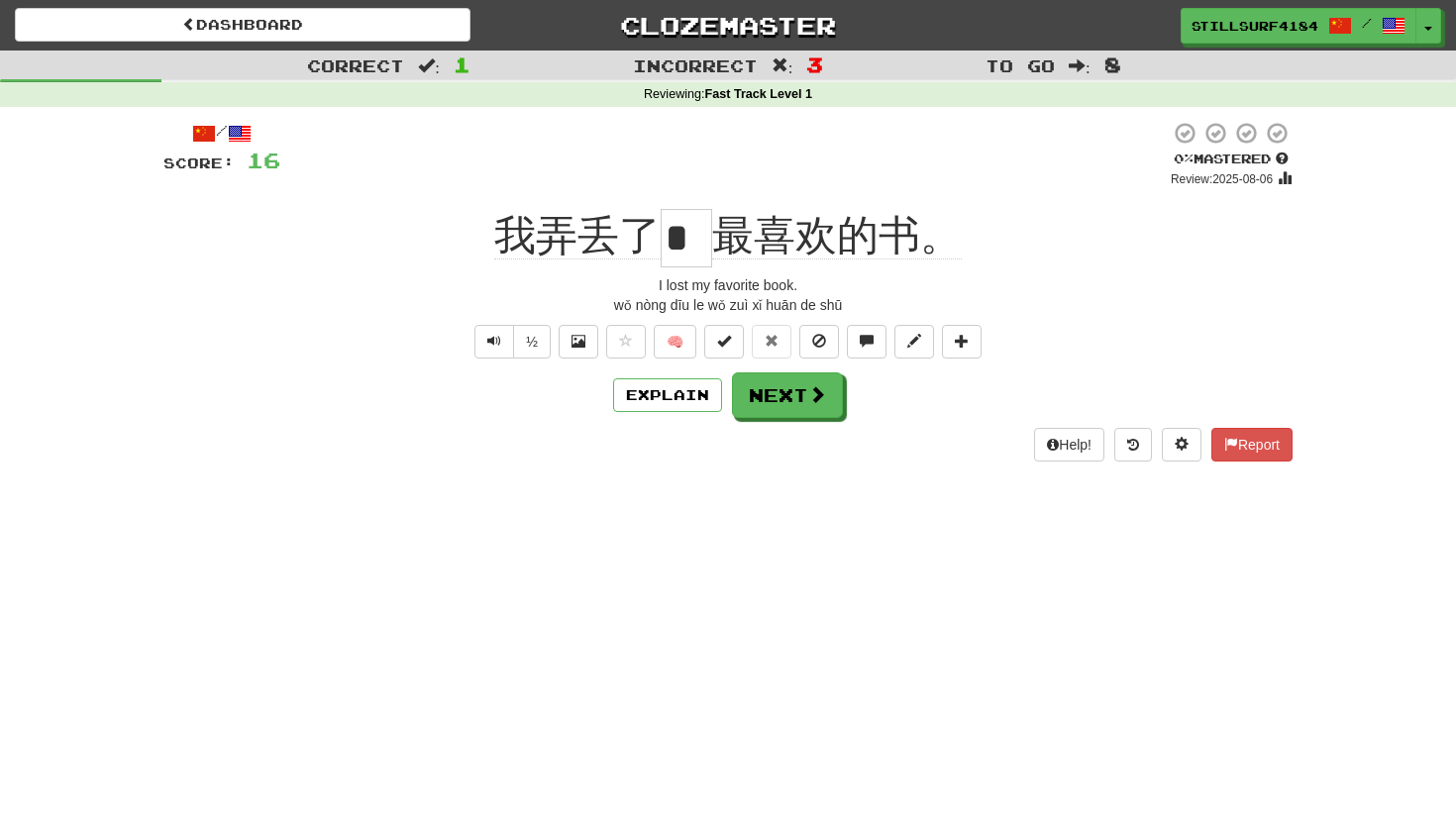 click on "*" at bounding box center (686, 238) 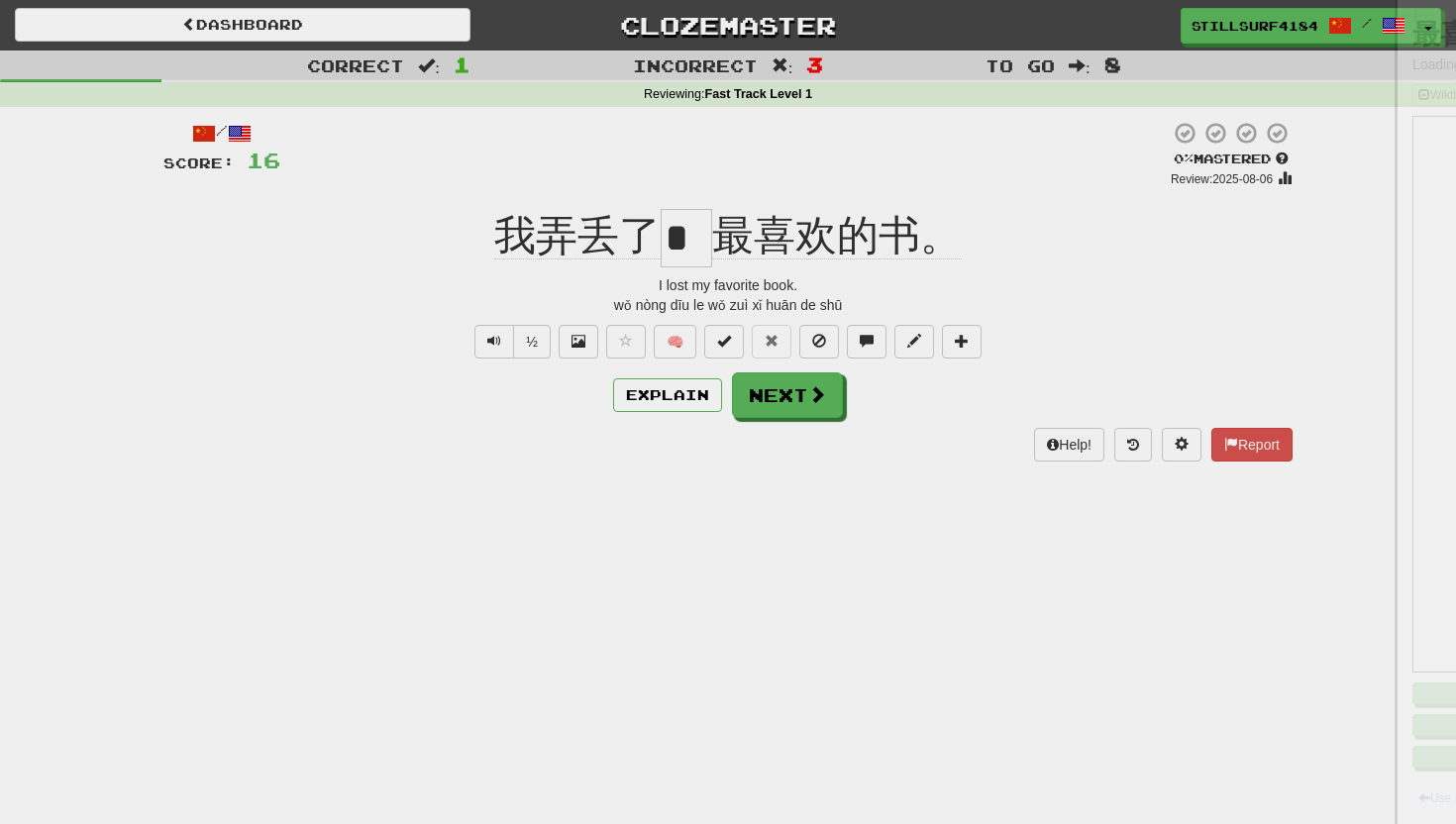 click at bounding box center (728, 412) 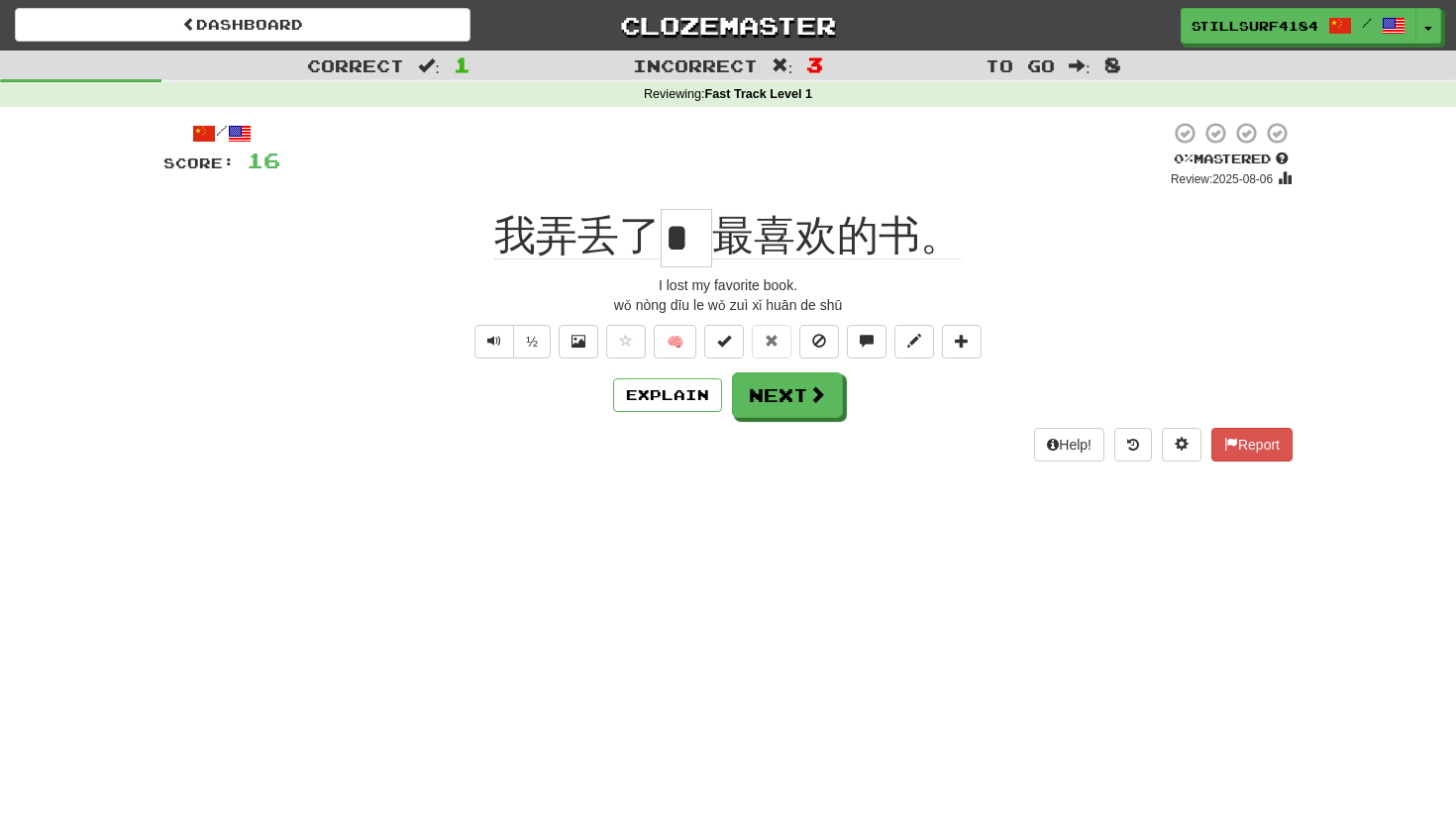 click on "*" at bounding box center (686, 238) 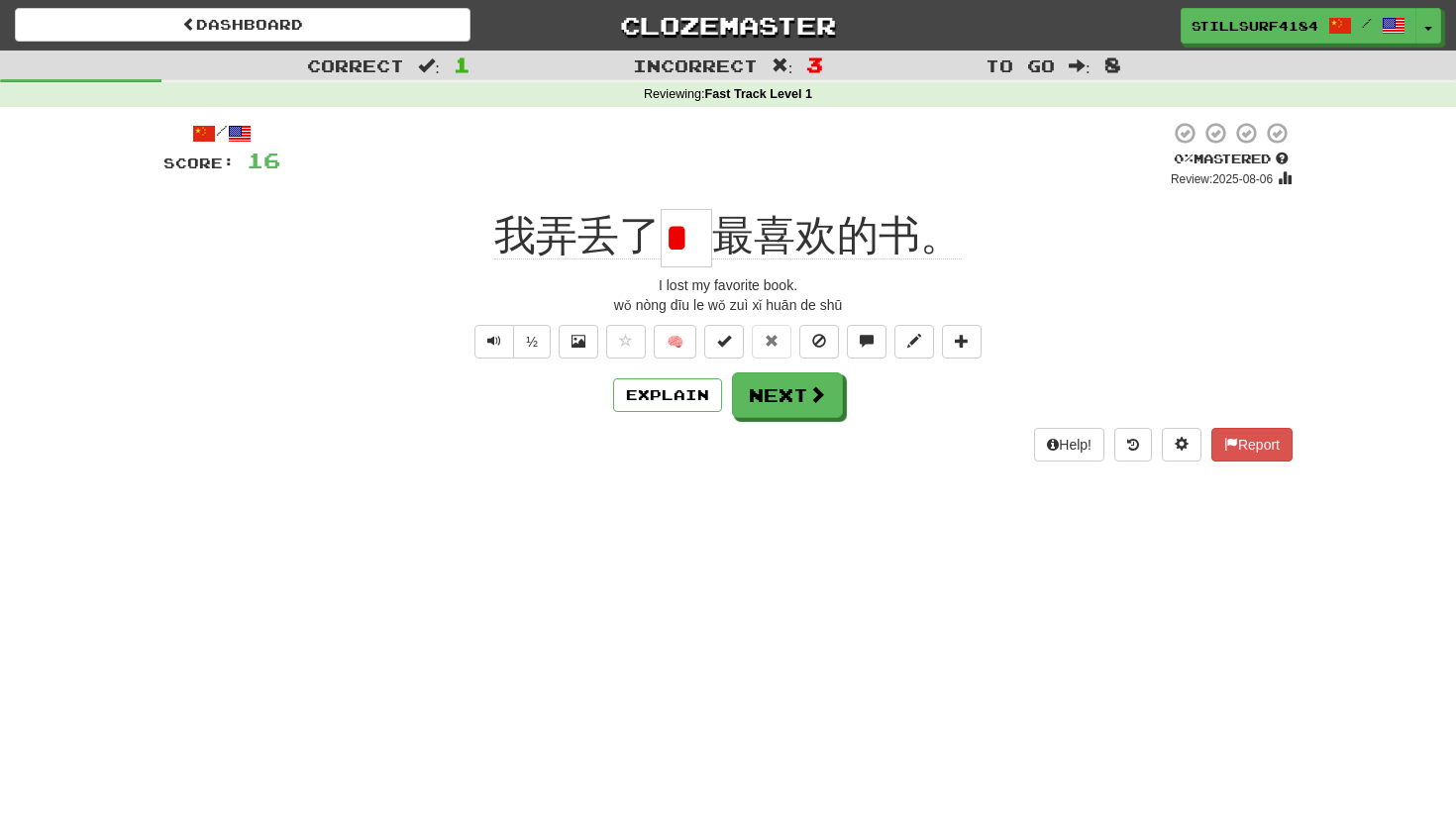 scroll, scrollTop: 0, scrollLeft: 0, axis: both 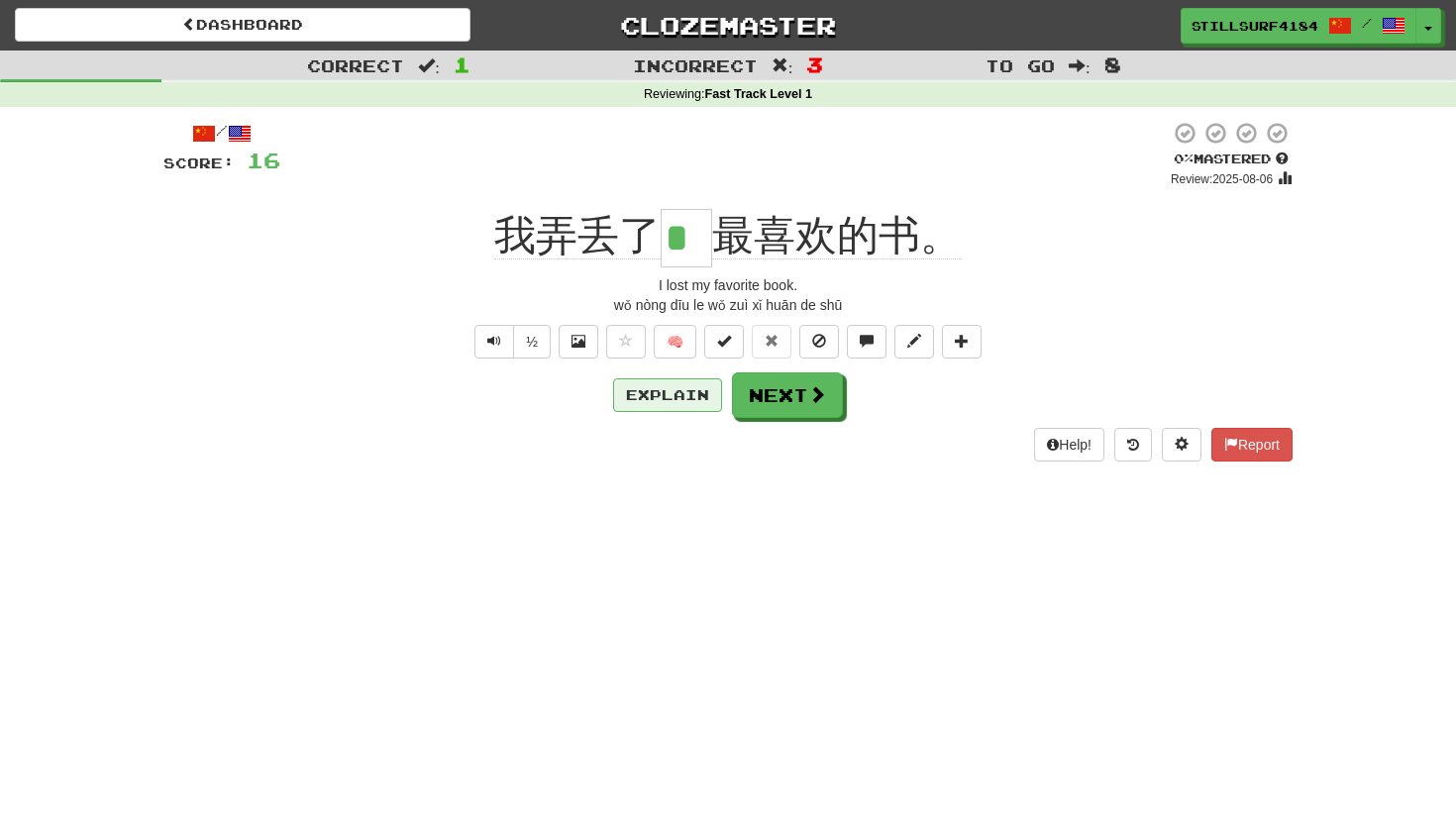 type on "*" 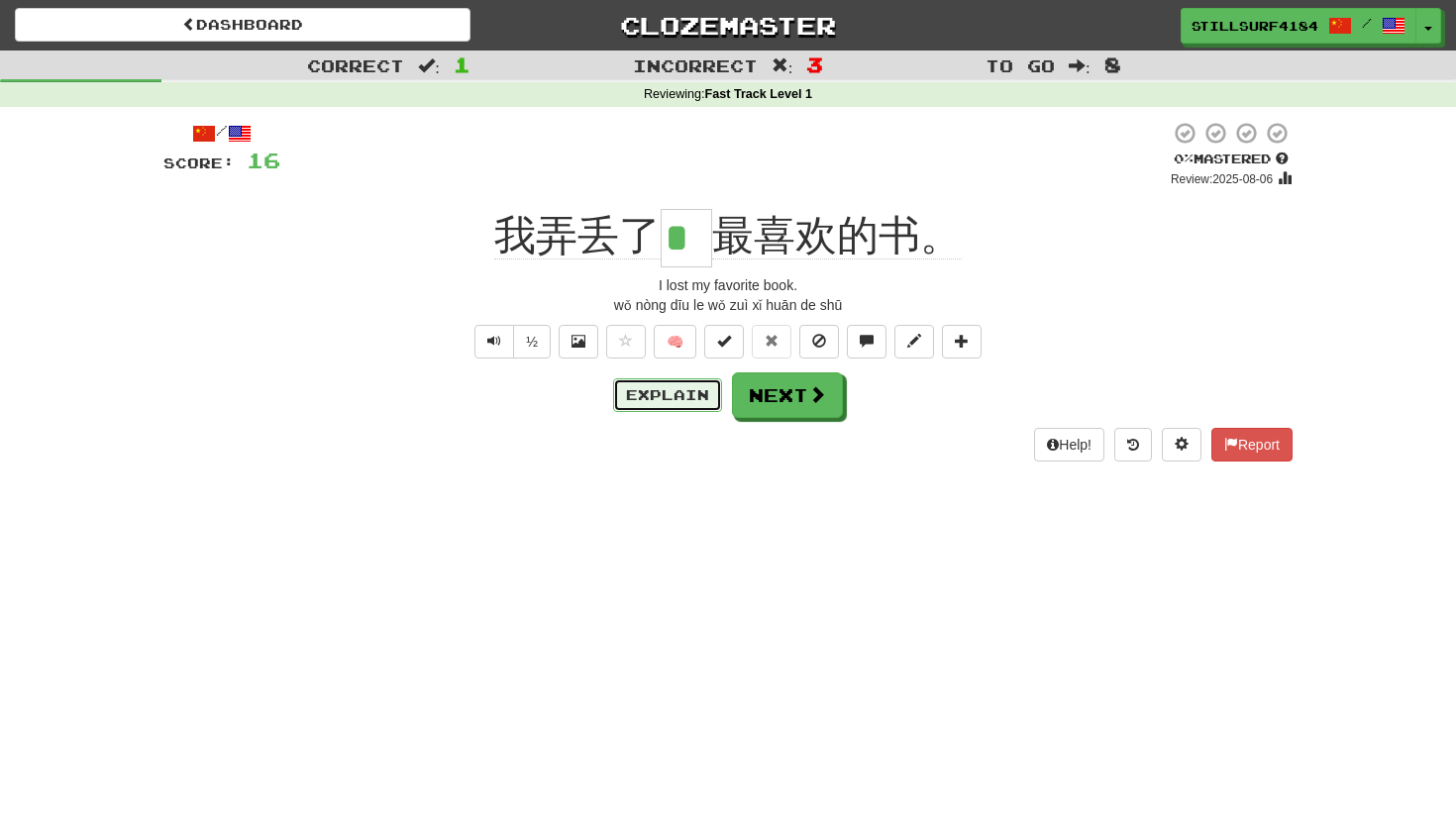 click on "Explain" at bounding box center [668, 395] 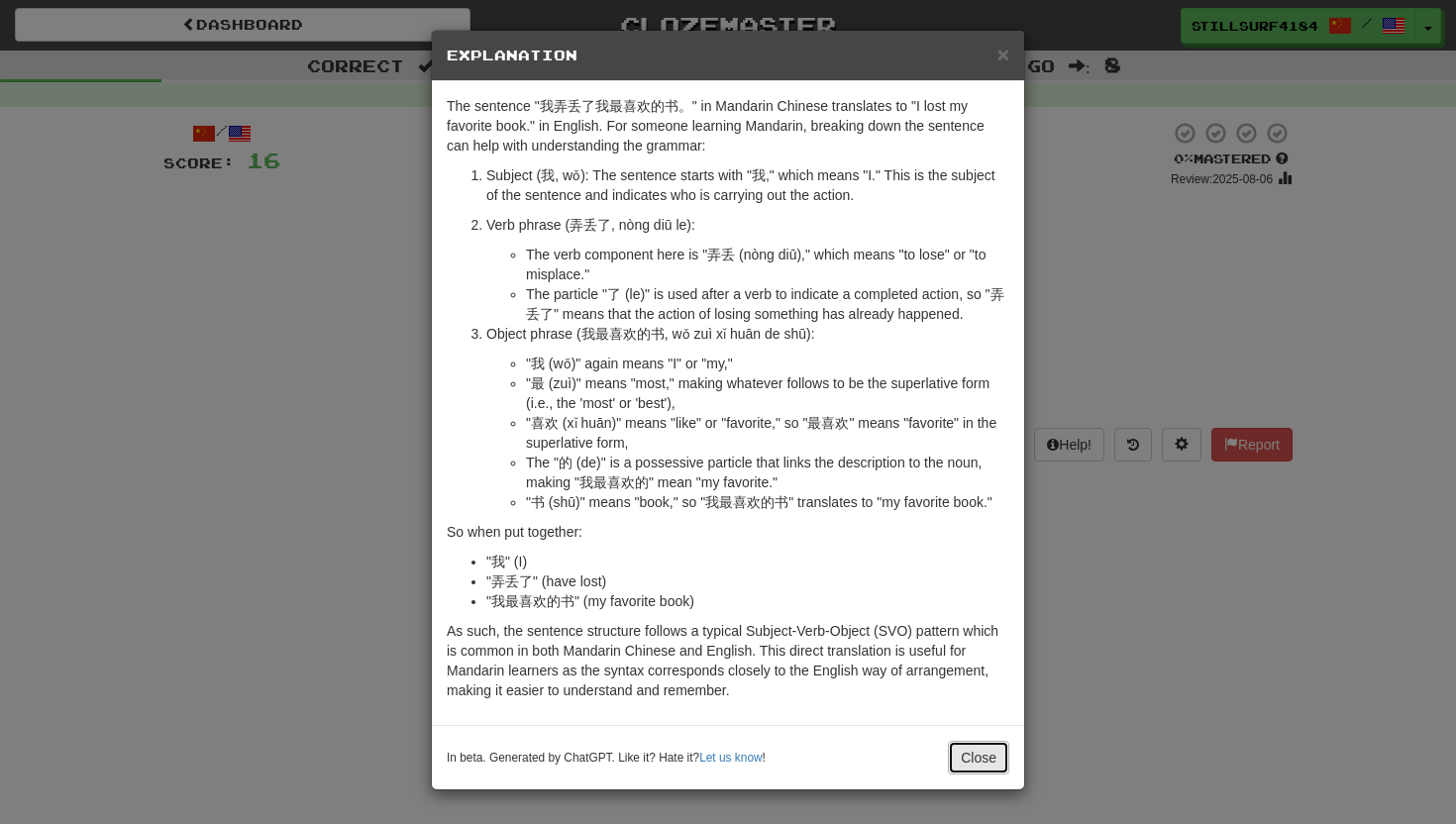click on "Close" at bounding box center (979, 758) 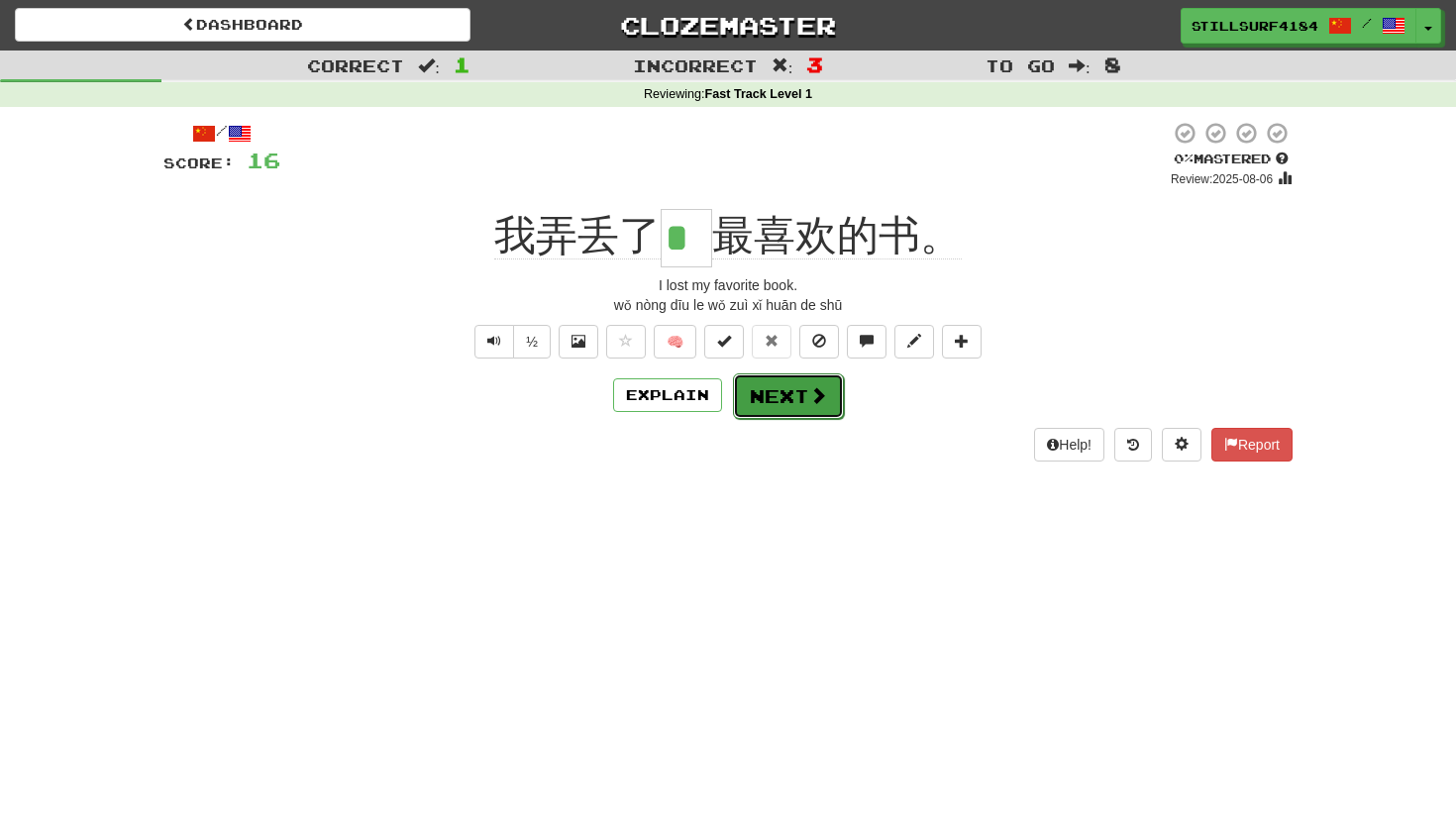 click on "Next" at bounding box center [788, 396] 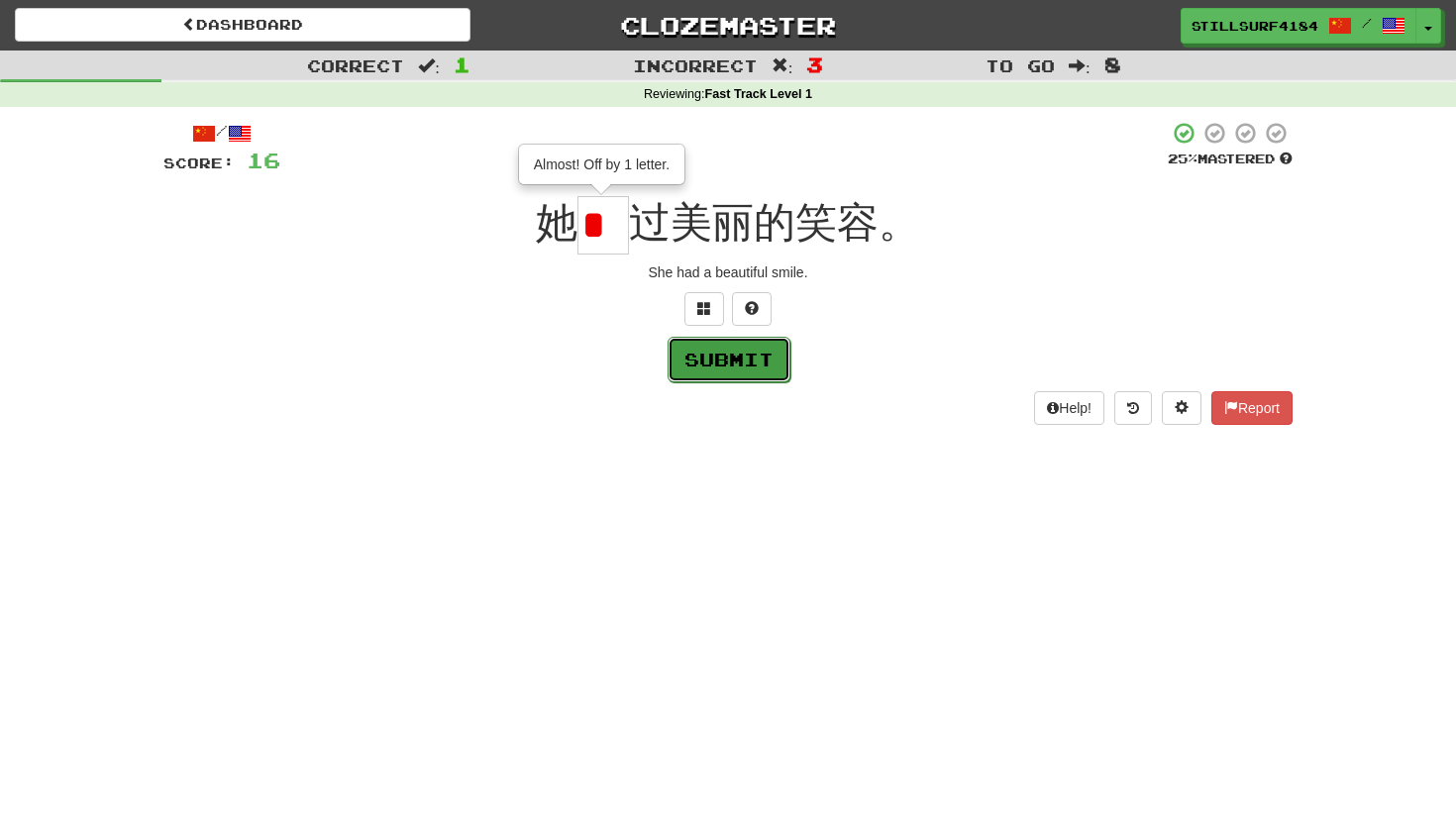 click on "Submit" at bounding box center [729, 360] 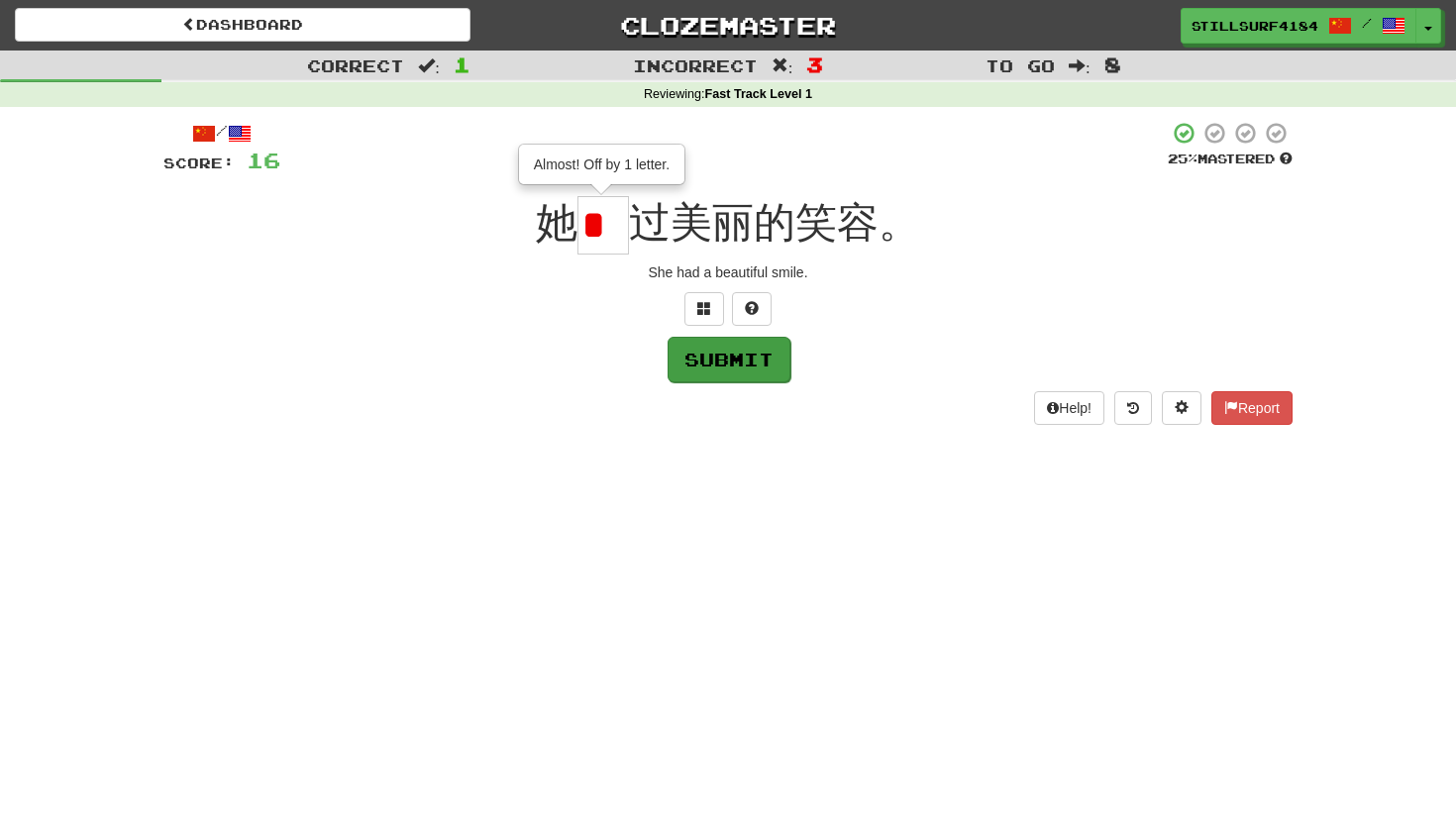 type on "*" 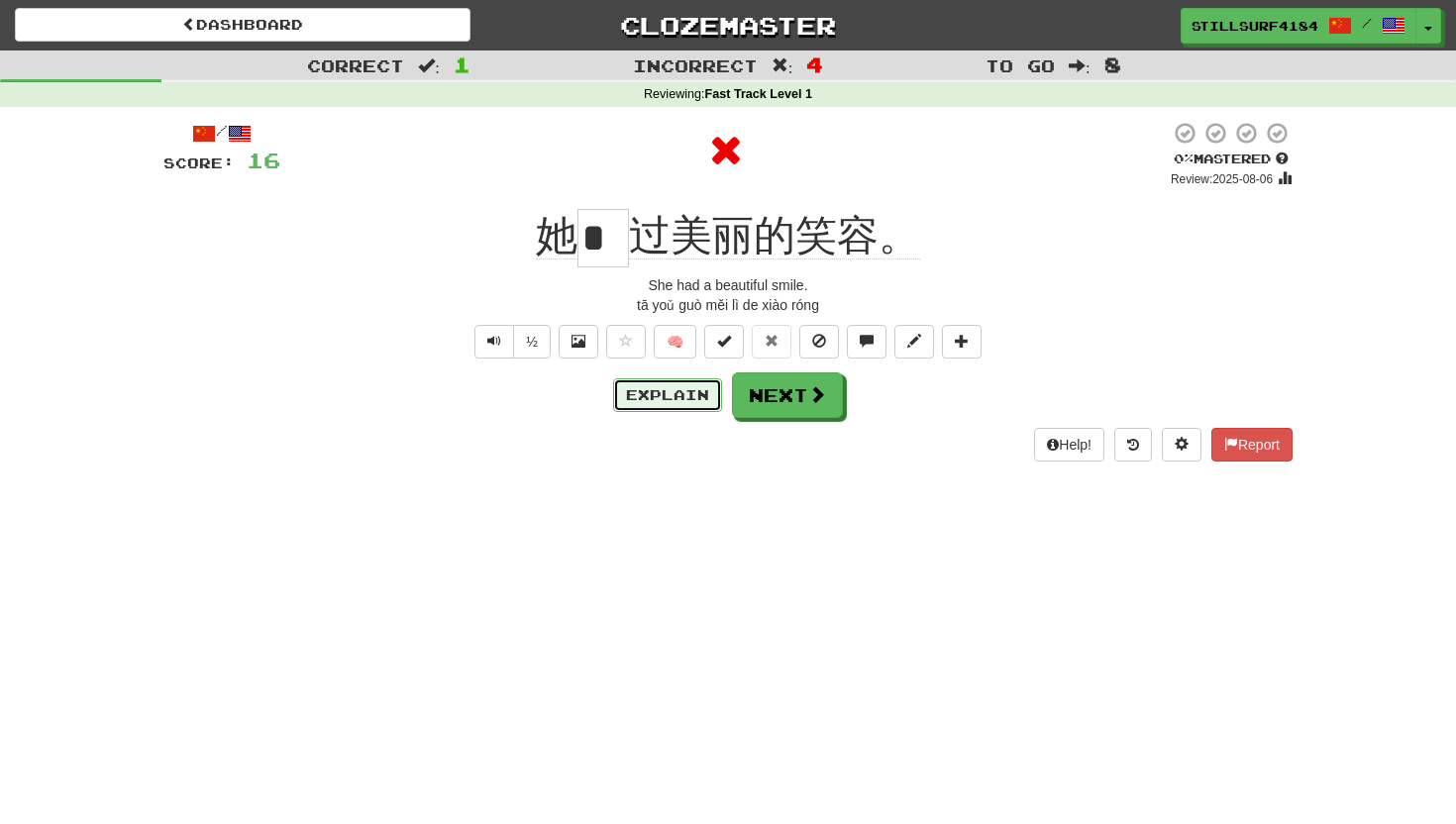 click on "Explain" at bounding box center (668, 395) 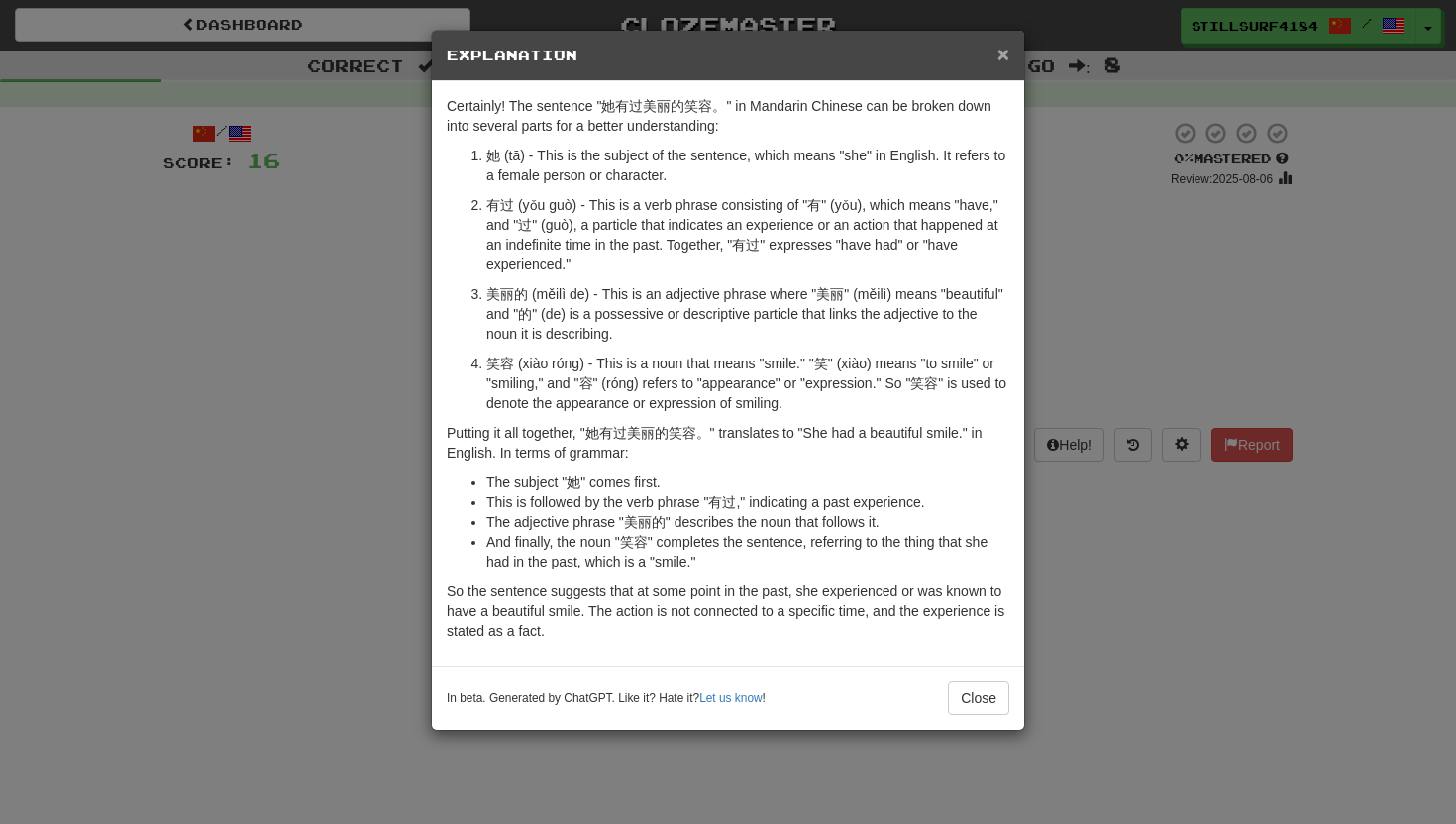 click on "×" at bounding box center (1003, 53) 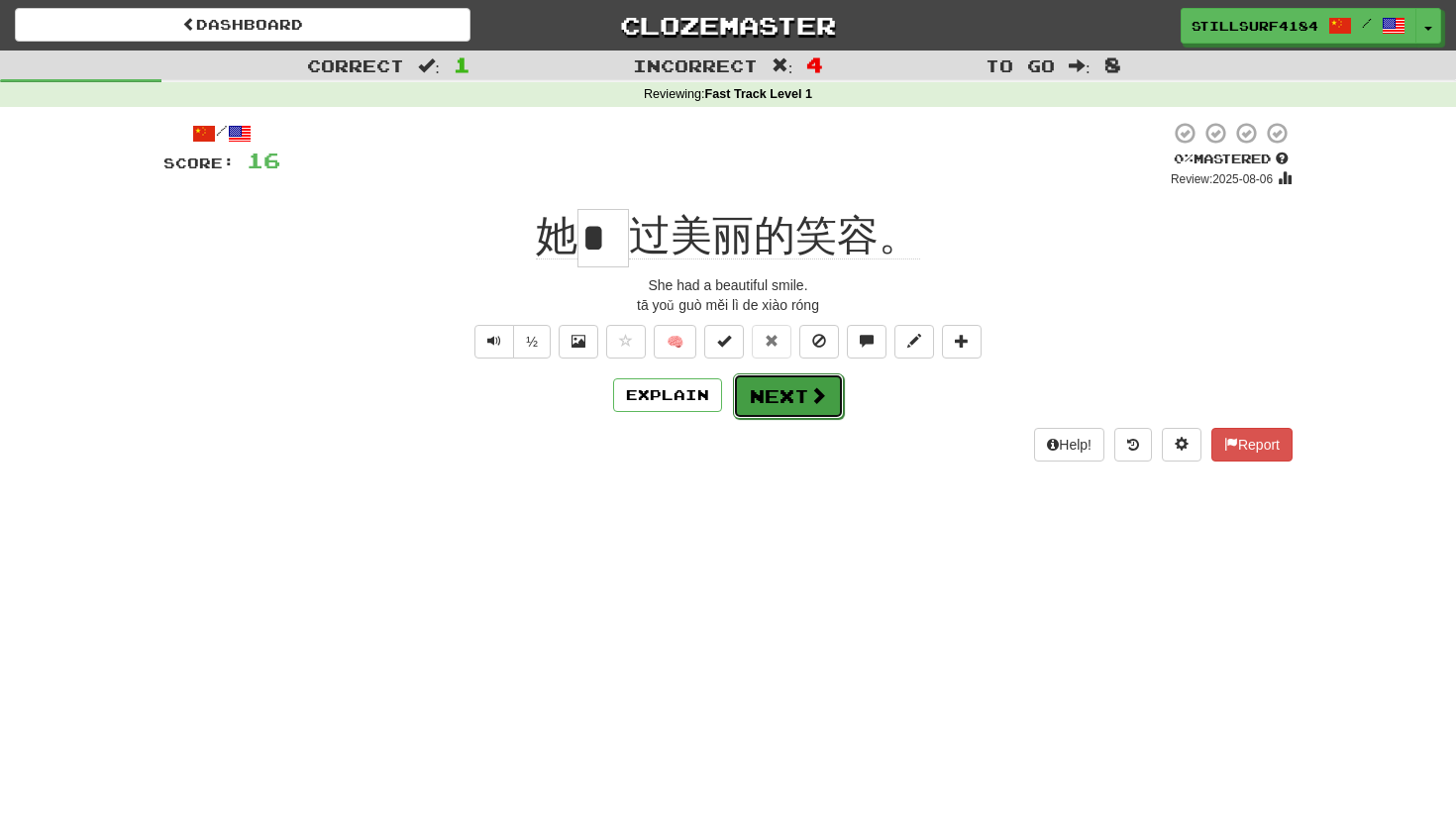 click on "Next" at bounding box center [788, 396] 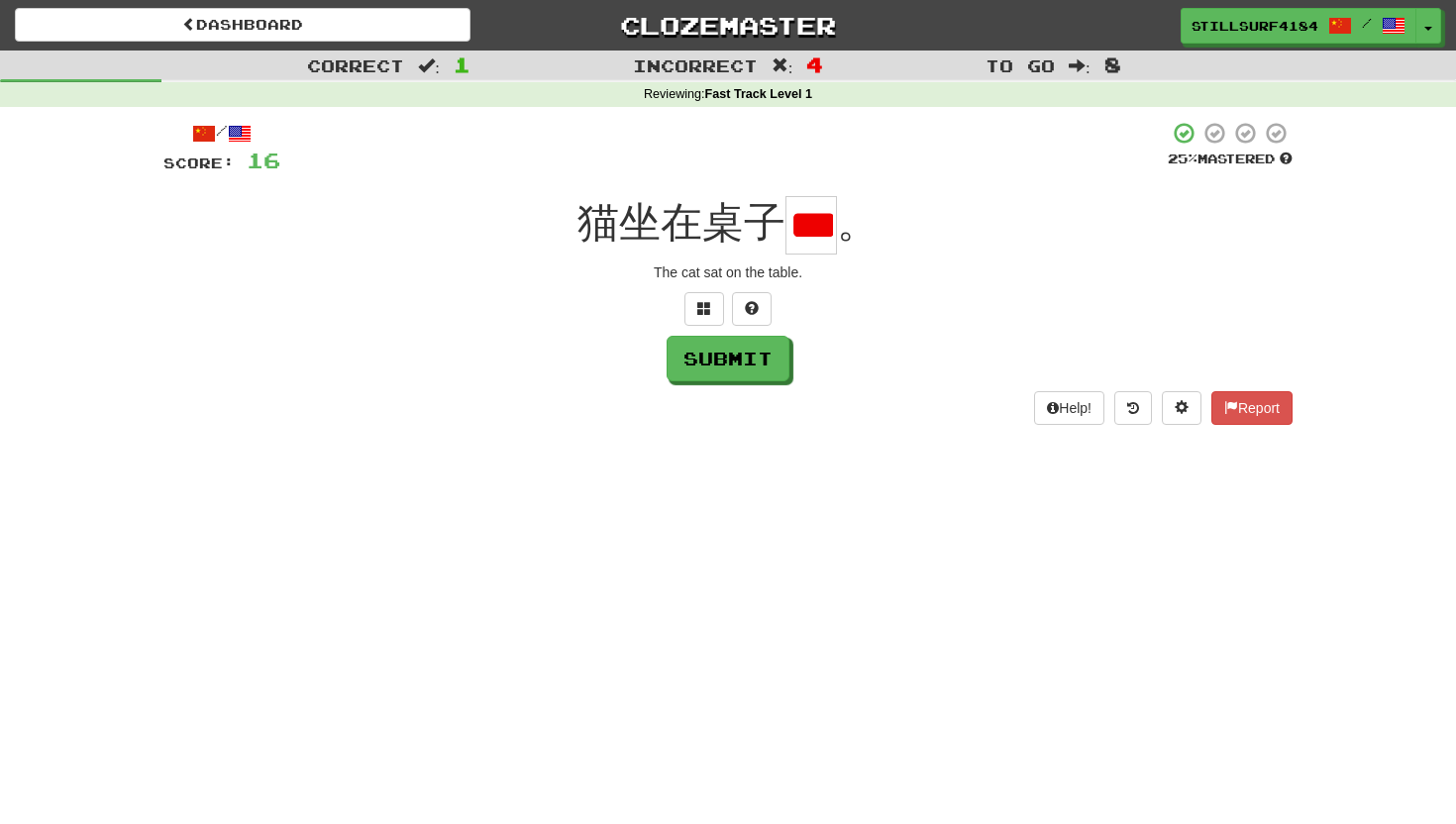 type on "*" 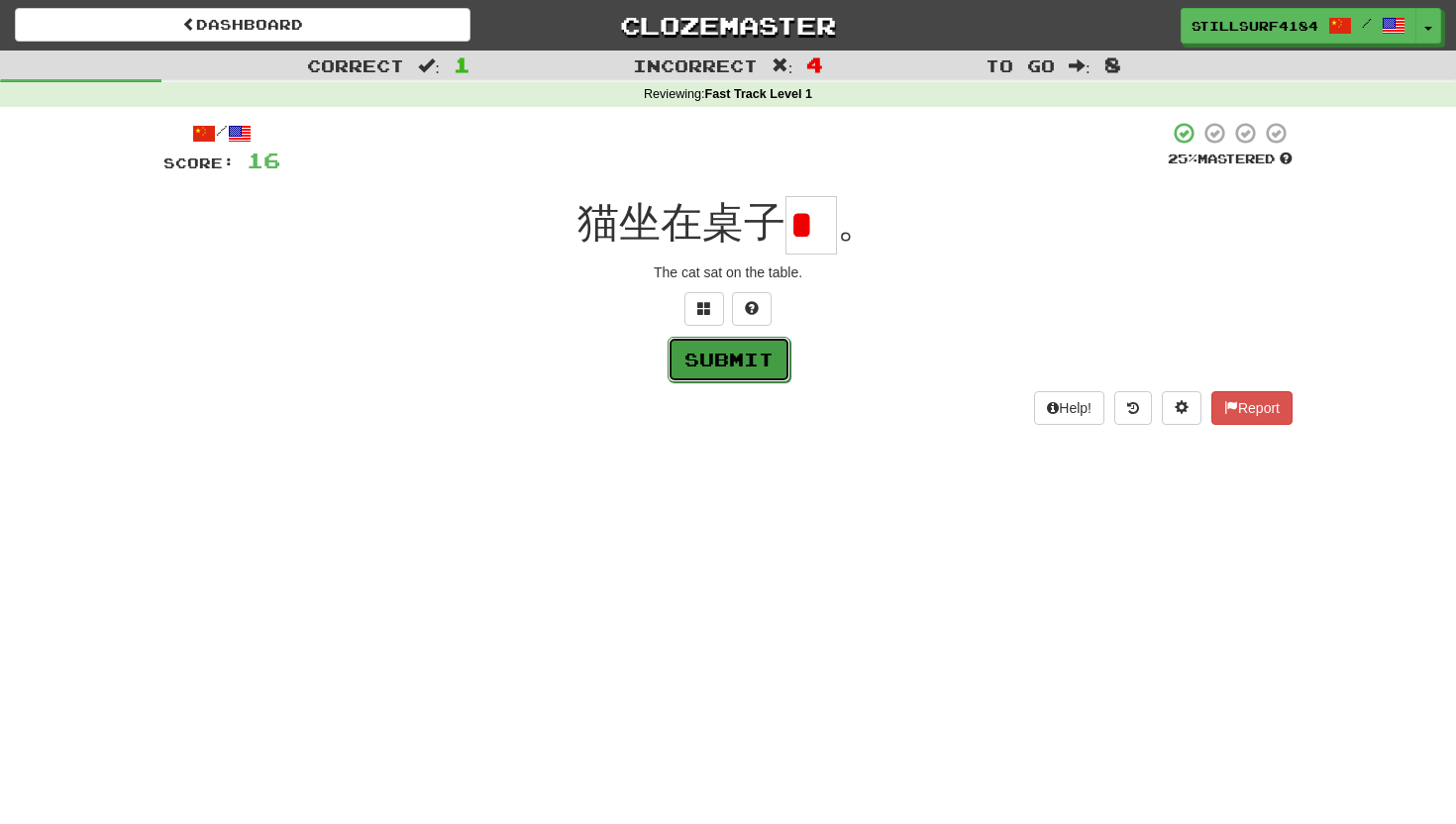 click on "Submit" at bounding box center (729, 360) 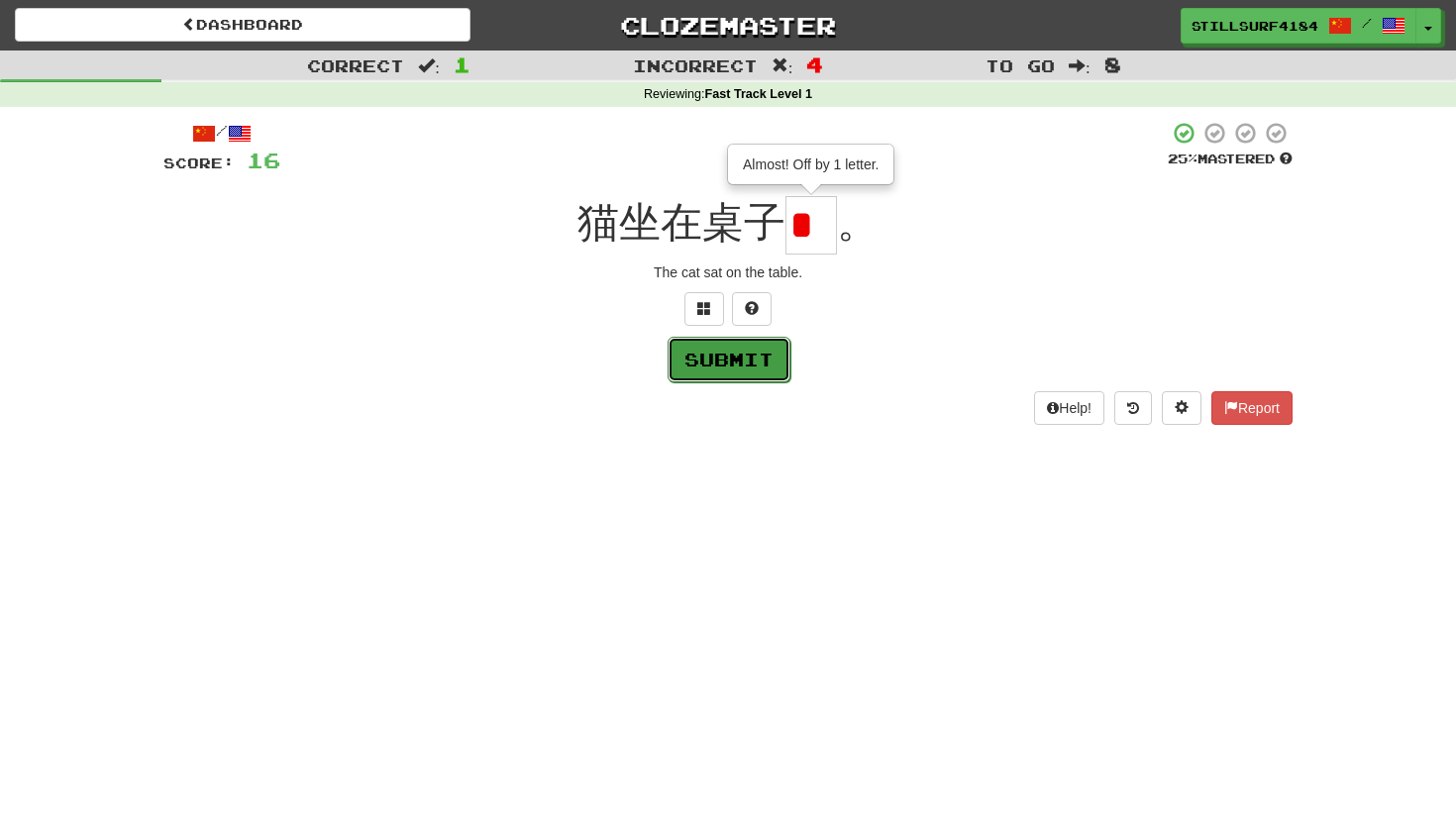 click on "Submit" at bounding box center (729, 360) 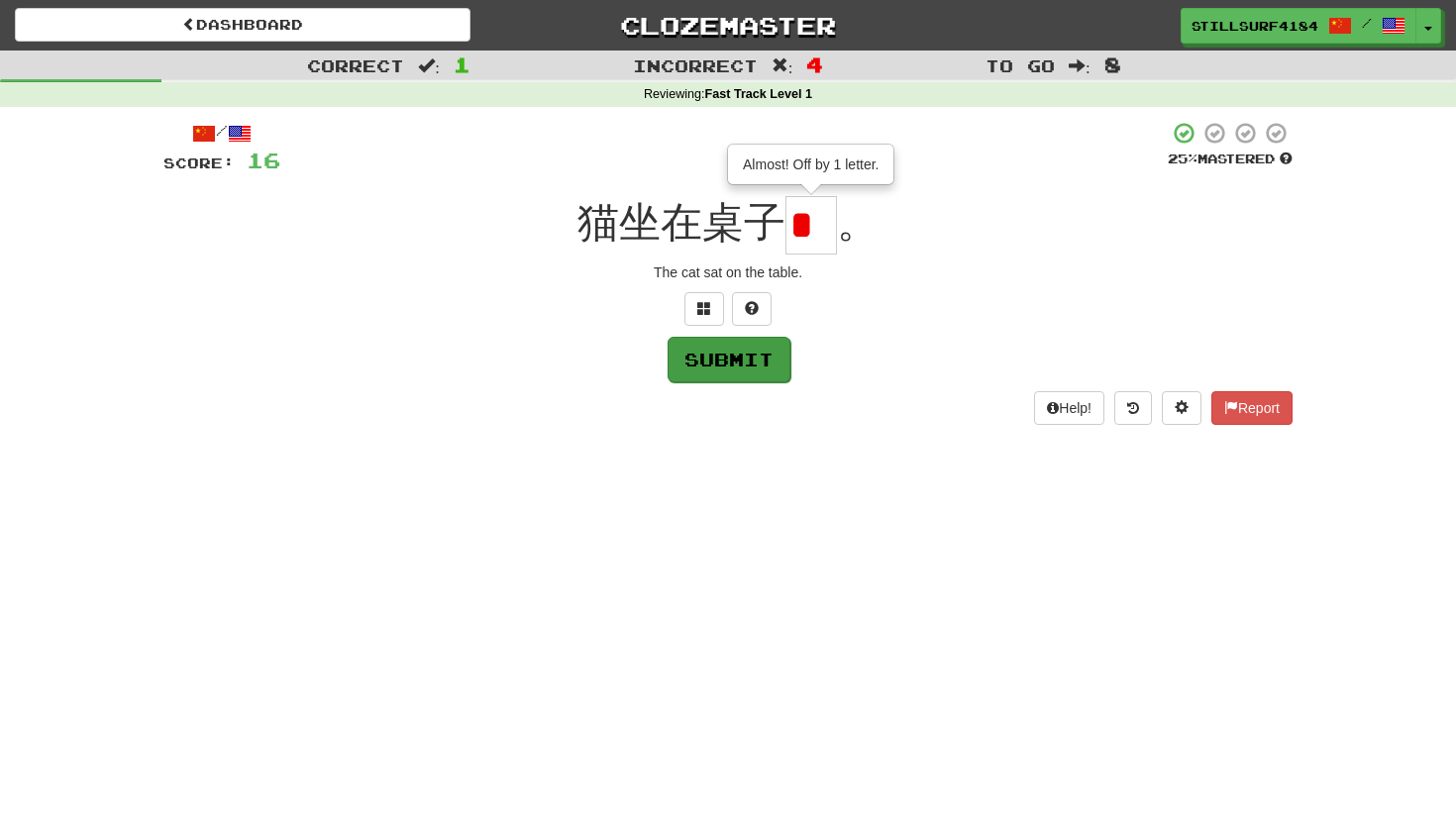 type on "*" 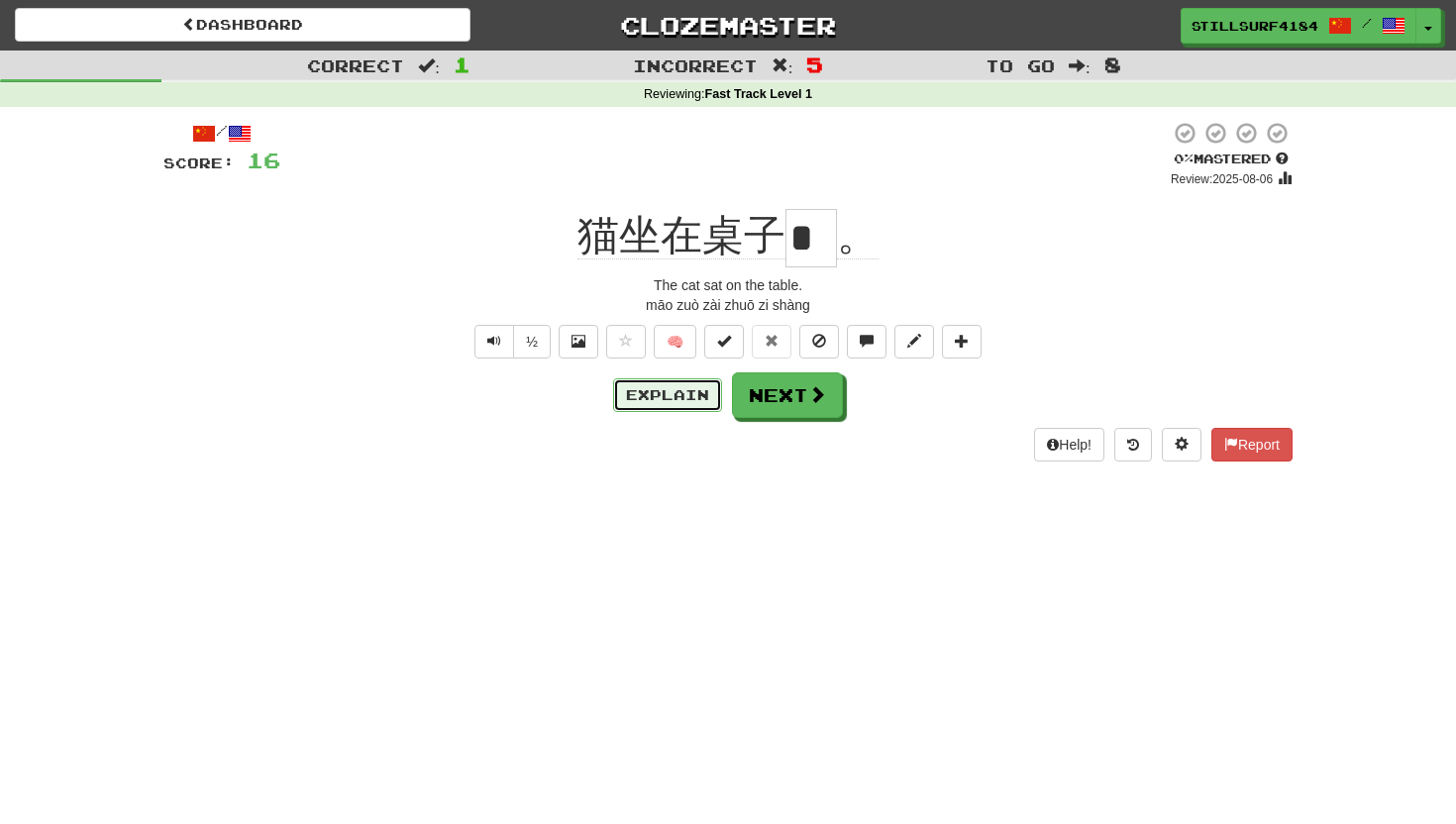 click on "Explain" at bounding box center (668, 395) 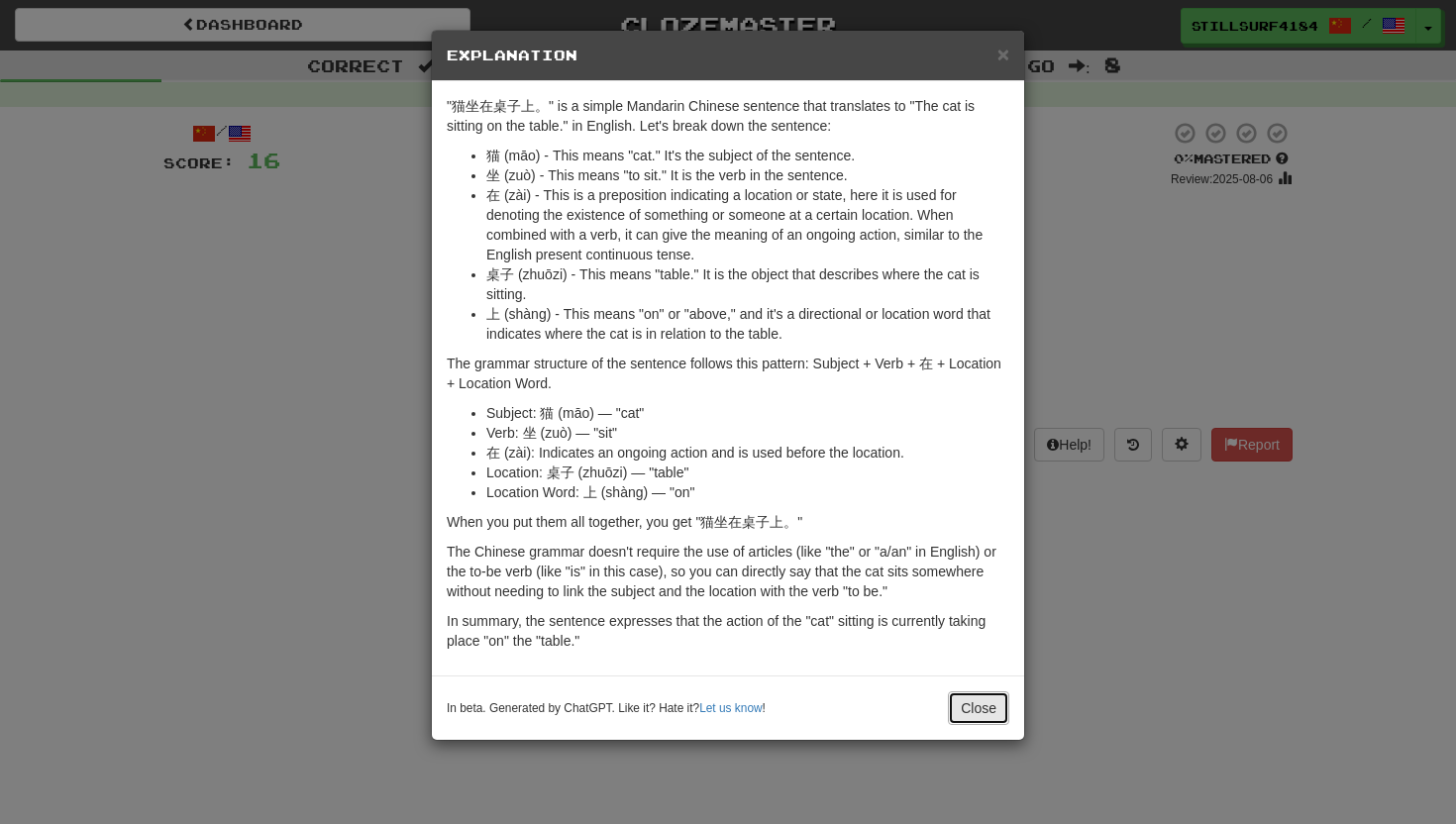 click on "Close" at bounding box center [979, 708] 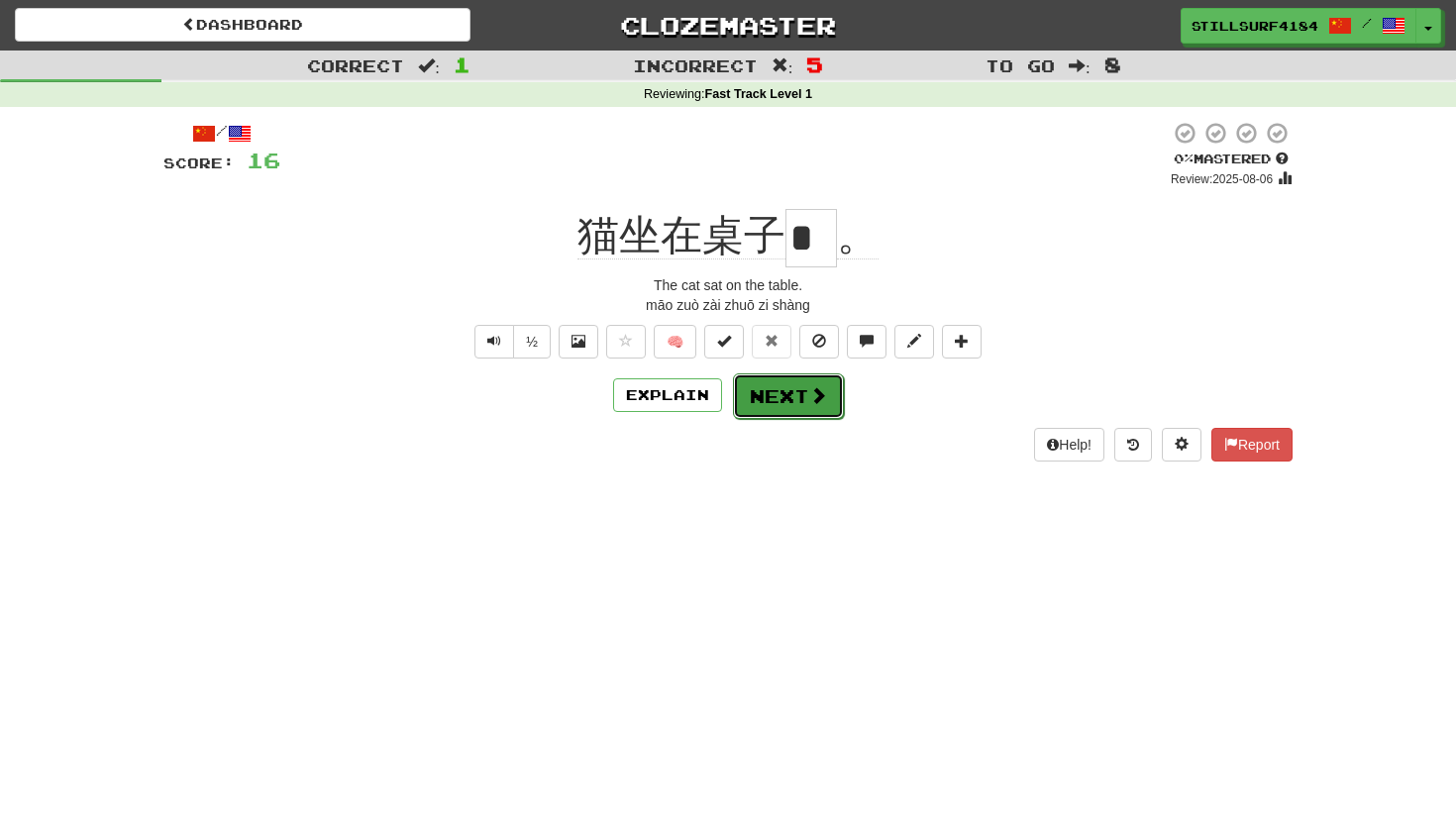 click on "Next" at bounding box center (788, 396) 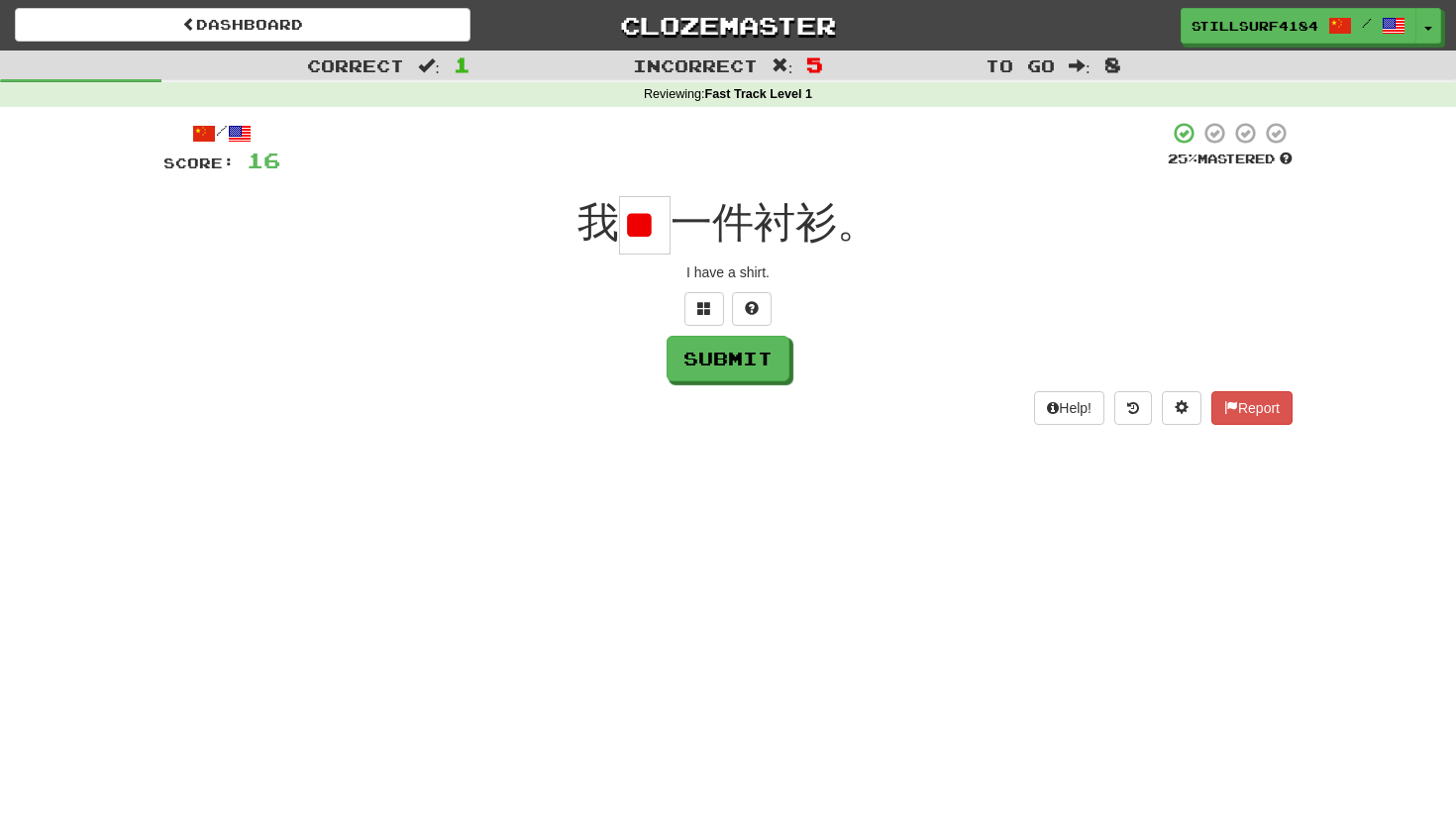 scroll, scrollTop: 0, scrollLeft: 3, axis: horizontal 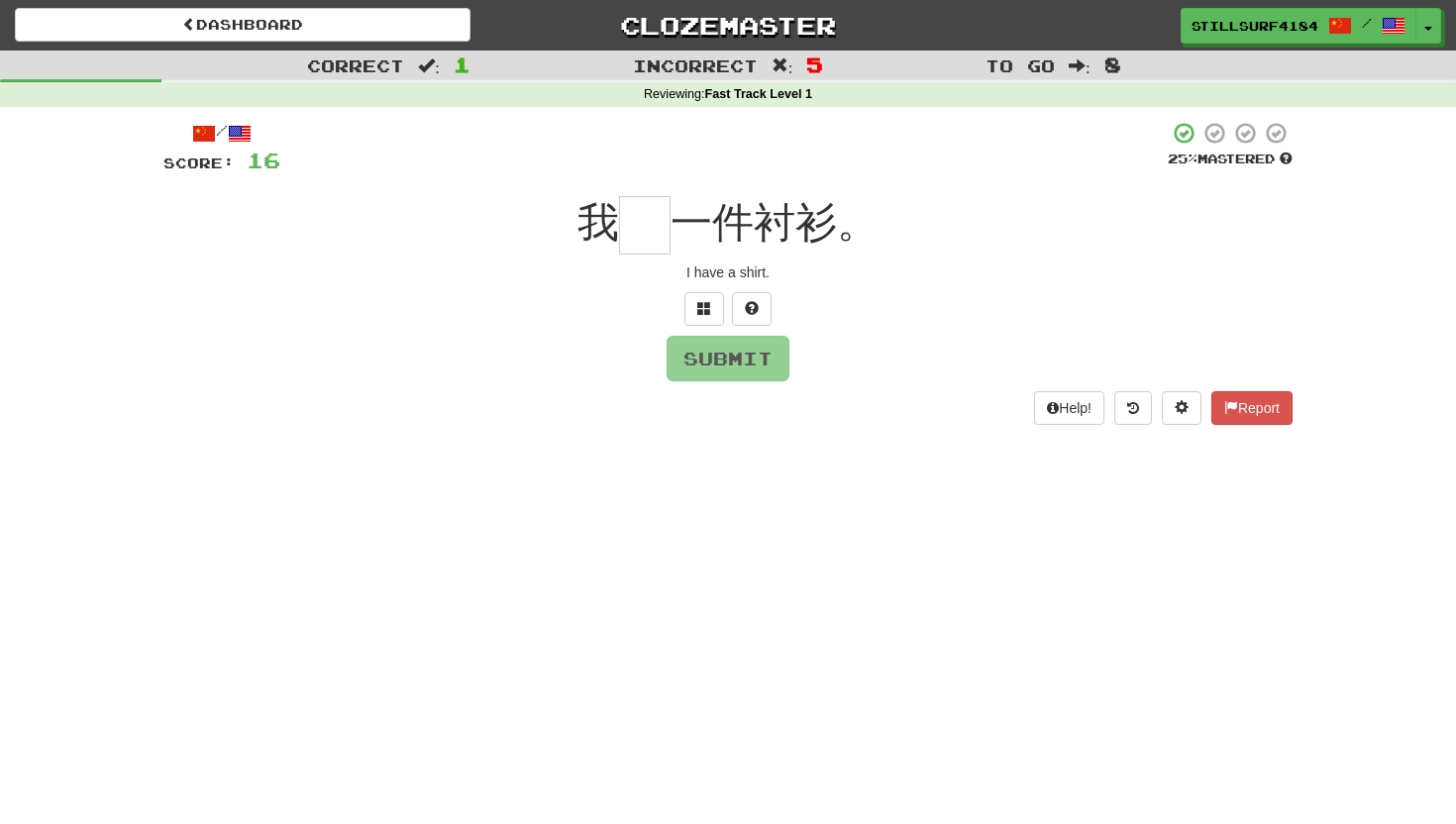 click at bounding box center [645, 225] 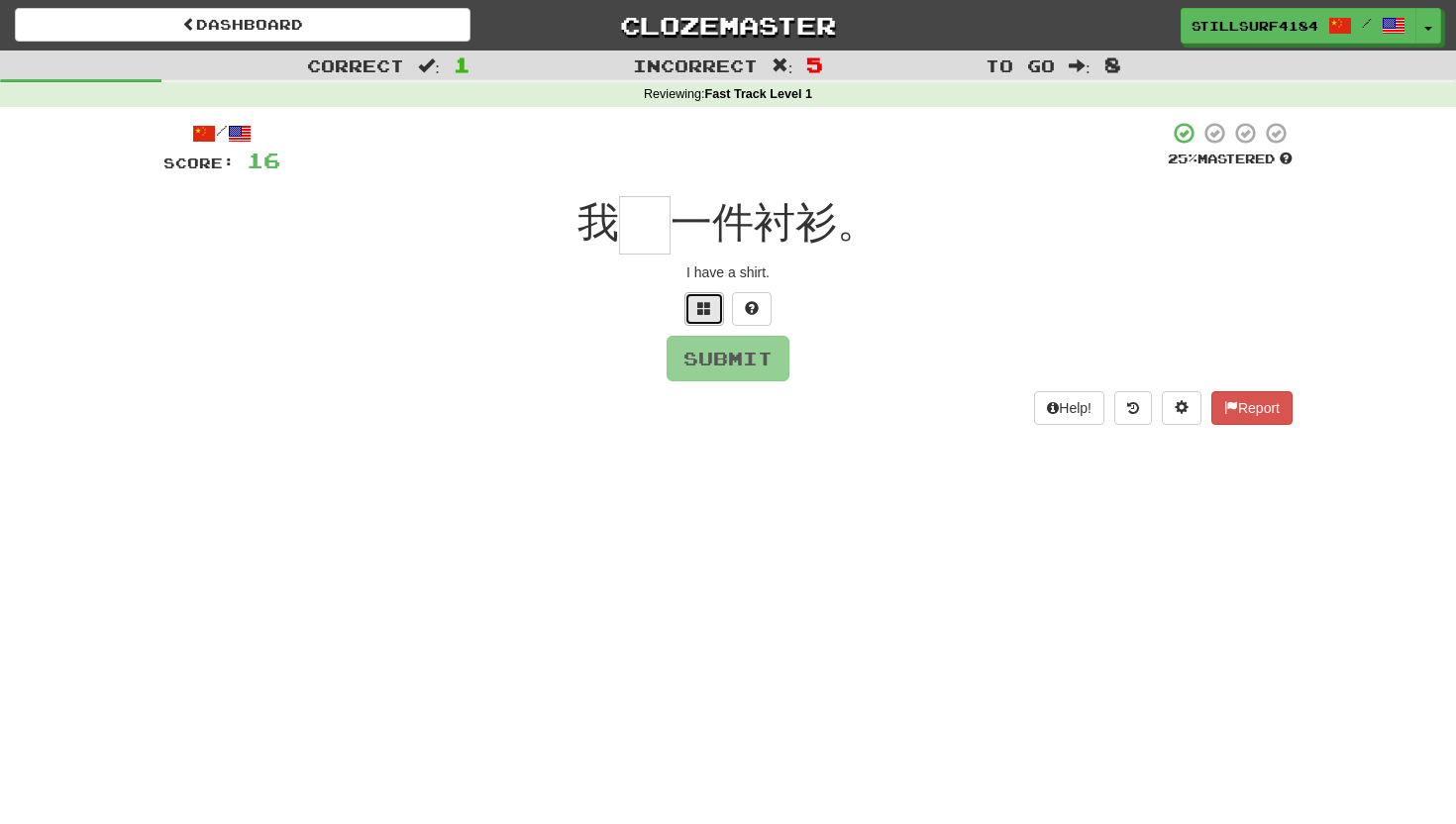 click at bounding box center (704, 308) 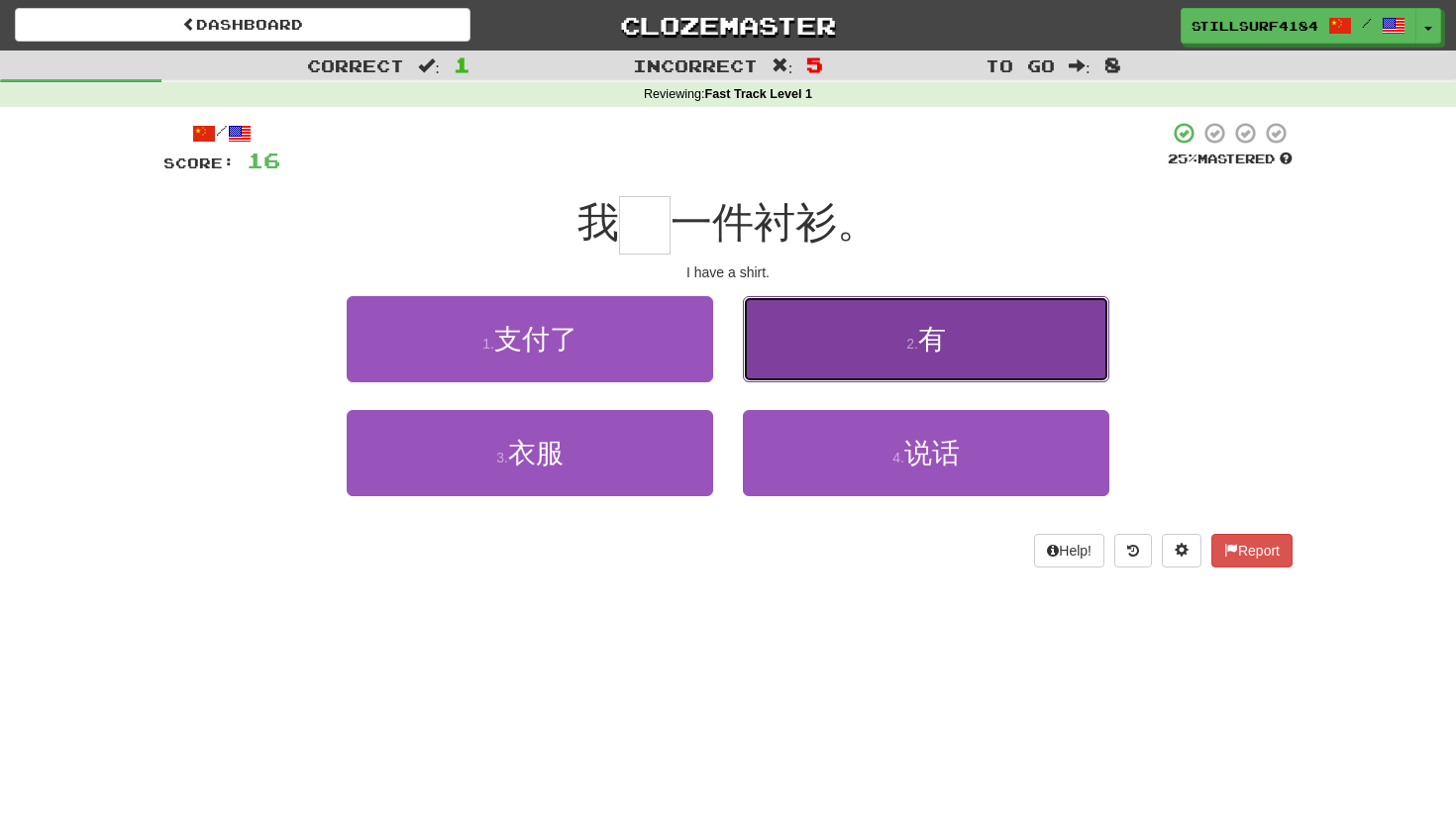 click on "2 .  有" at bounding box center (926, 339) 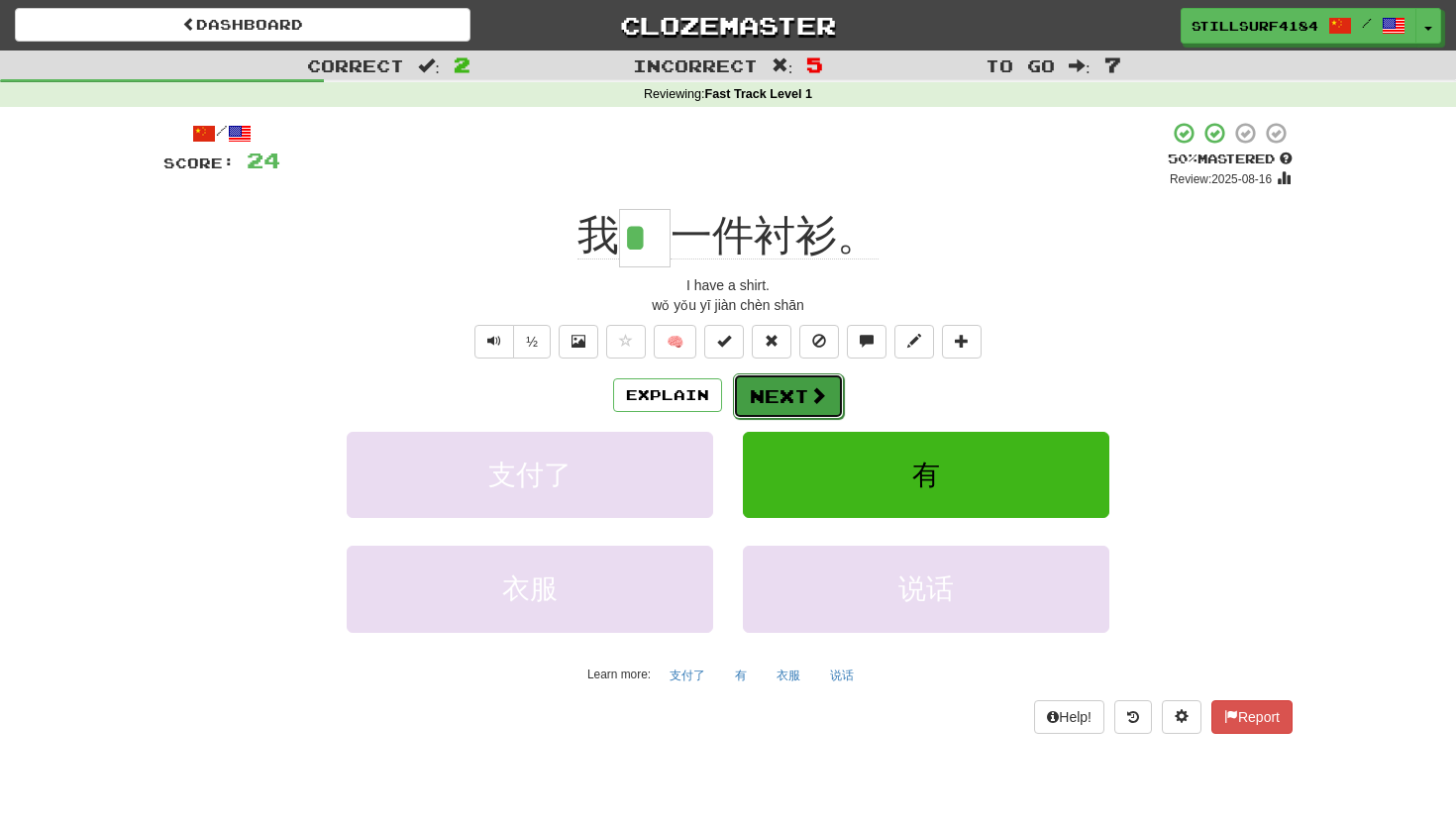 click on "Next" at bounding box center (788, 396) 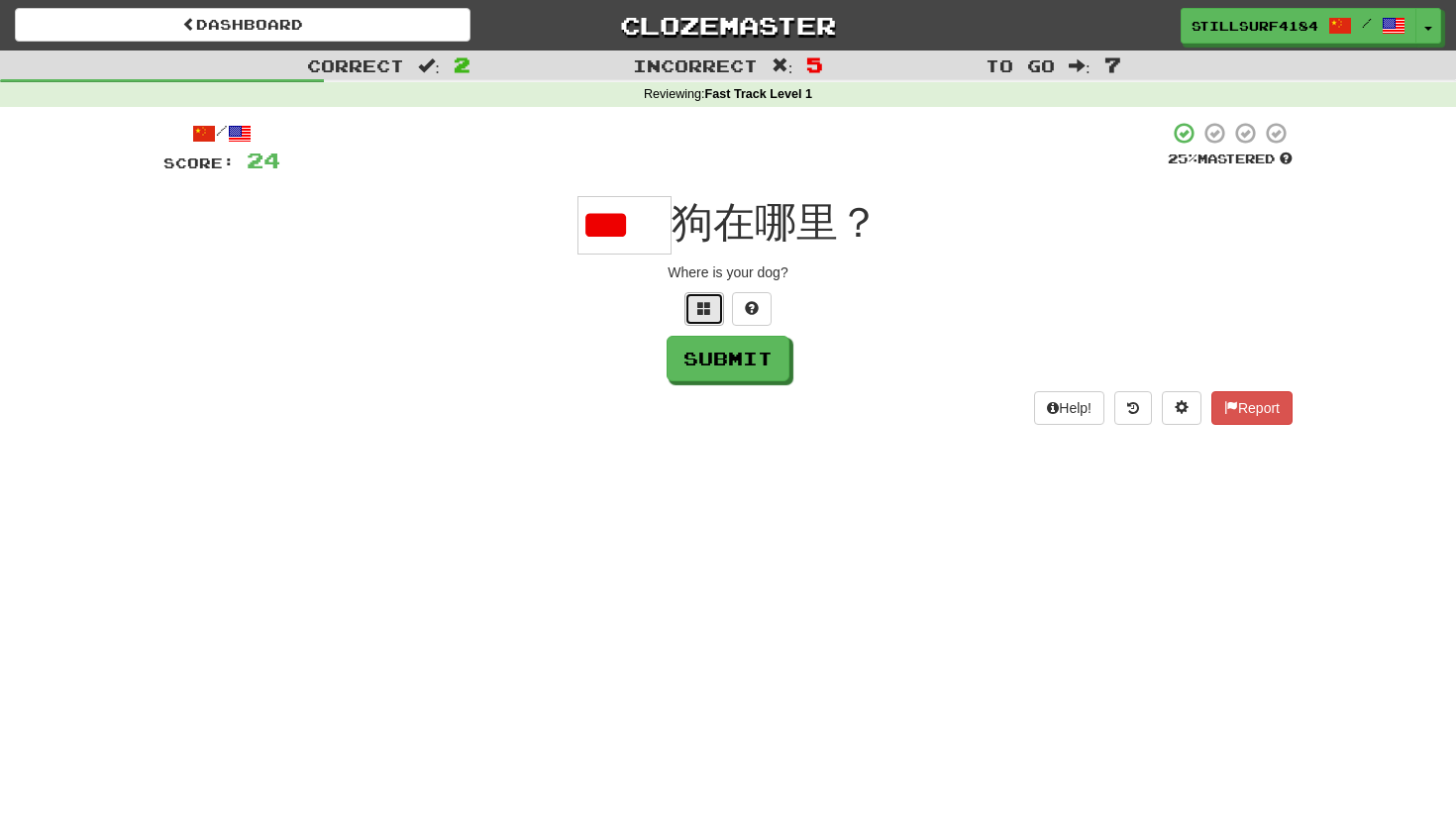 click at bounding box center (704, 309) 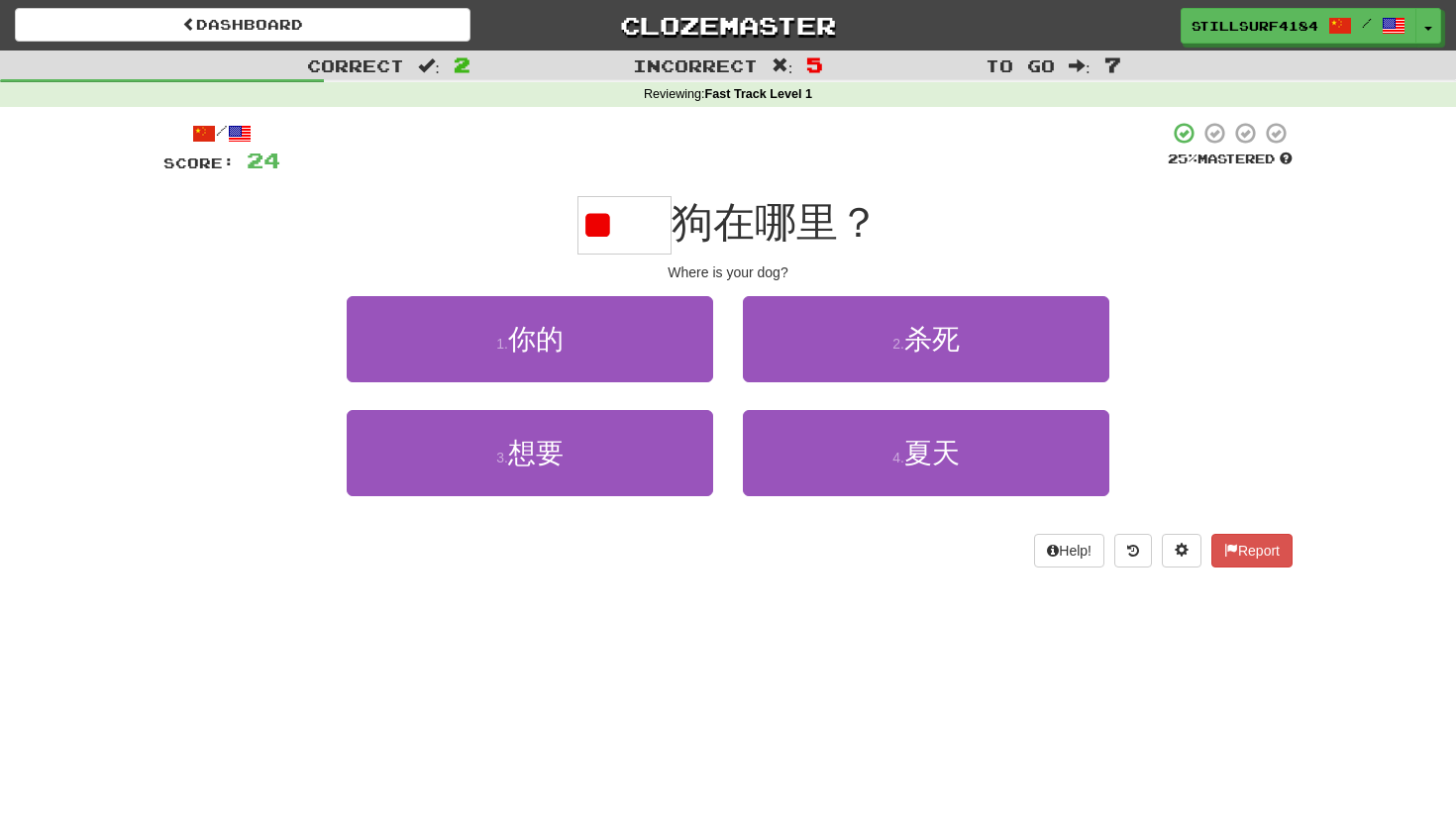 type on "*" 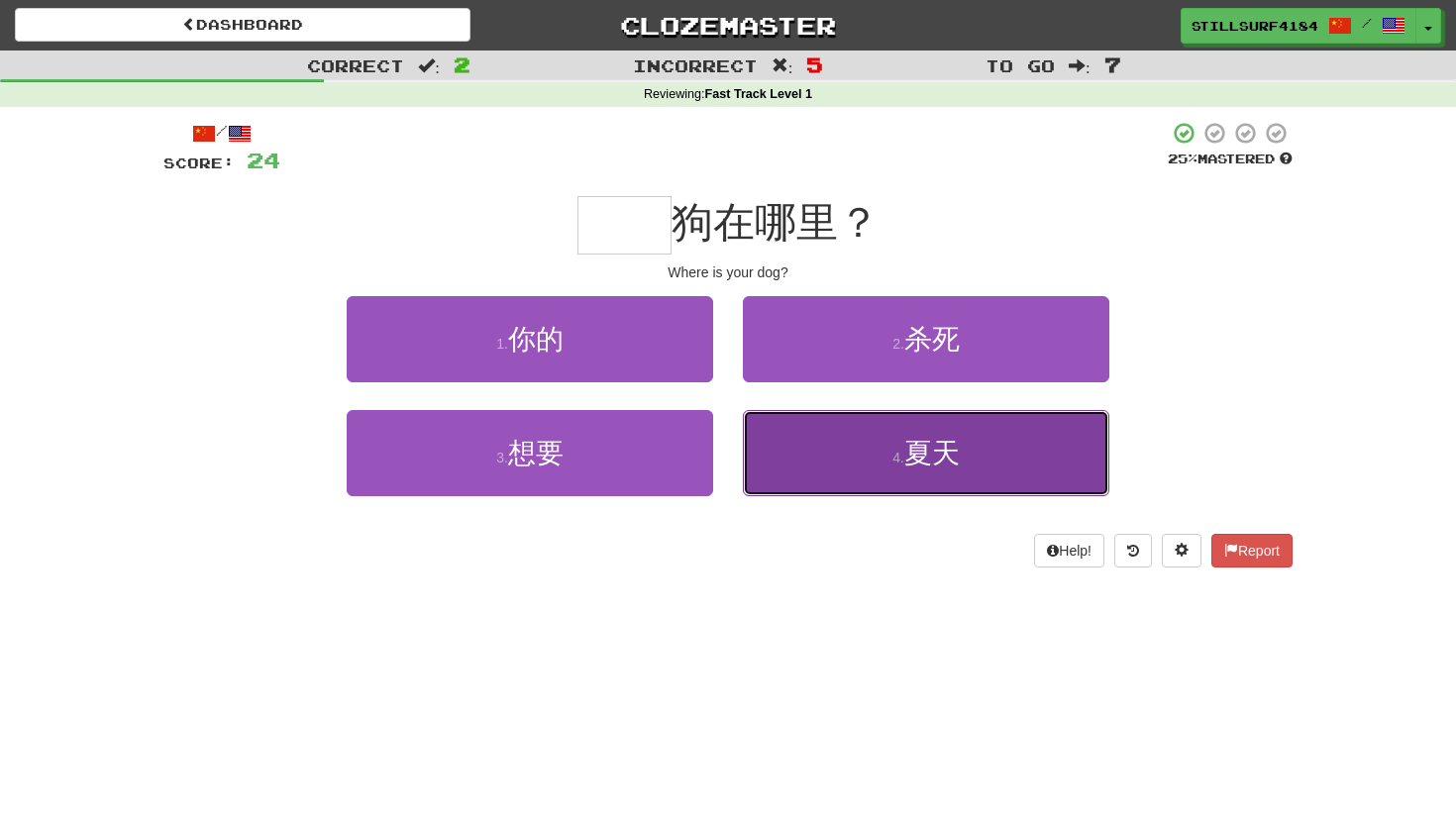 click on "4 .  夏天" at bounding box center (926, 453) 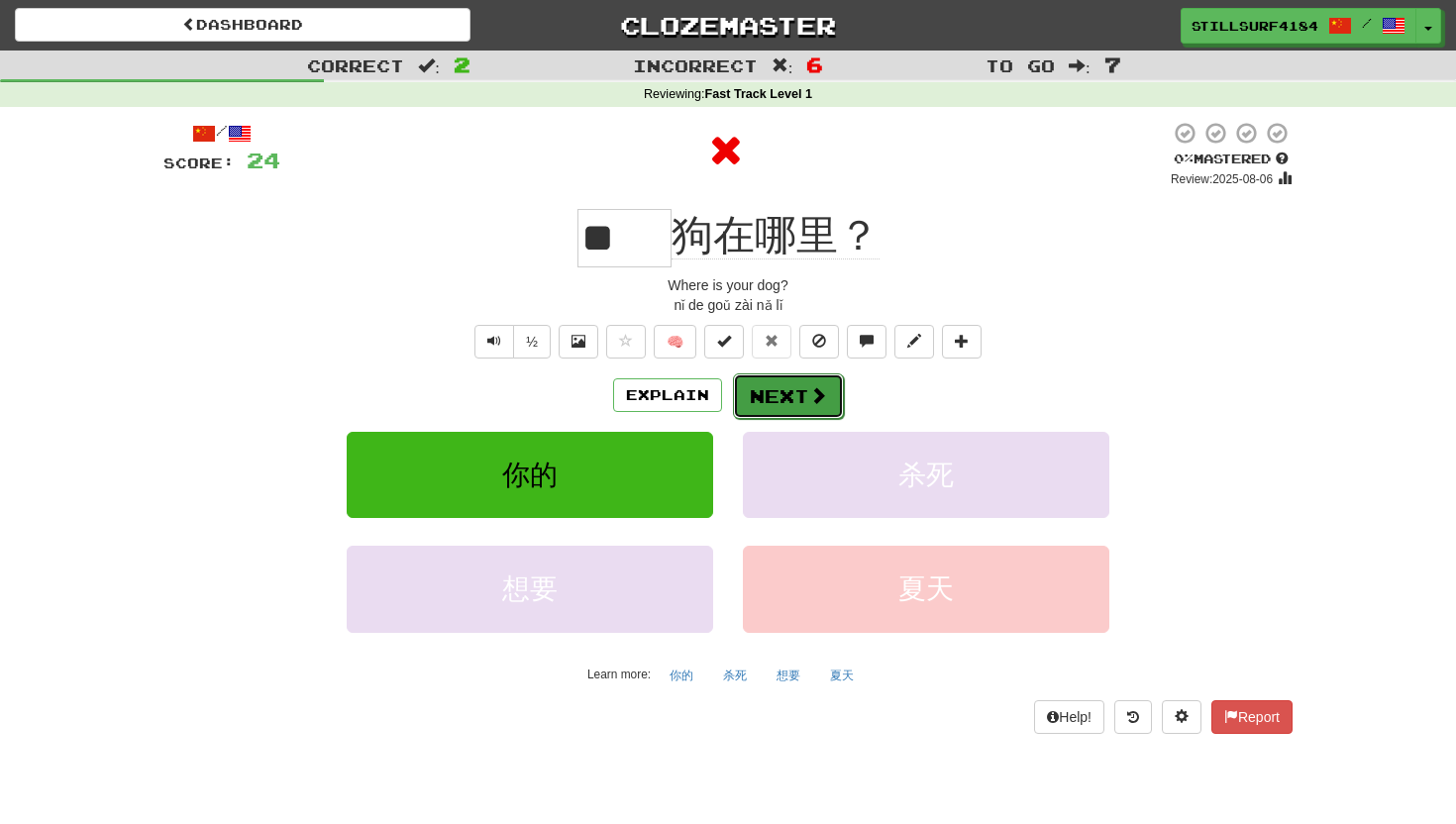 click on "Next" at bounding box center [788, 396] 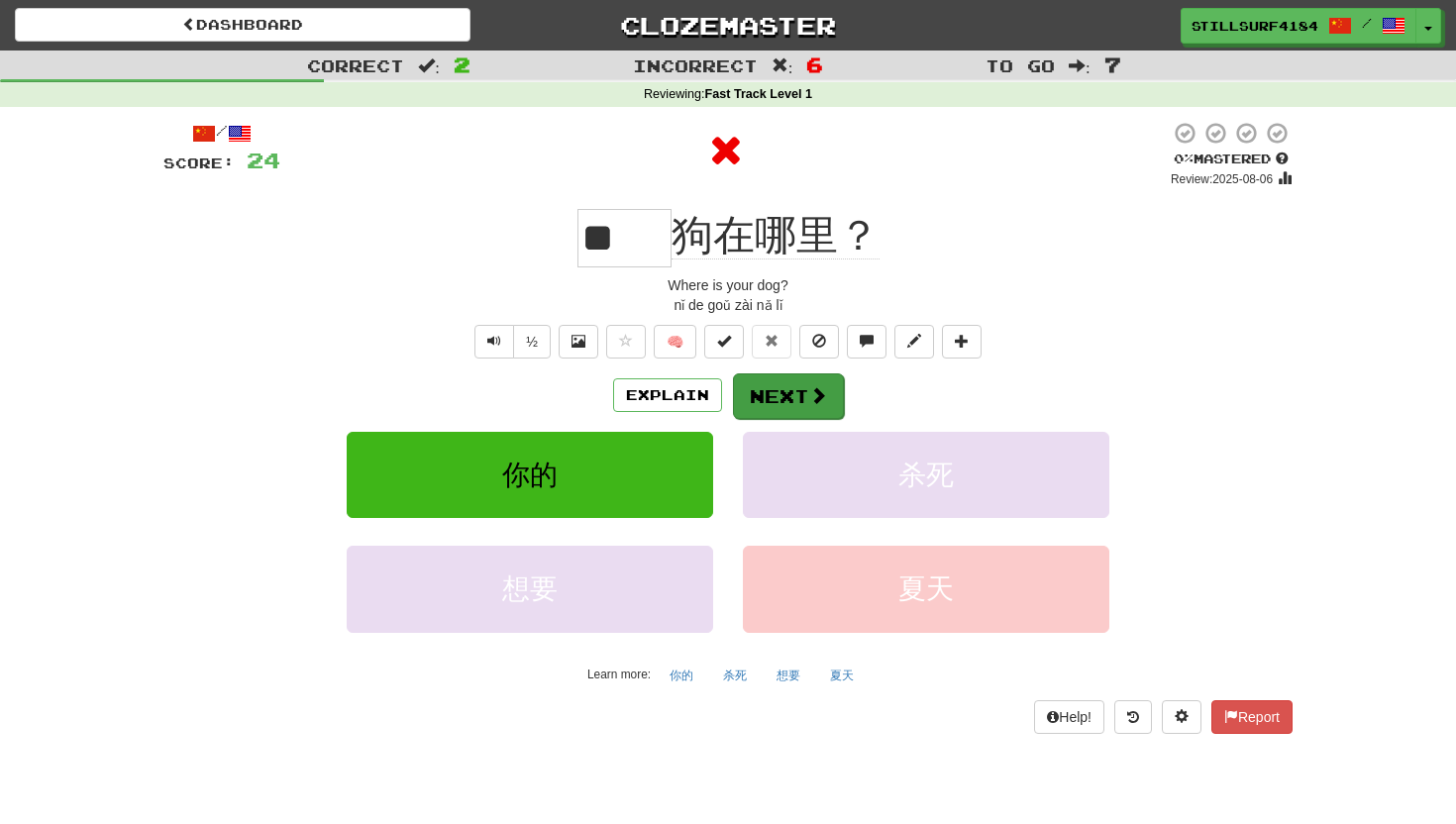 type 